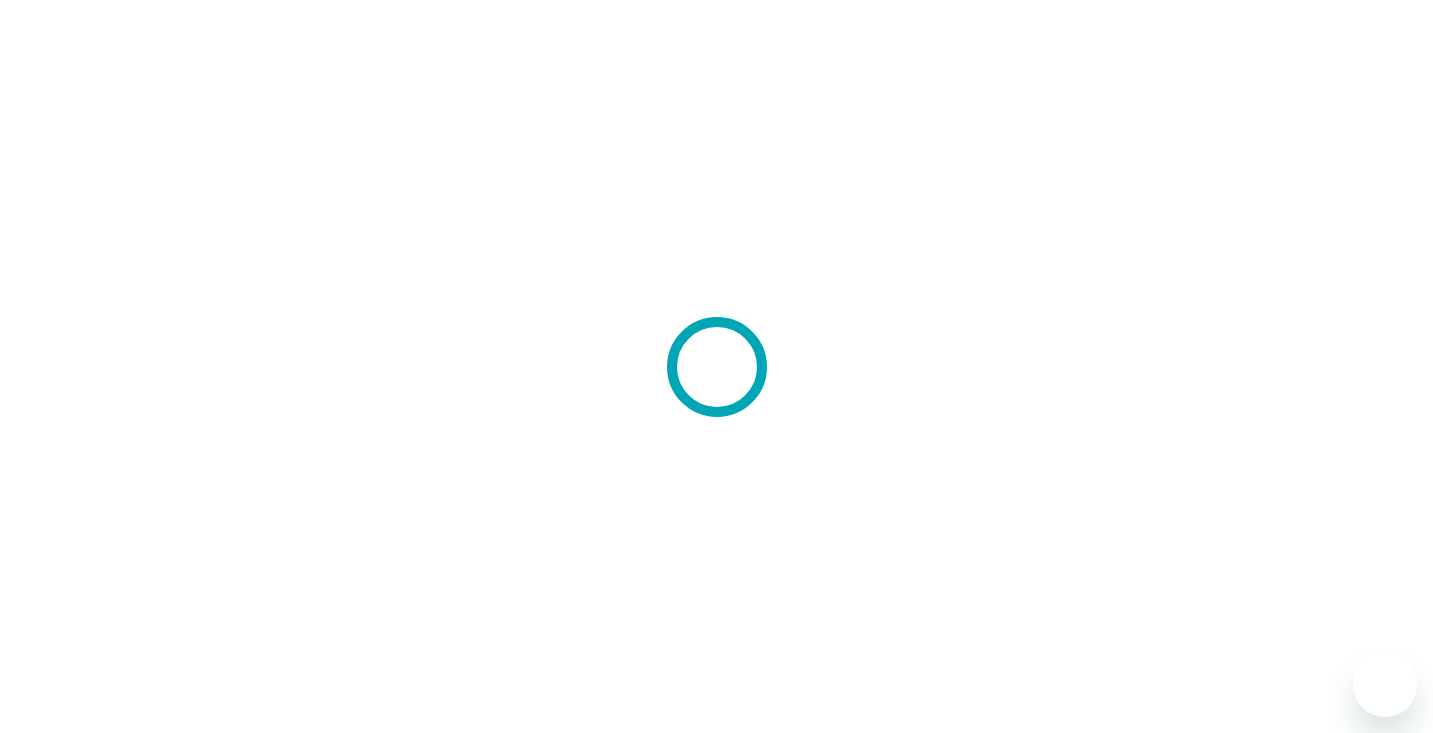 scroll, scrollTop: 0, scrollLeft: 0, axis: both 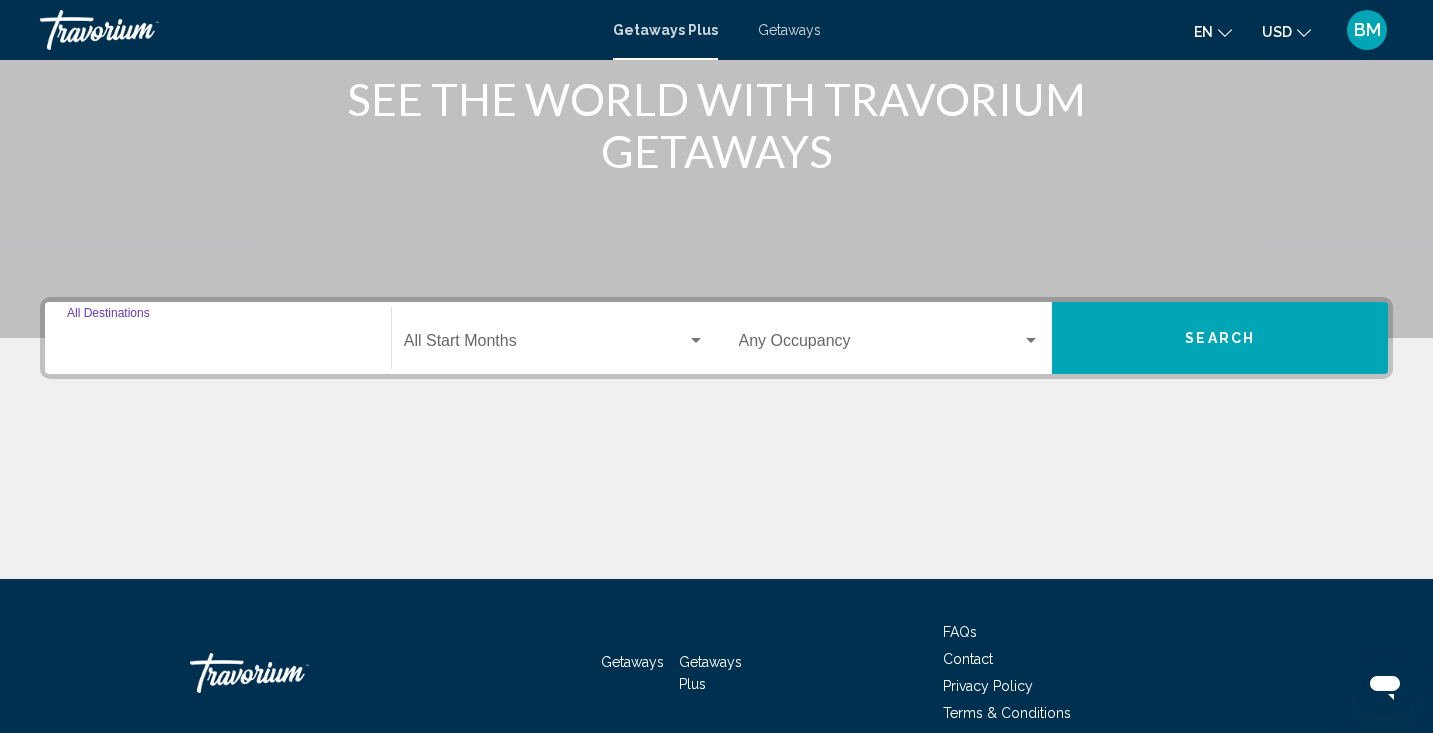 click on "Destination All Destinations" at bounding box center (218, 345) 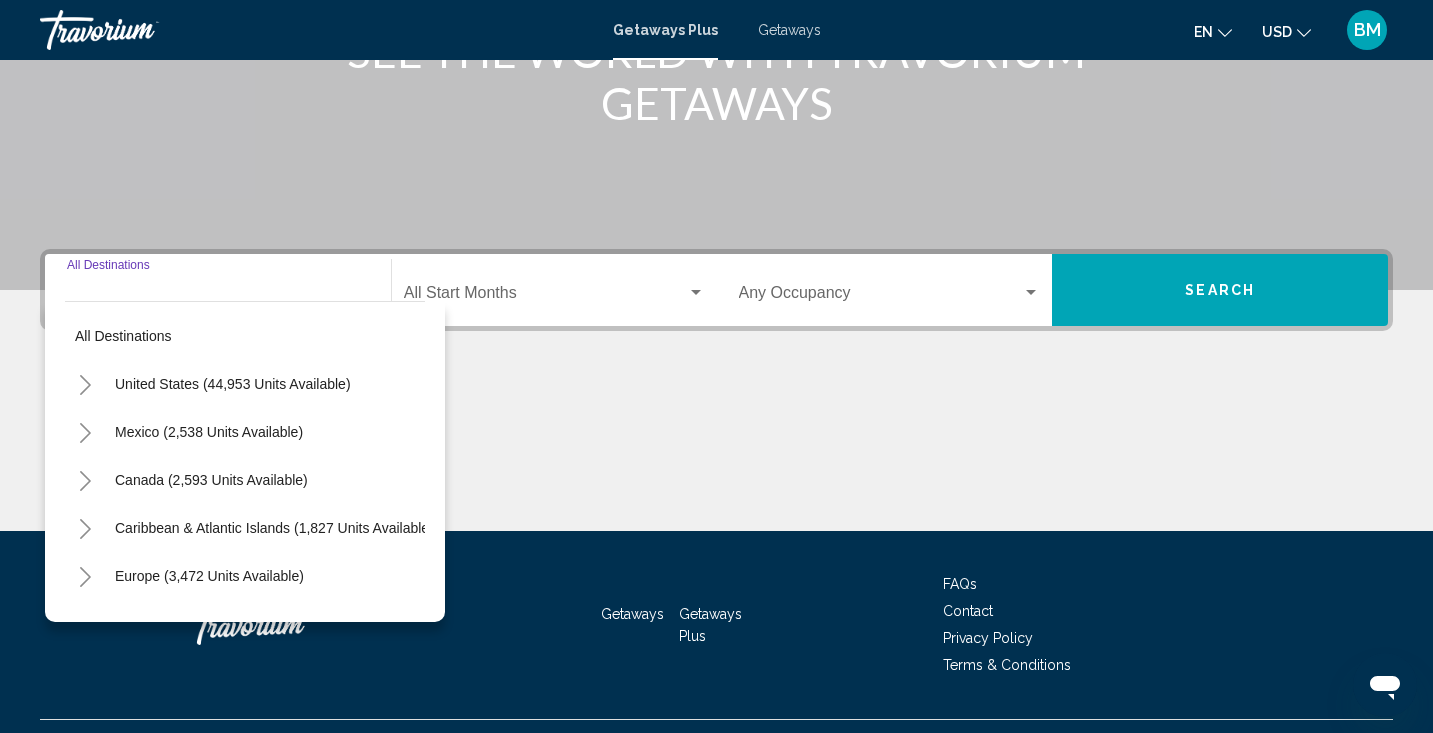 scroll, scrollTop: 353, scrollLeft: 0, axis: vertical 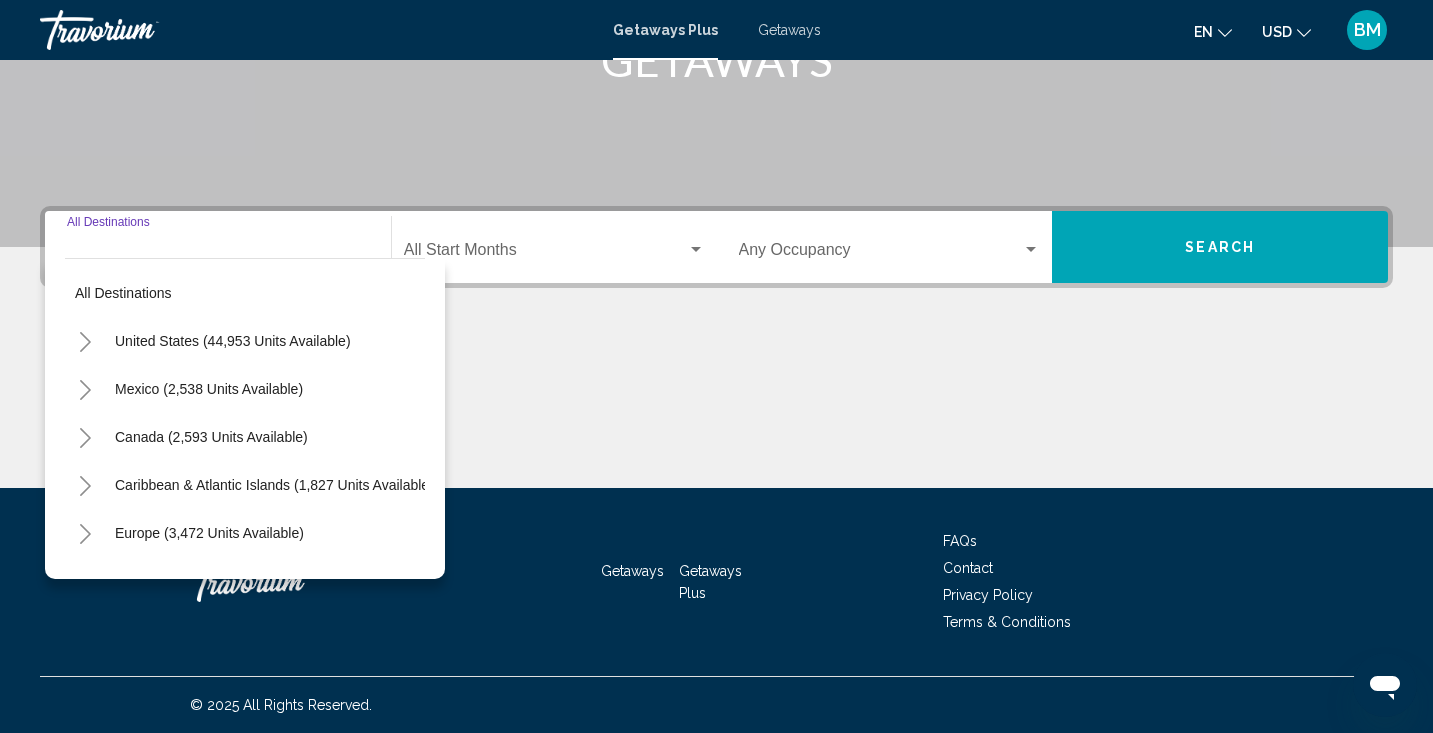 click 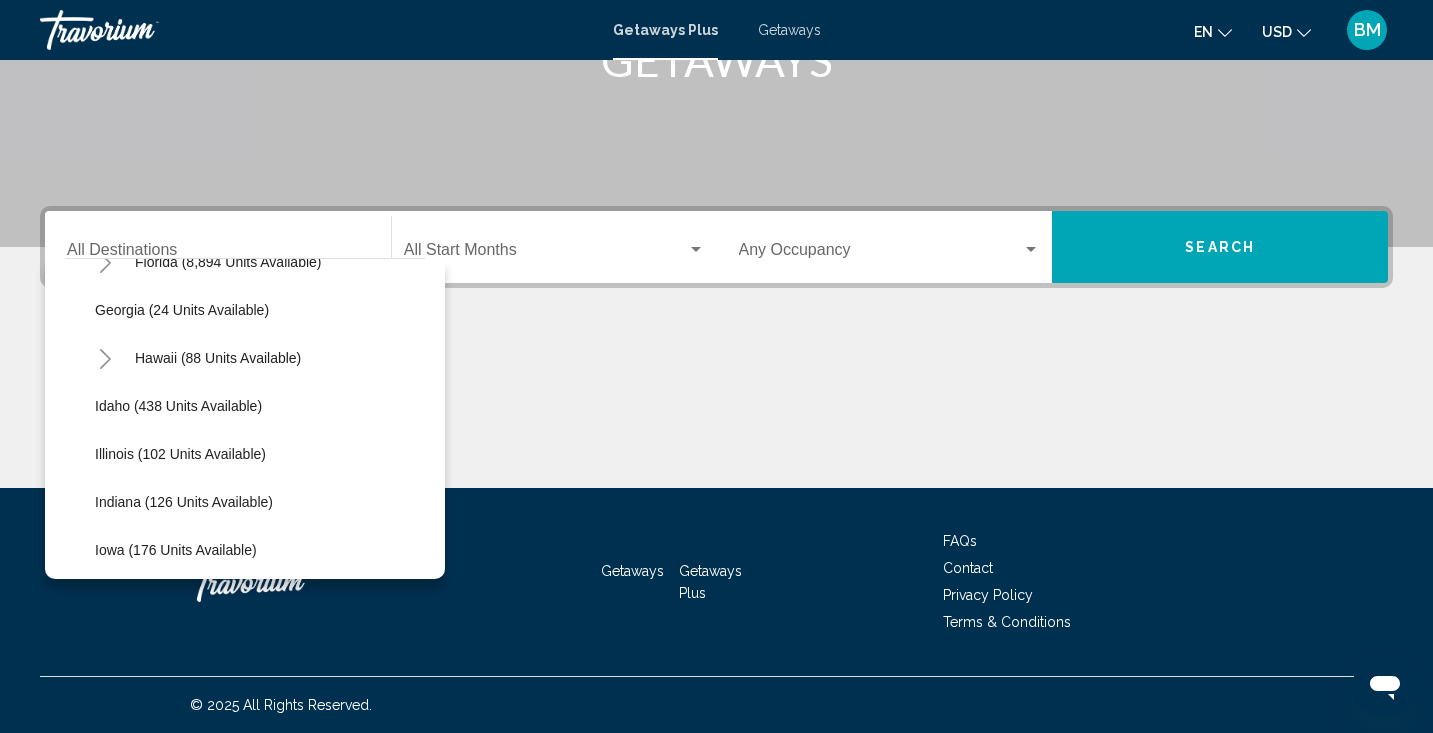 scroll, scrollTop: 406, scrollLeft: 0, axis: vertical 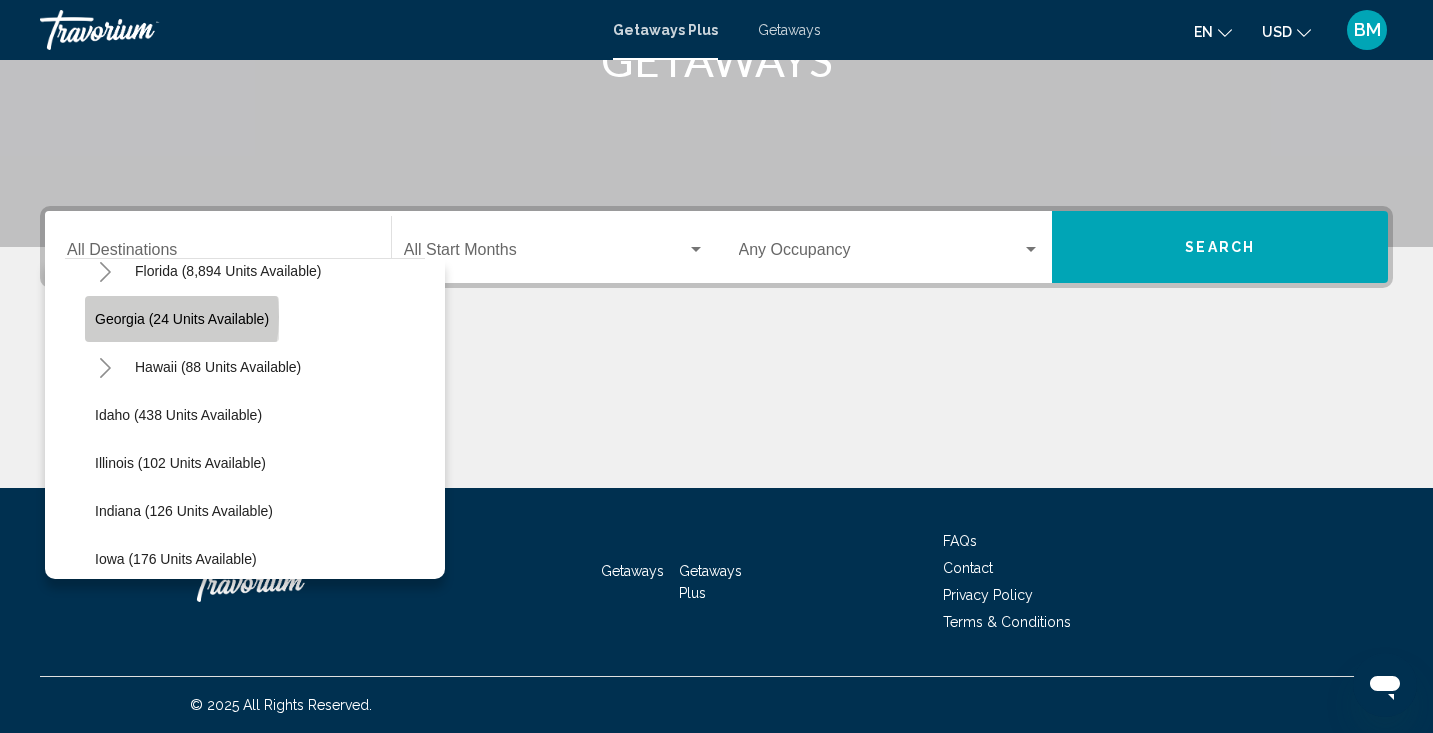 click on "Georgia (24 units available)" 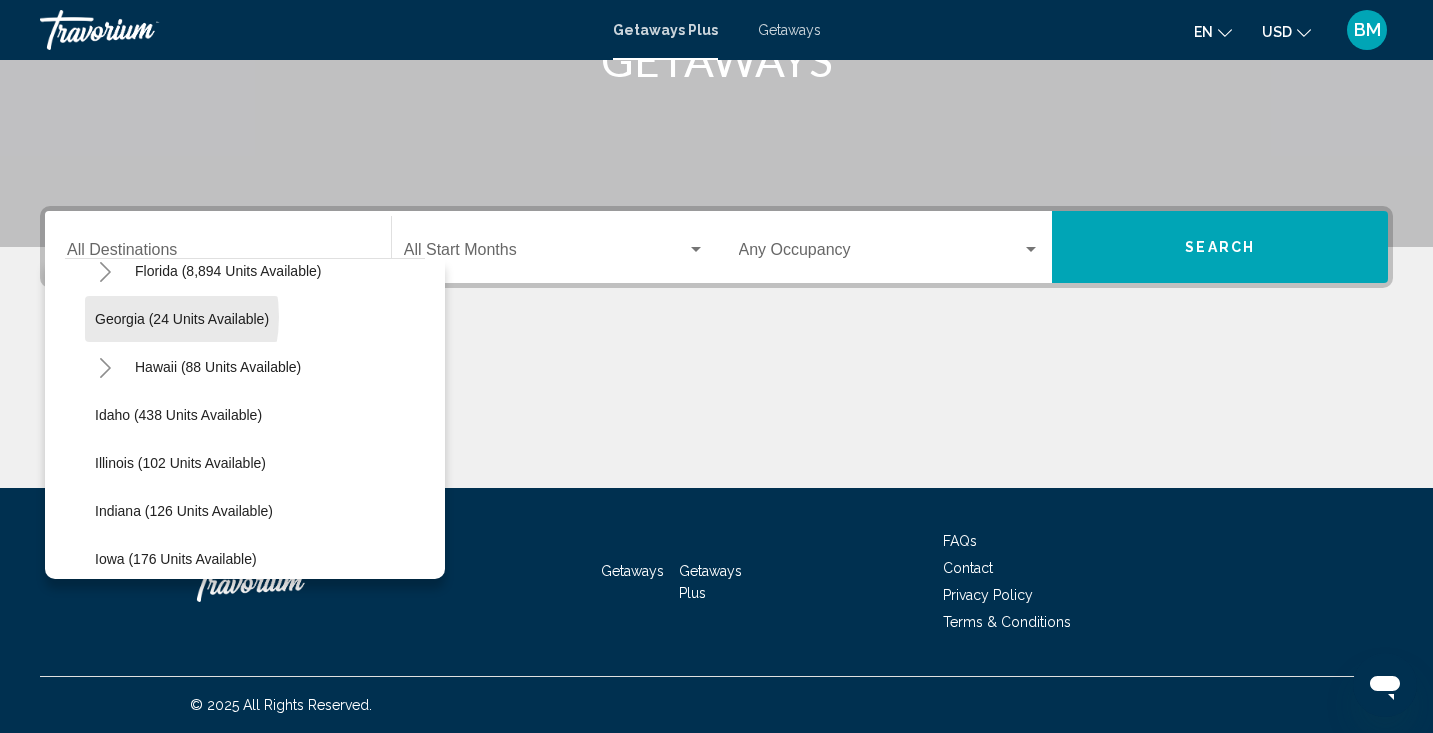 type on "**********" 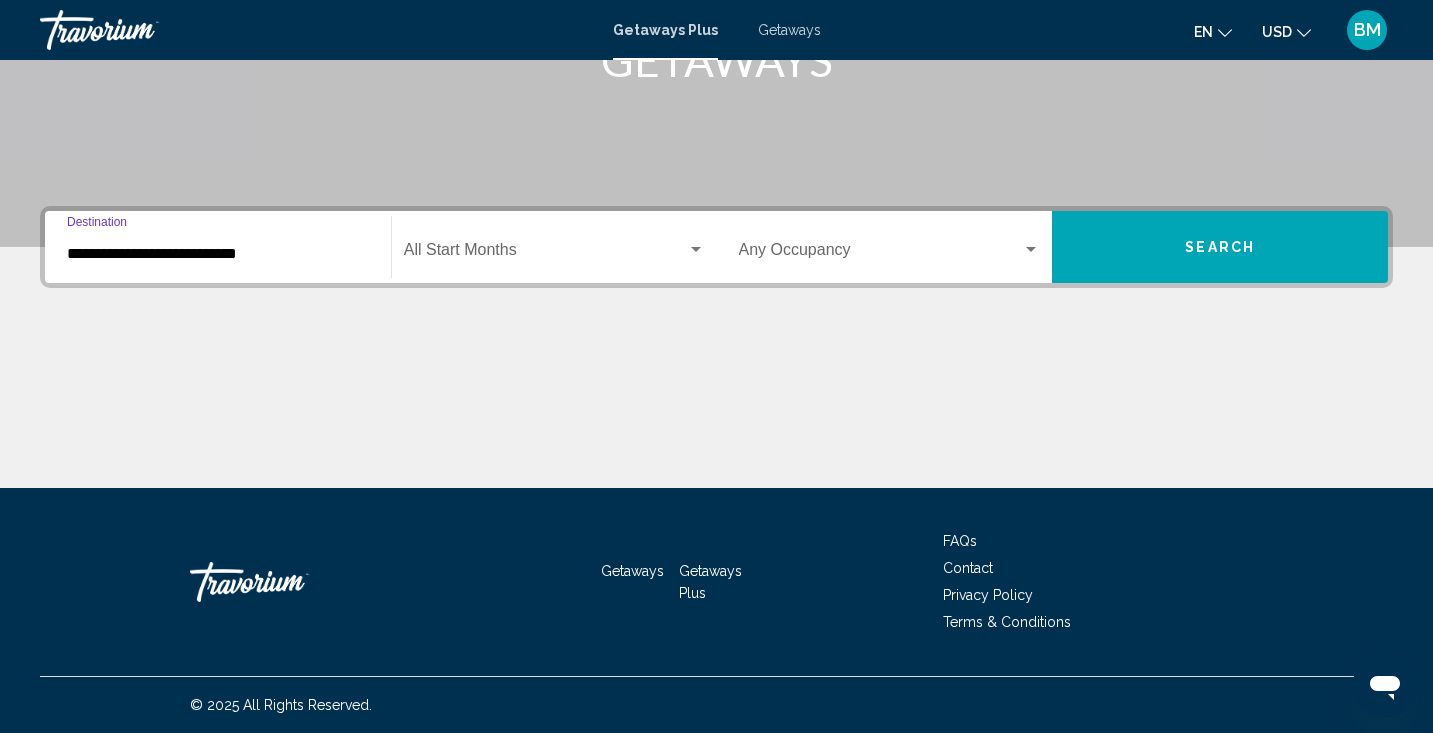 click at bounding box center (545, 254) 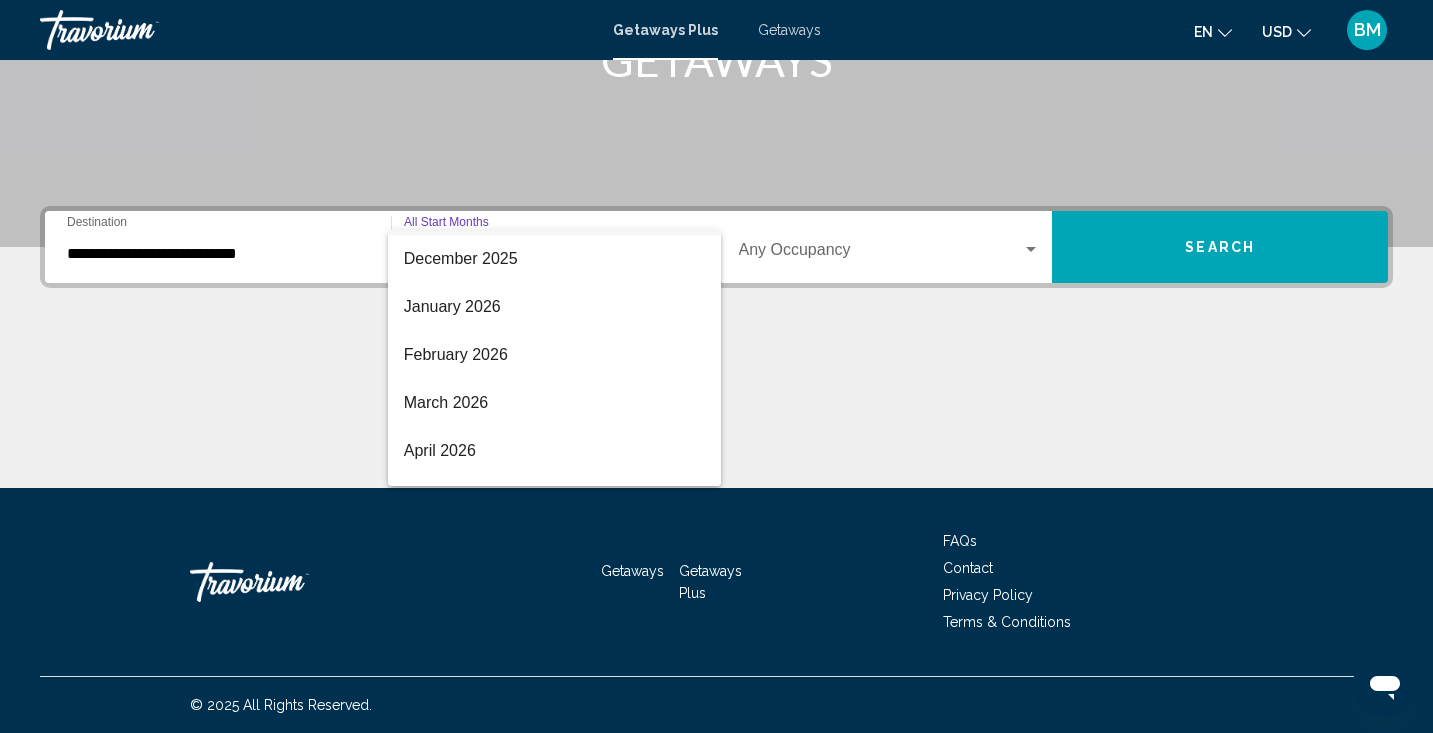 scroll, scrollTop: 416, scrollLeft: 0, axis: vertical 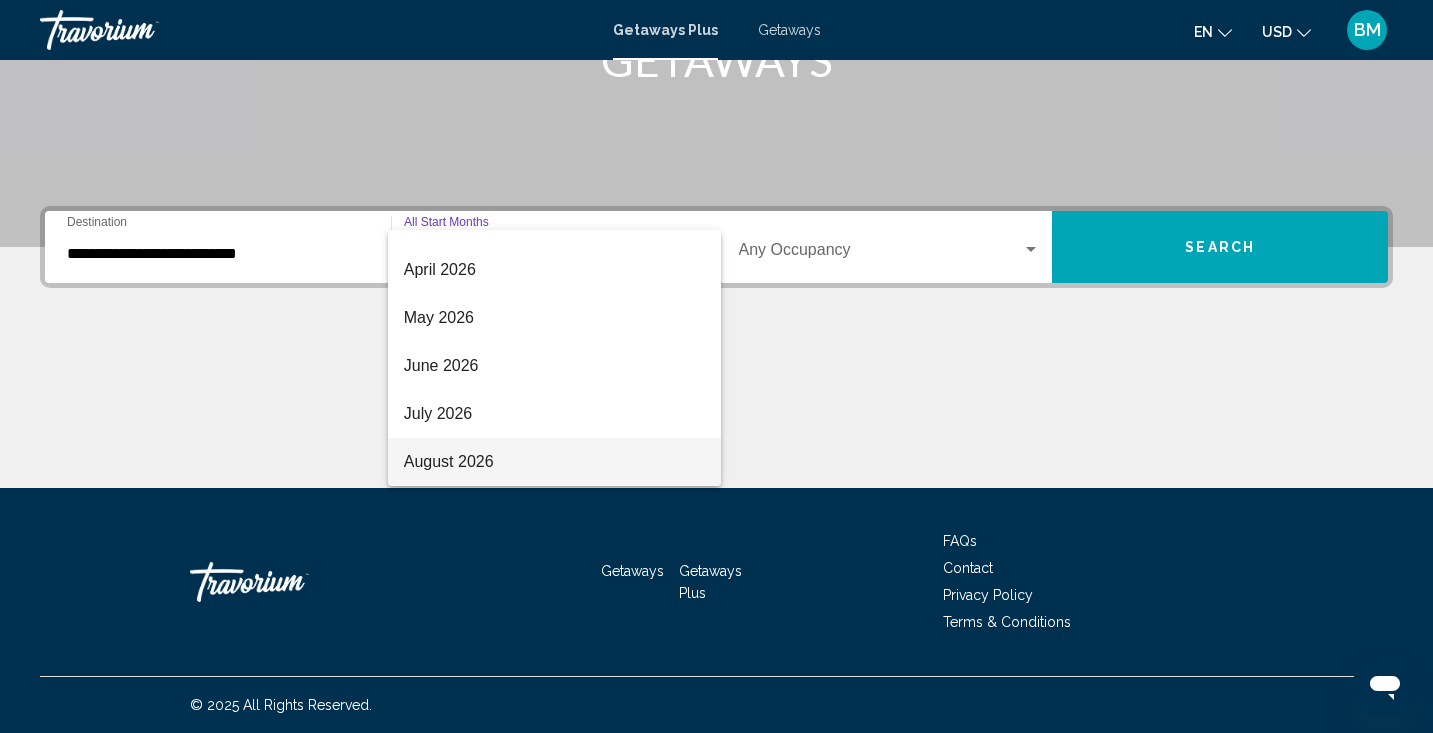 click on "August 2026" at bounding box center (554, 462) 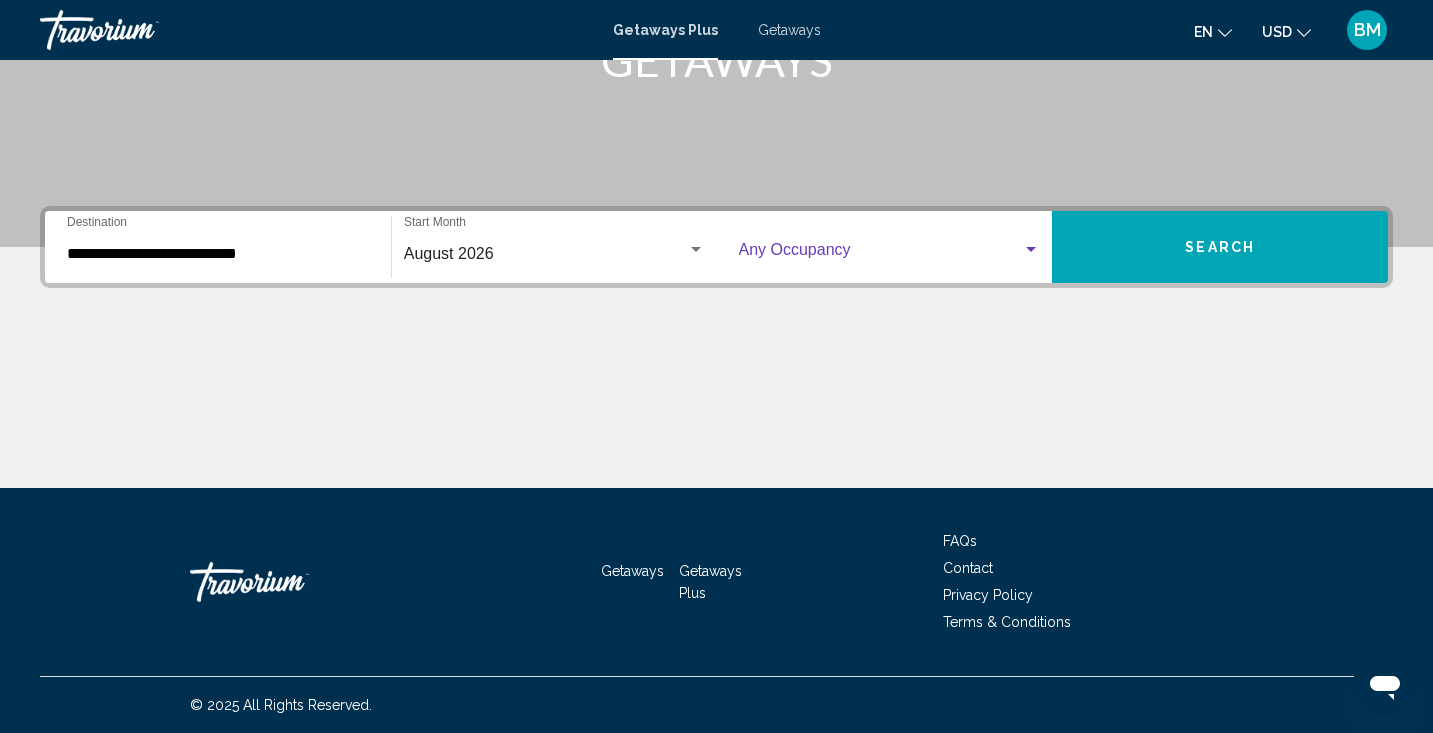 click at bounding box center (1031, 250) 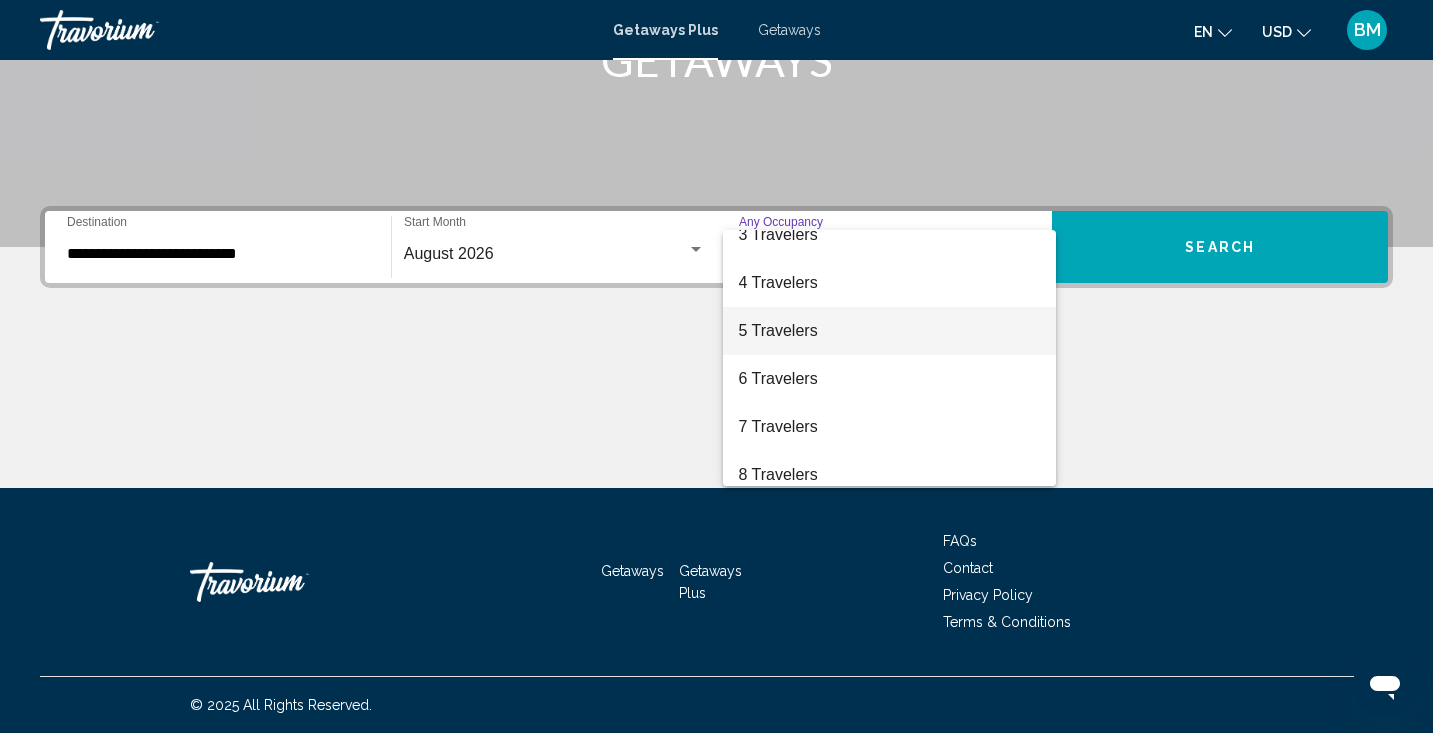 scroll, scrollTop: 146, scrollLeft: 0, axis: vertical 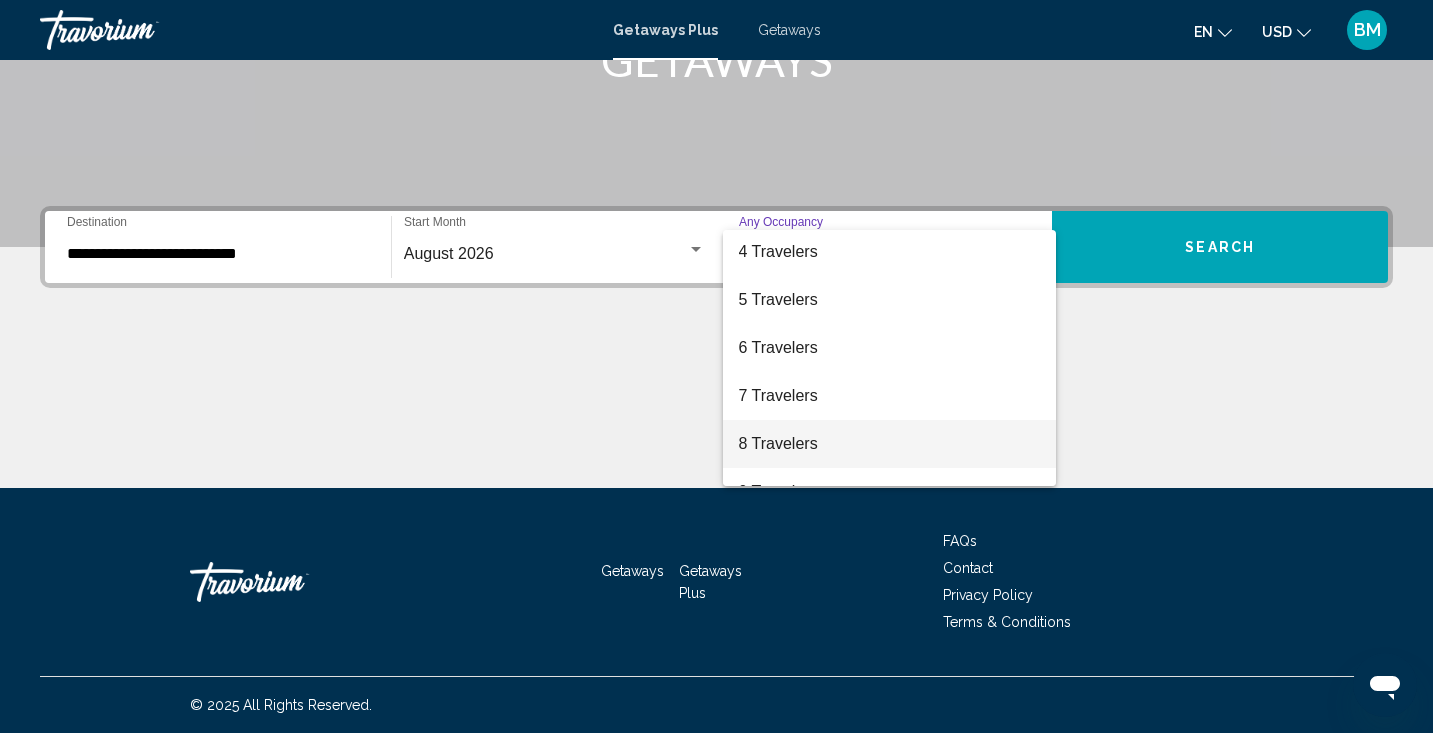 click on "8 Travelers" at bounding box center [890, 444] 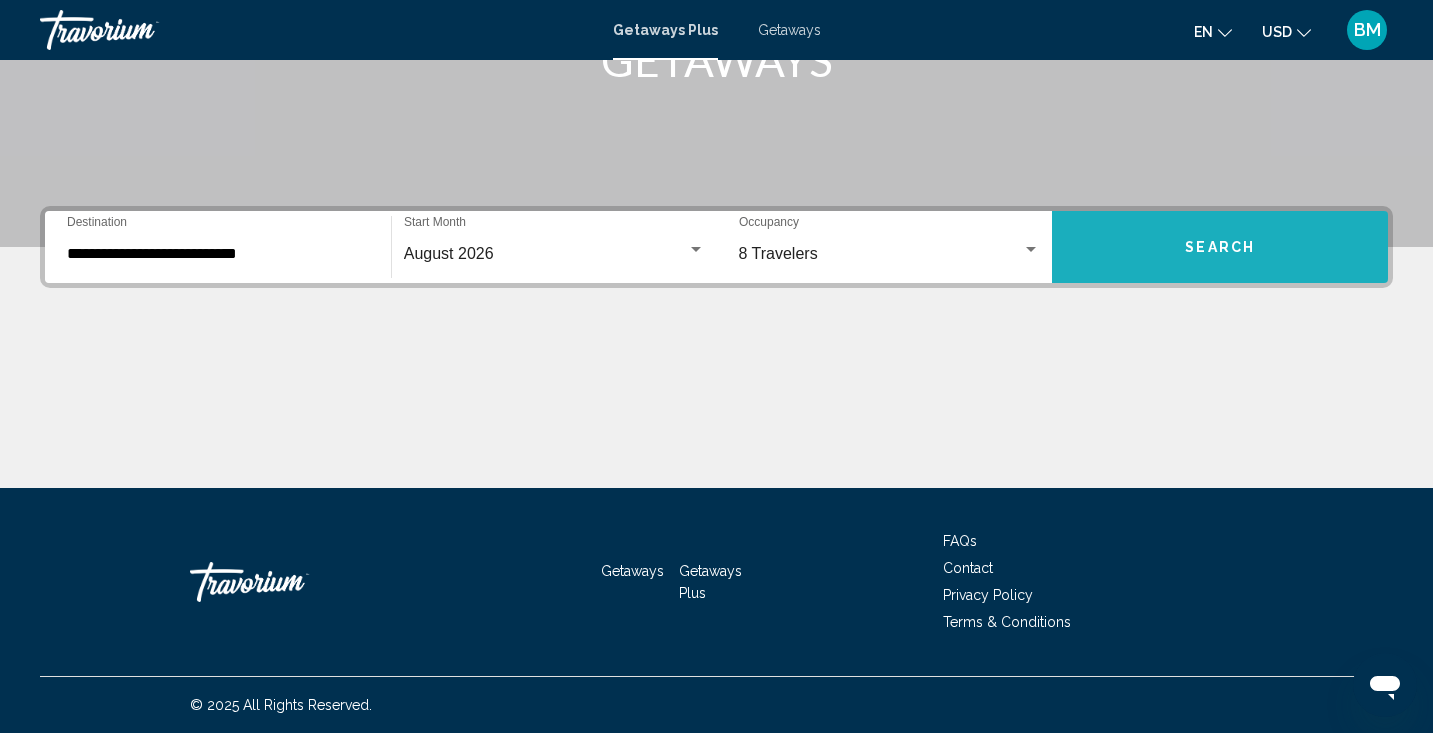click on "Search" at bounding box center [1220, 247] 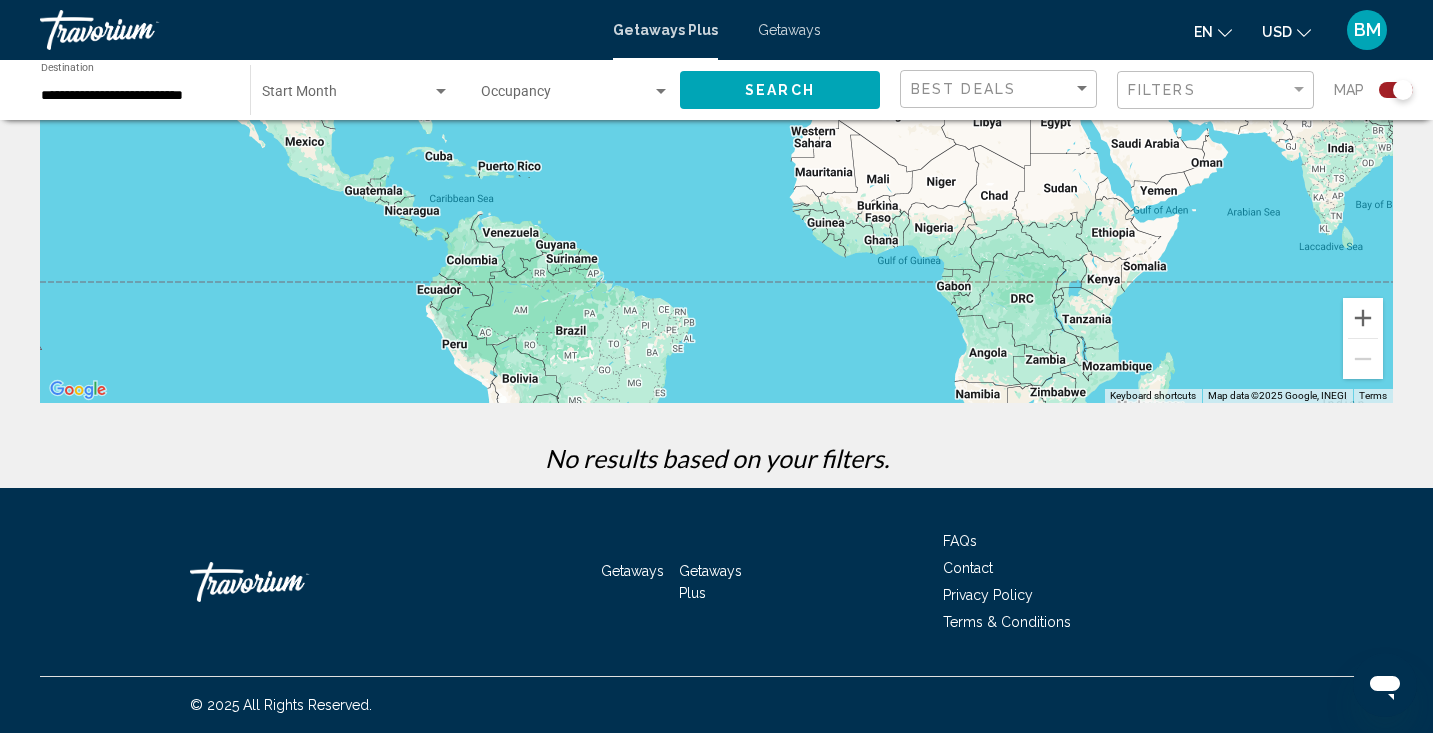 scroll, scrollTop: 0, scrollLeft: 0, axis: both 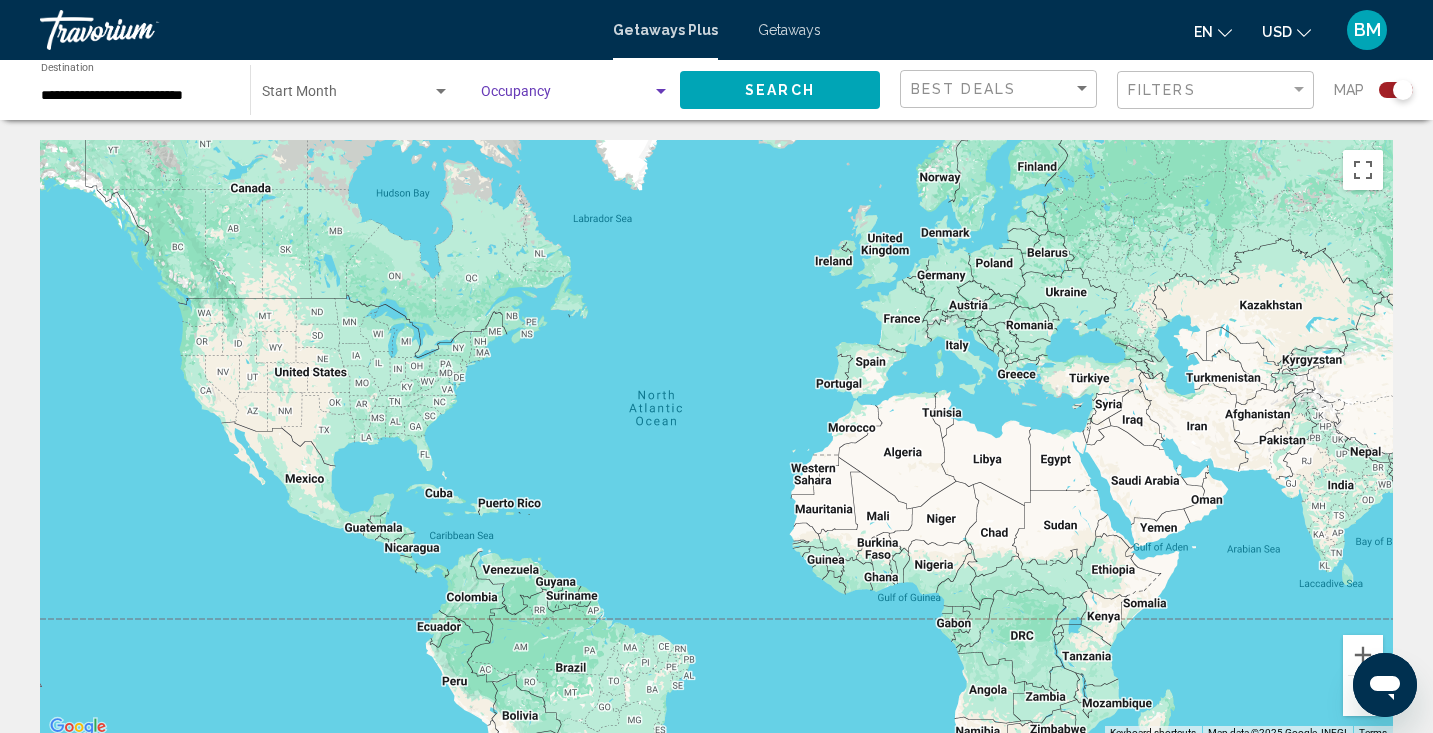 click at bounding box center [661, 91] 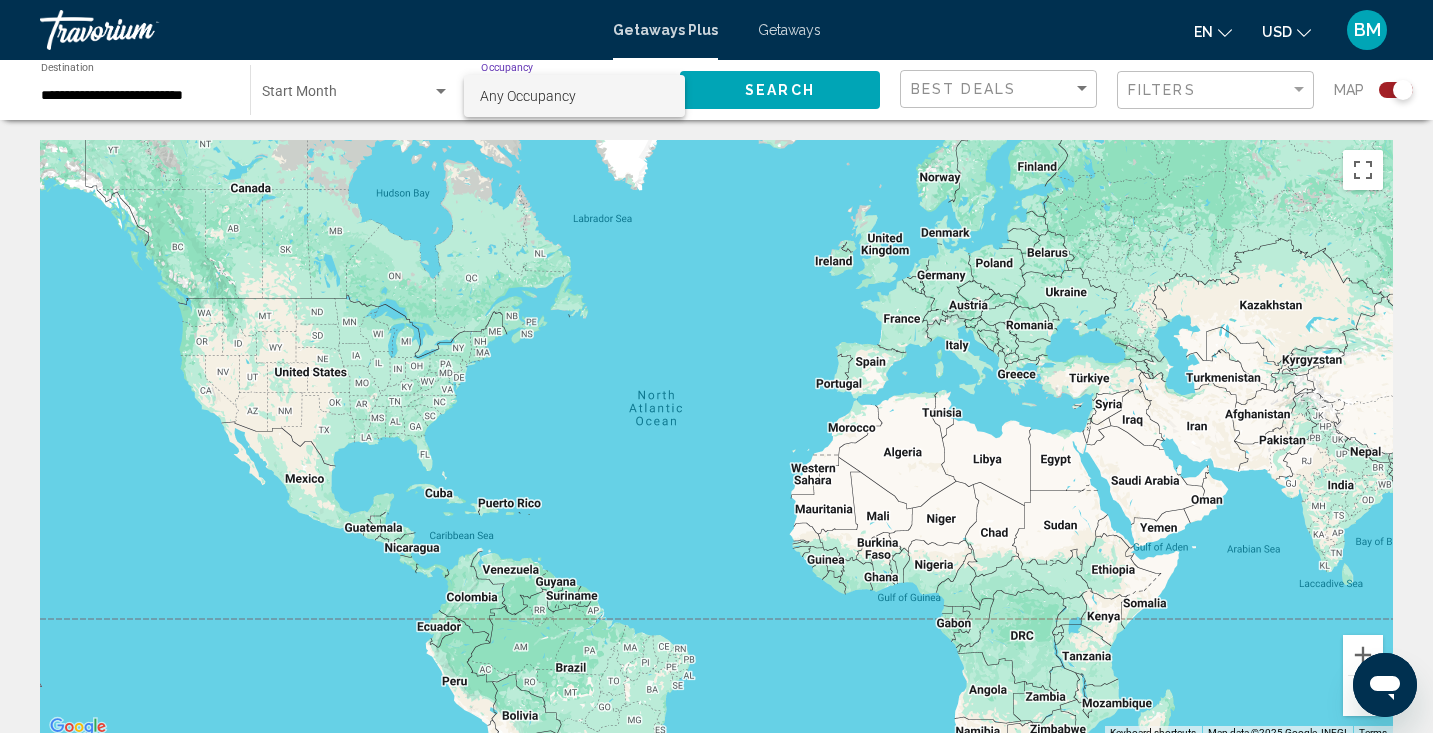 click at bounding box center [716, 366] 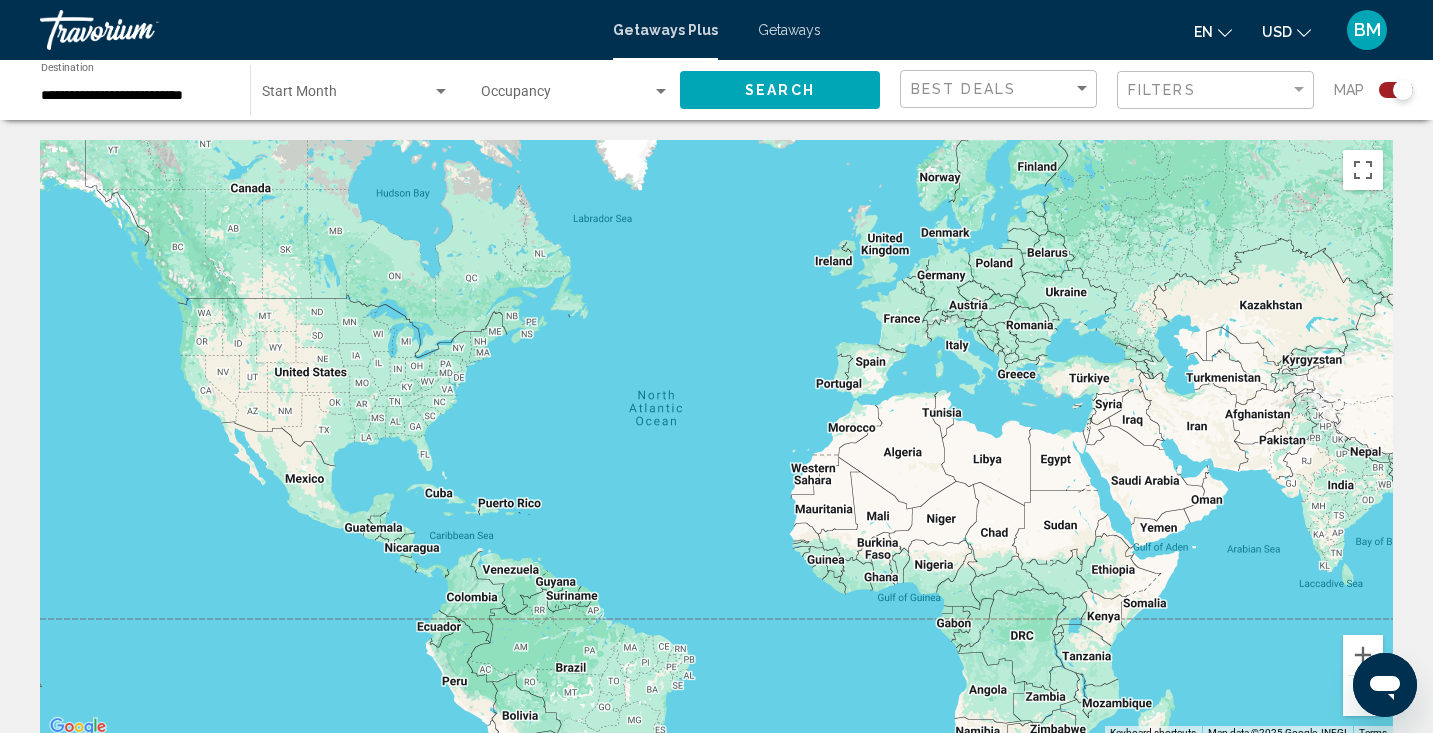 click at bounding box center [347, 96] 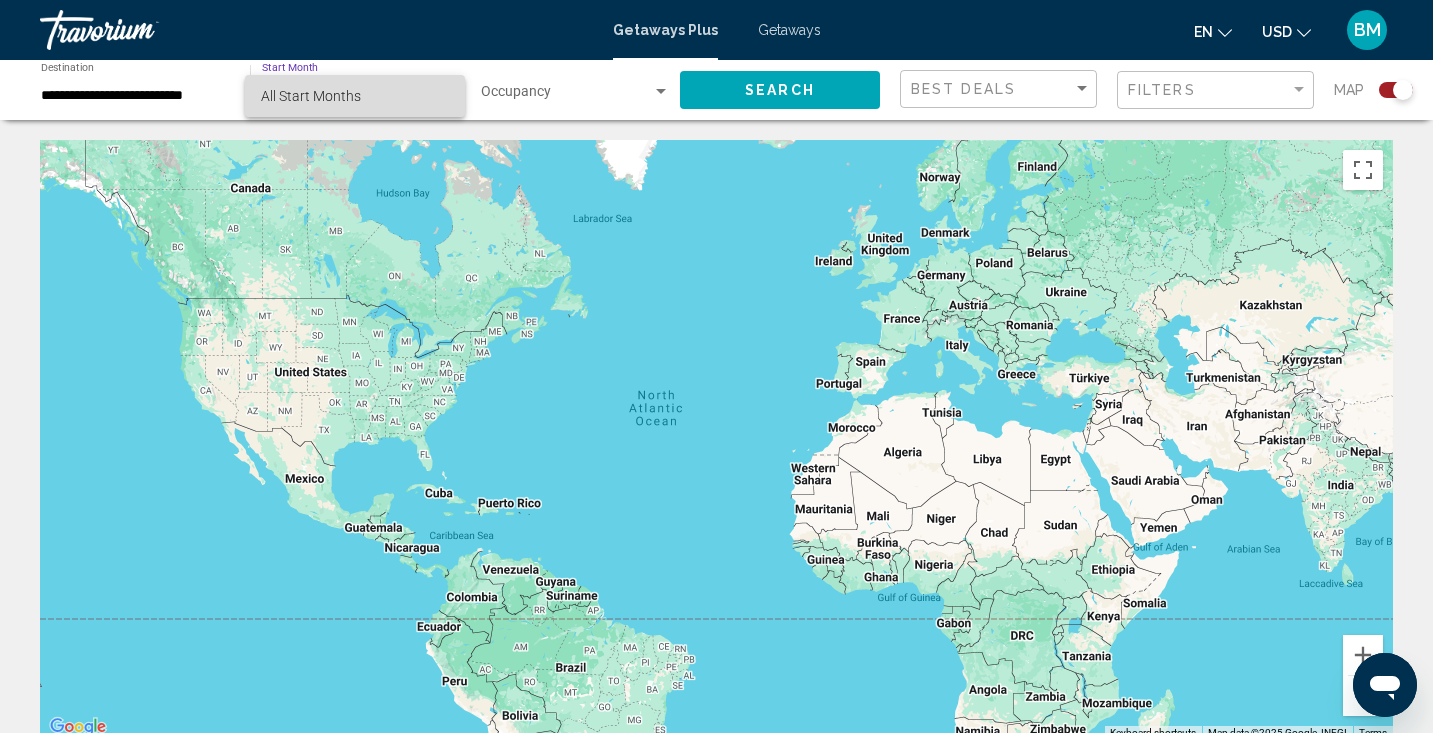 click on "All Start Months" at bounding box center (355, 96) 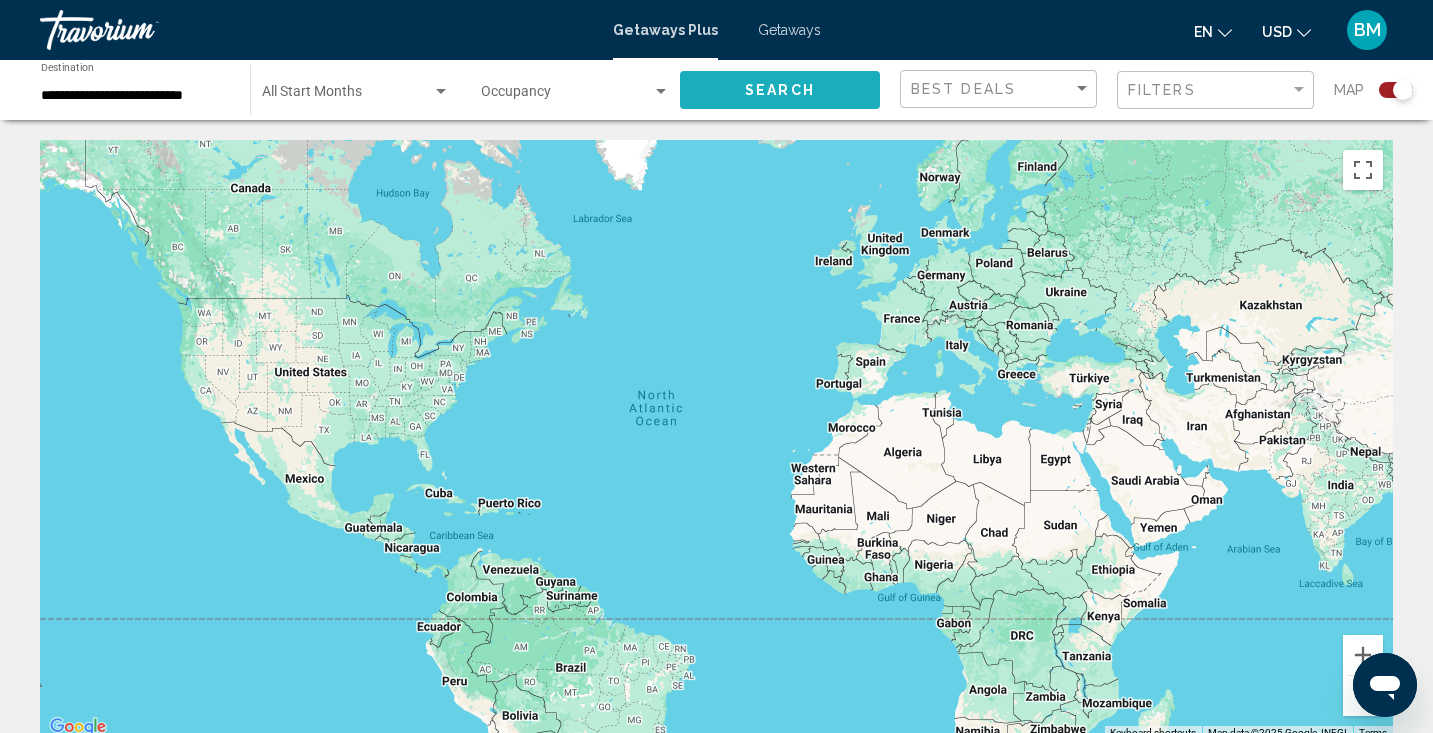 click on "Search" 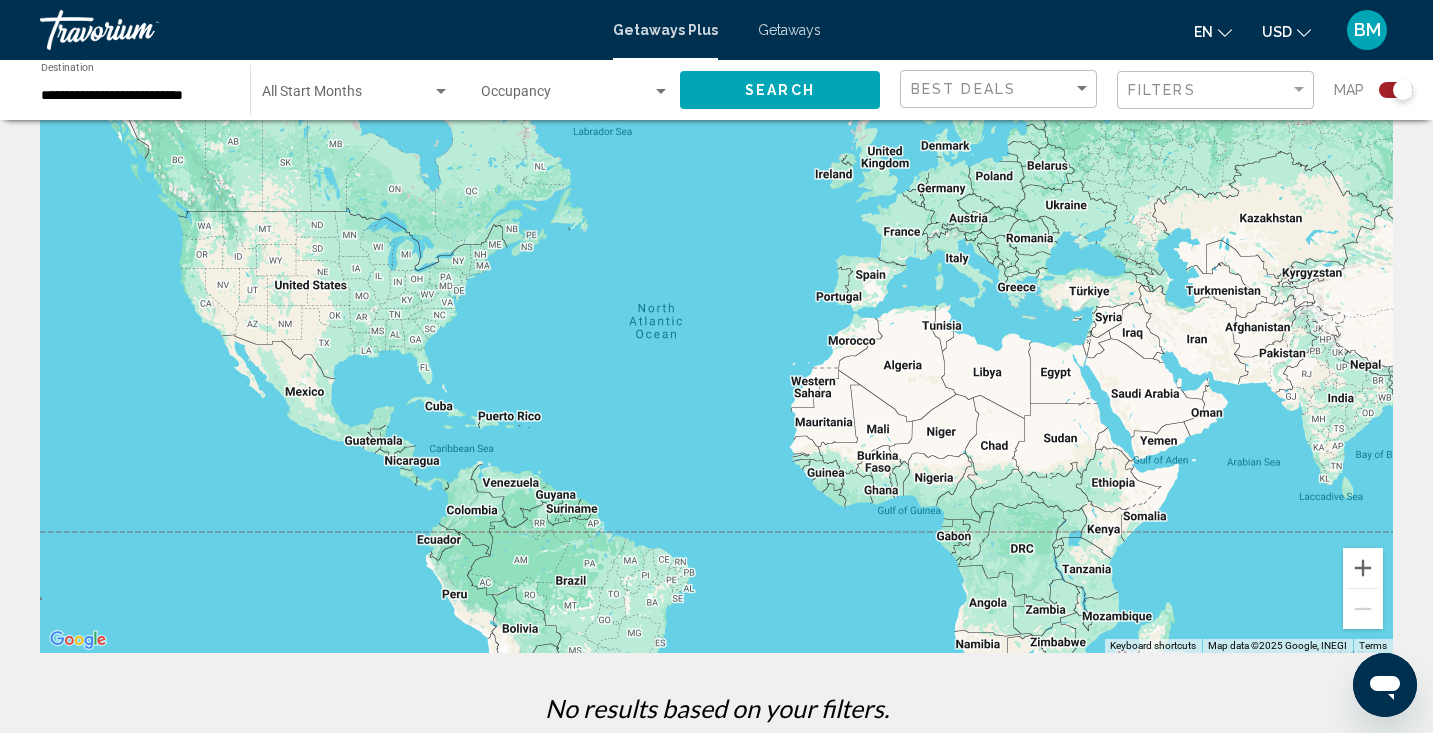 scroll, scrollTop: 0, scrollLeft: 0, axis: both 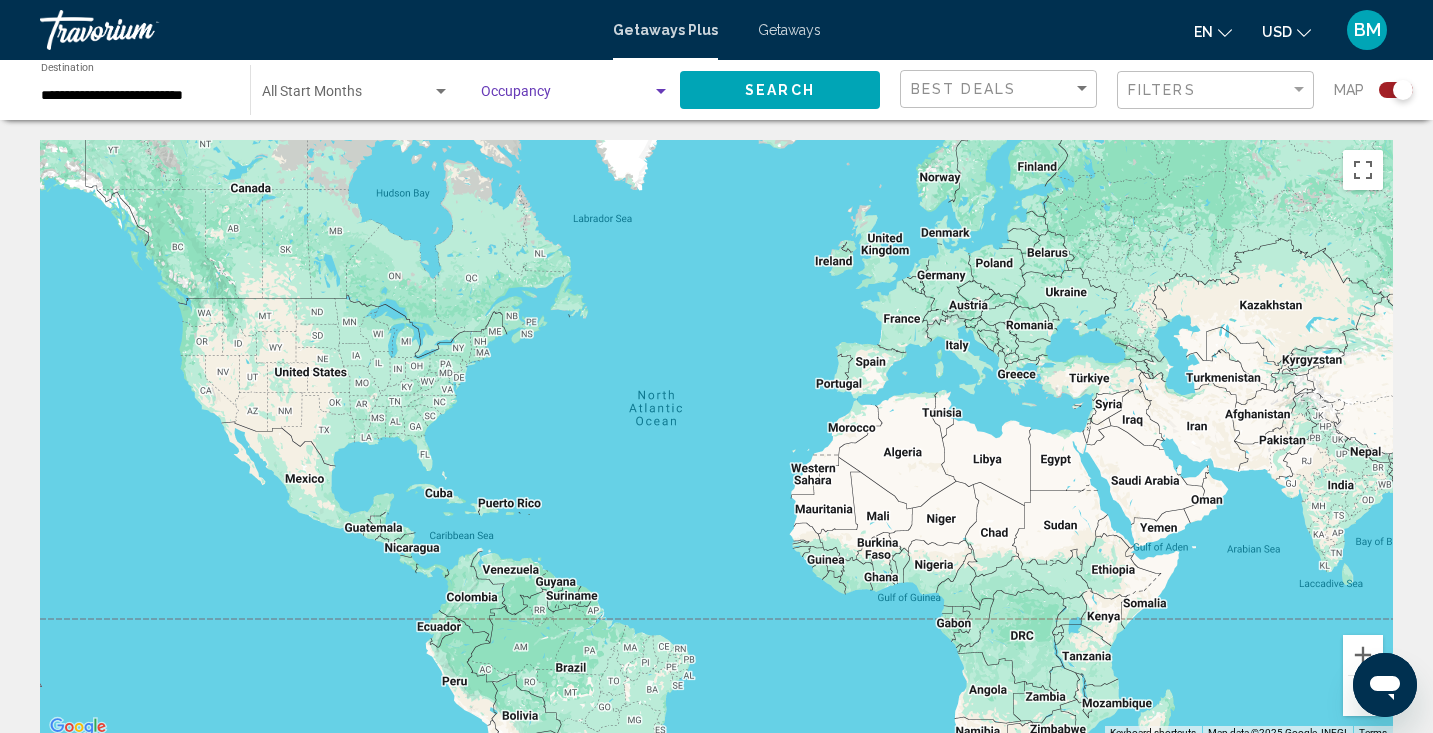 click at bounding box center [661, 91] 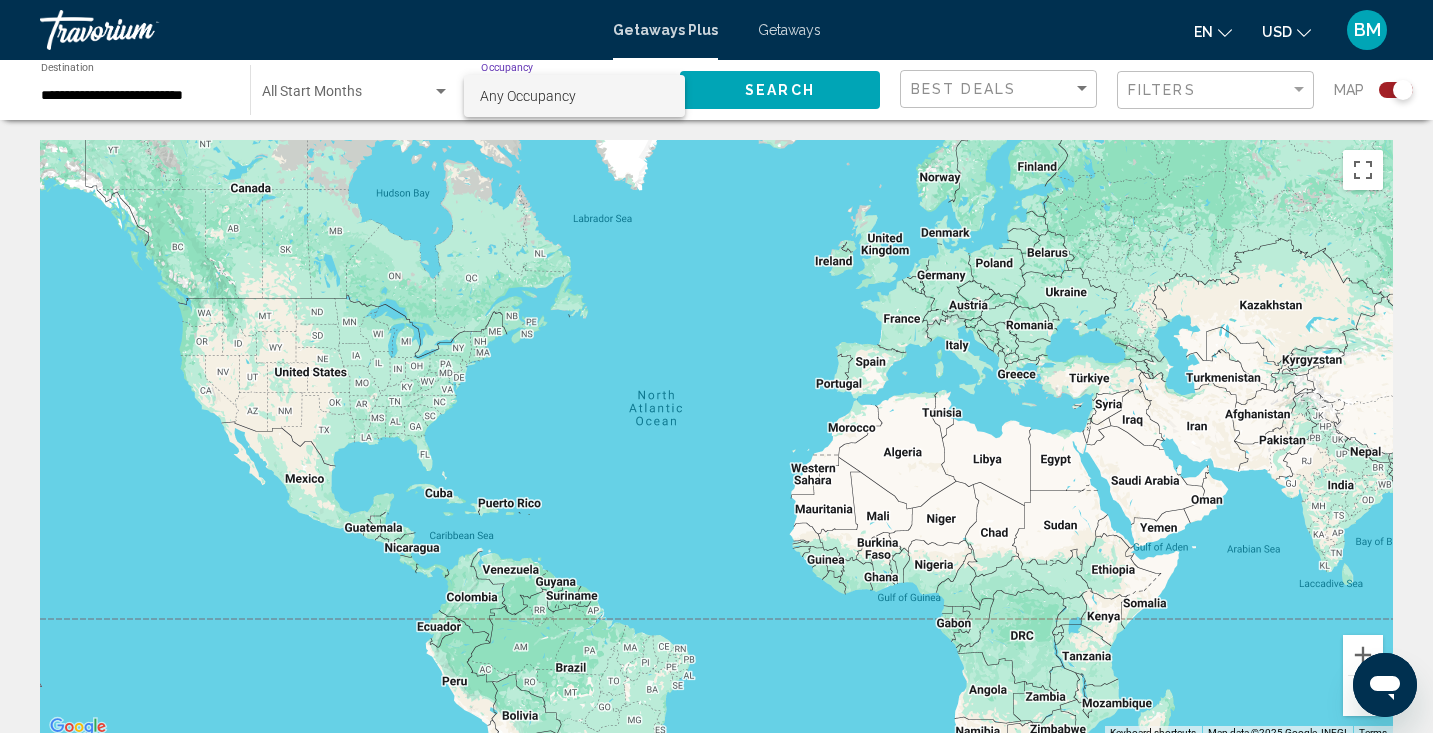click on "Any Occupancy" at bounding box center (574, 96) 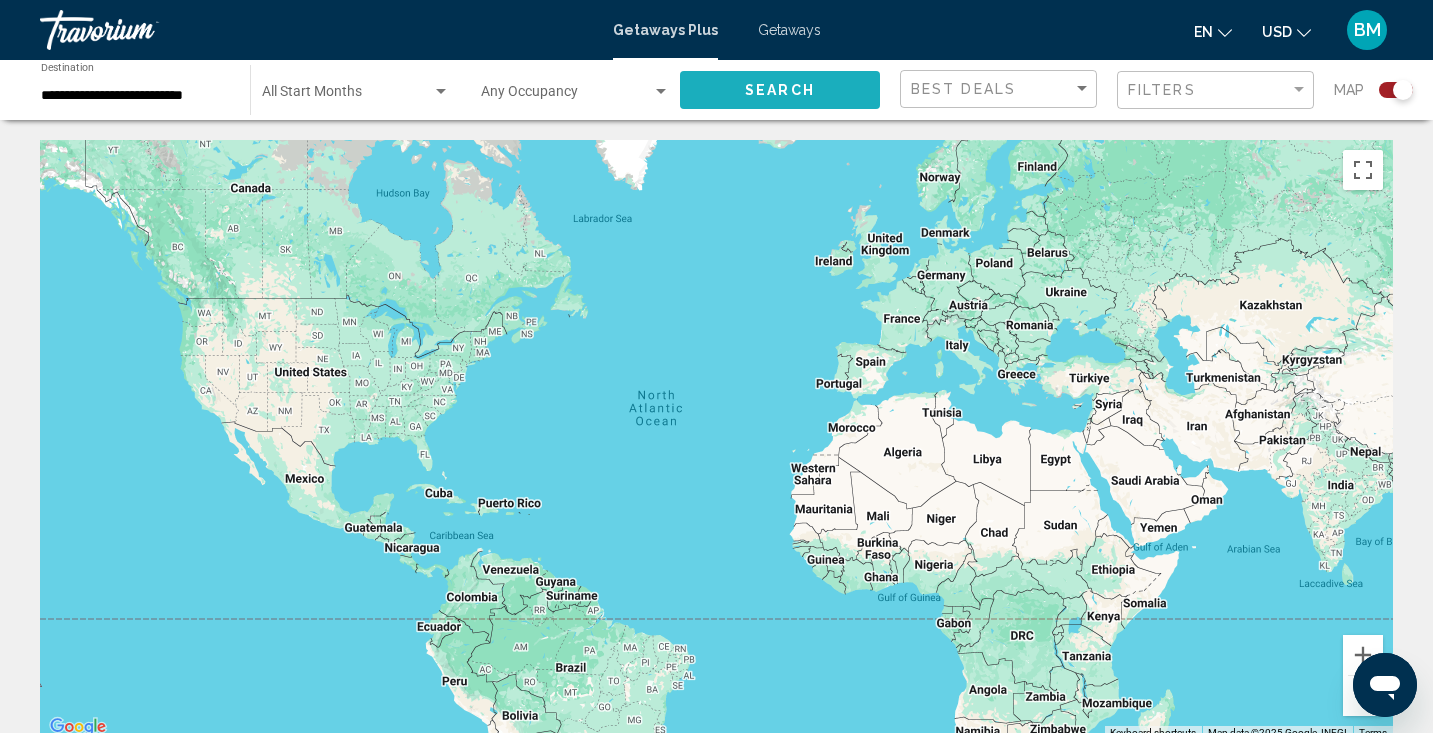 click on "Search" 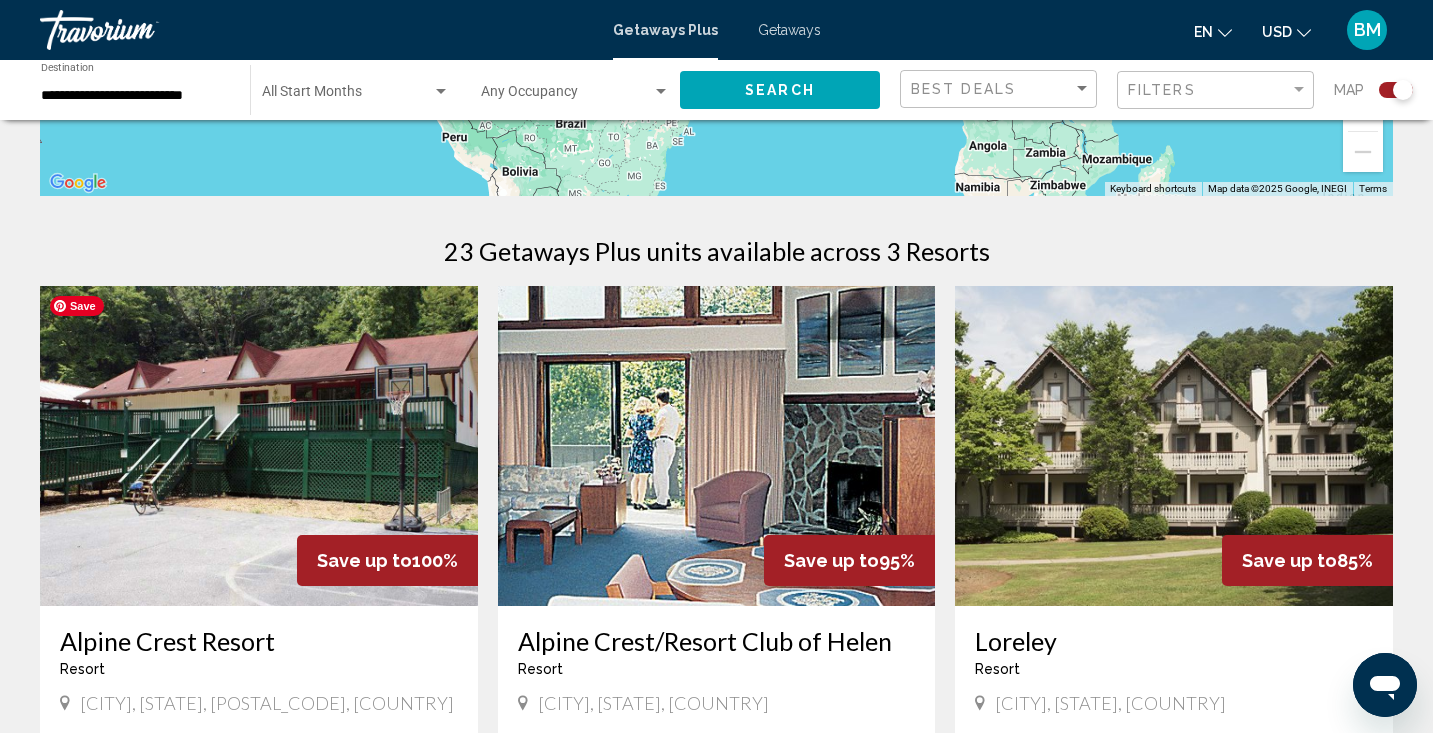 scroll, scrollTop: 522, scrollLeft: 0, axis: vertical 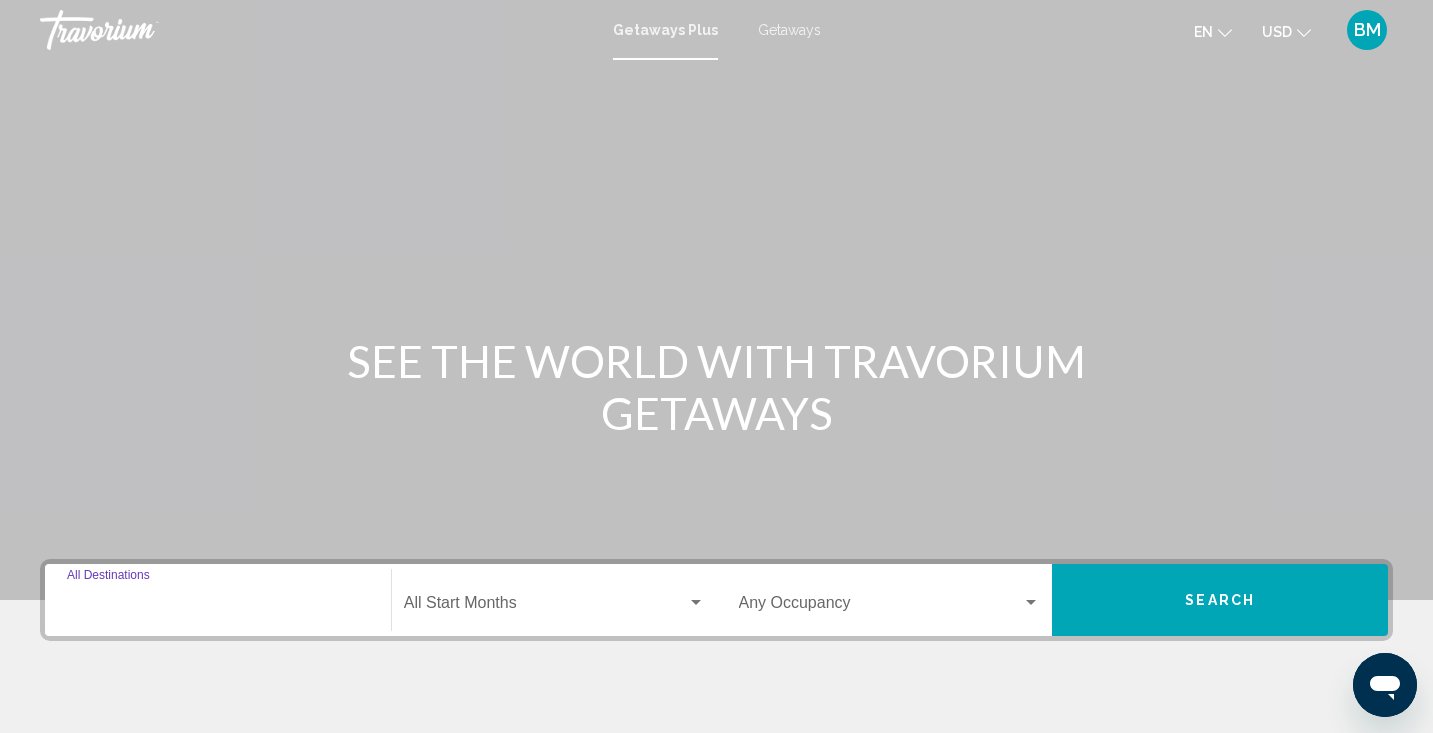 click on "Destination All Destinations" at bounding box center (218, 607) 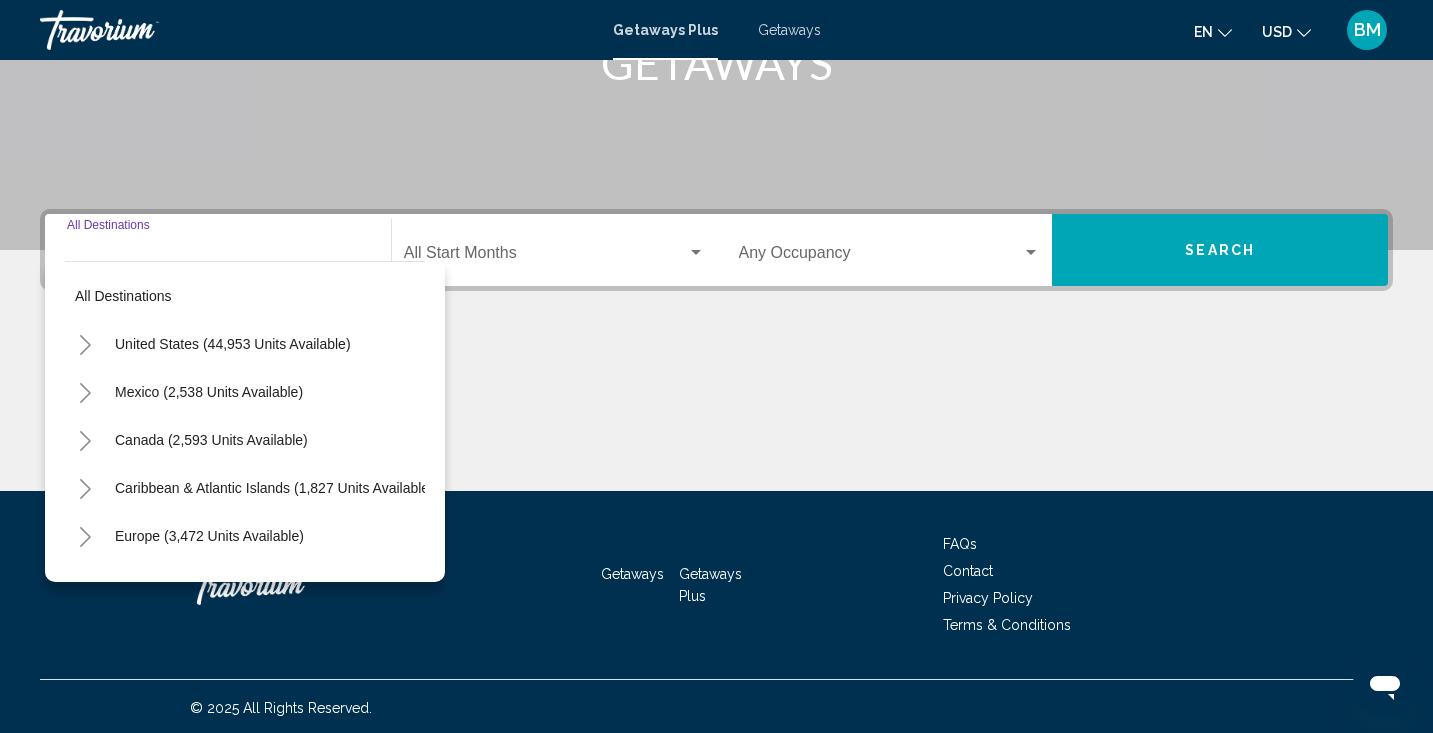 scroll, scrollTop: 353, scrollLeft: 0, axis: vertical 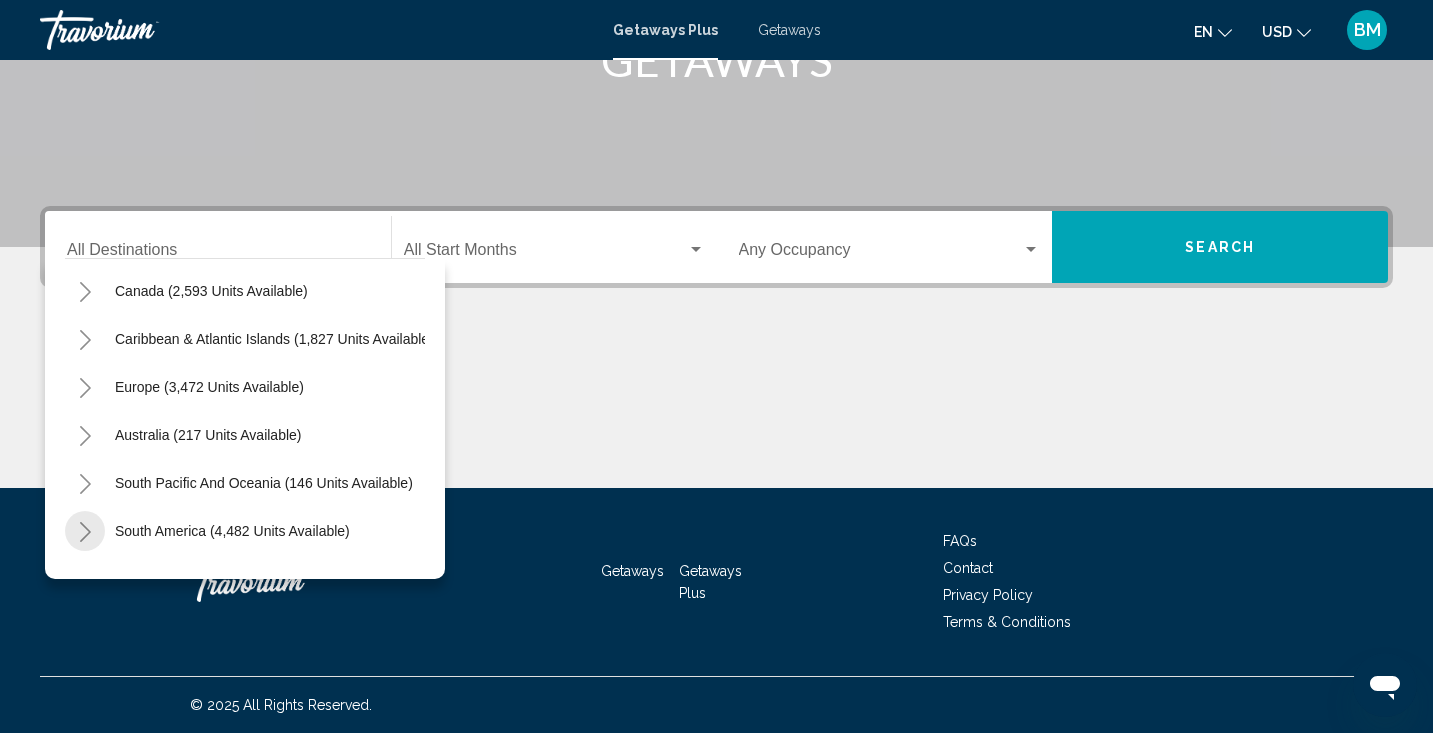 click 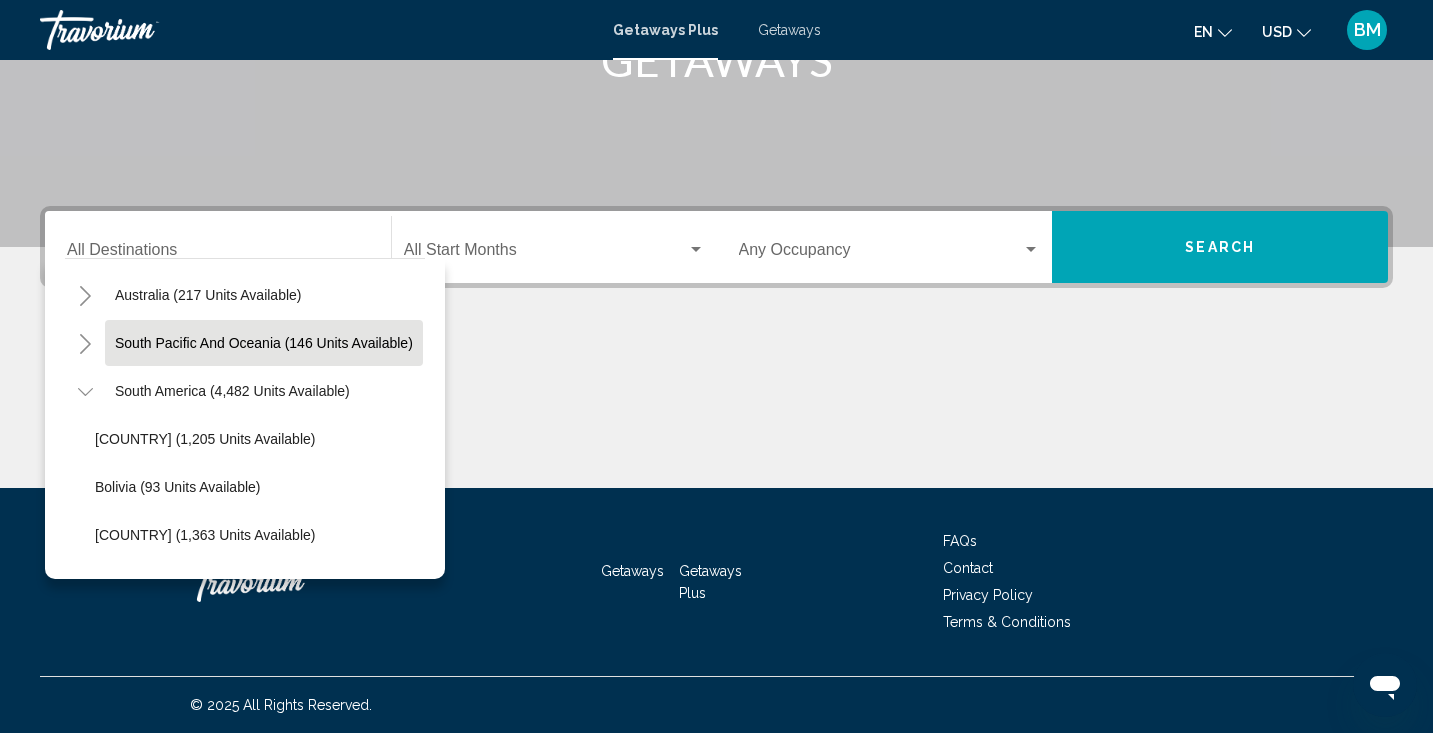 scroll, scrollTop: 290, scrollLeft: 0, axis: vertical 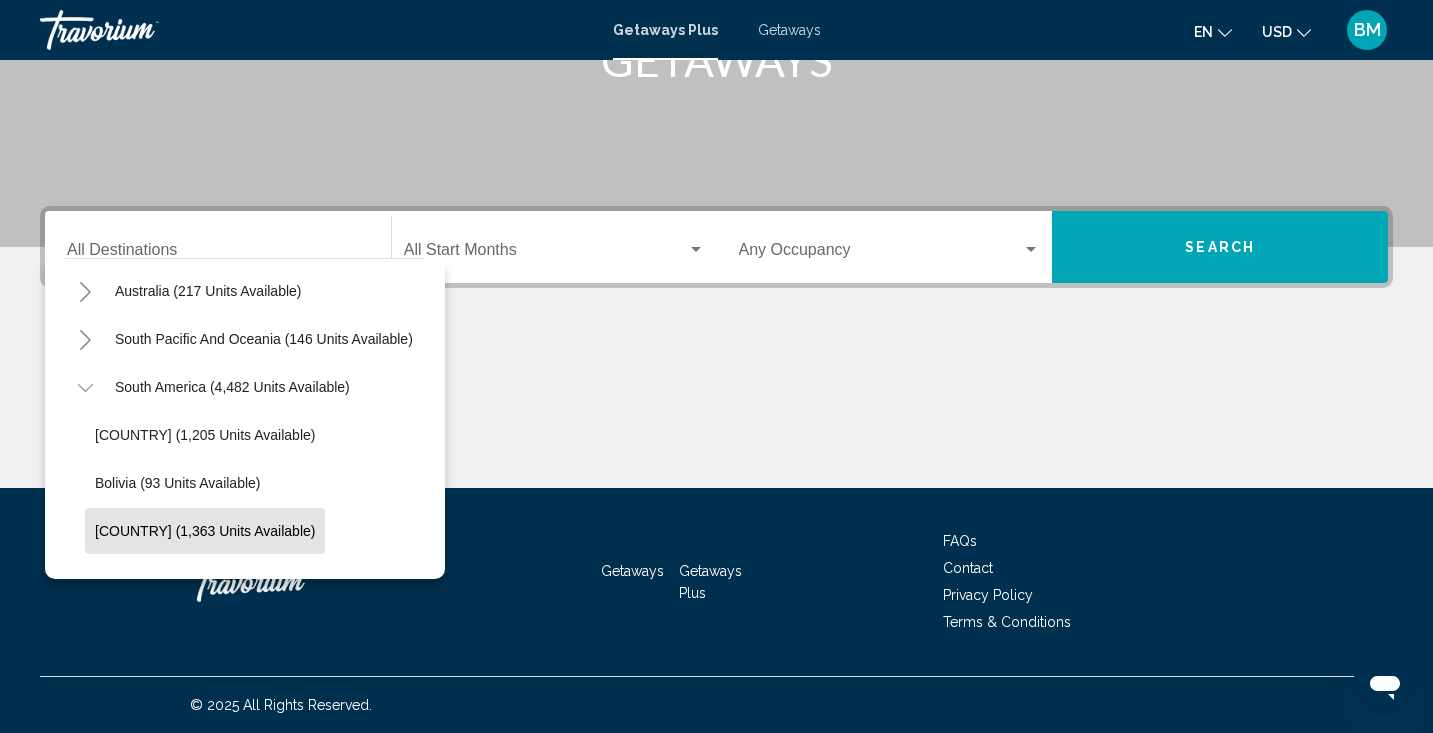 click on "Brazil (1,363 units available)" 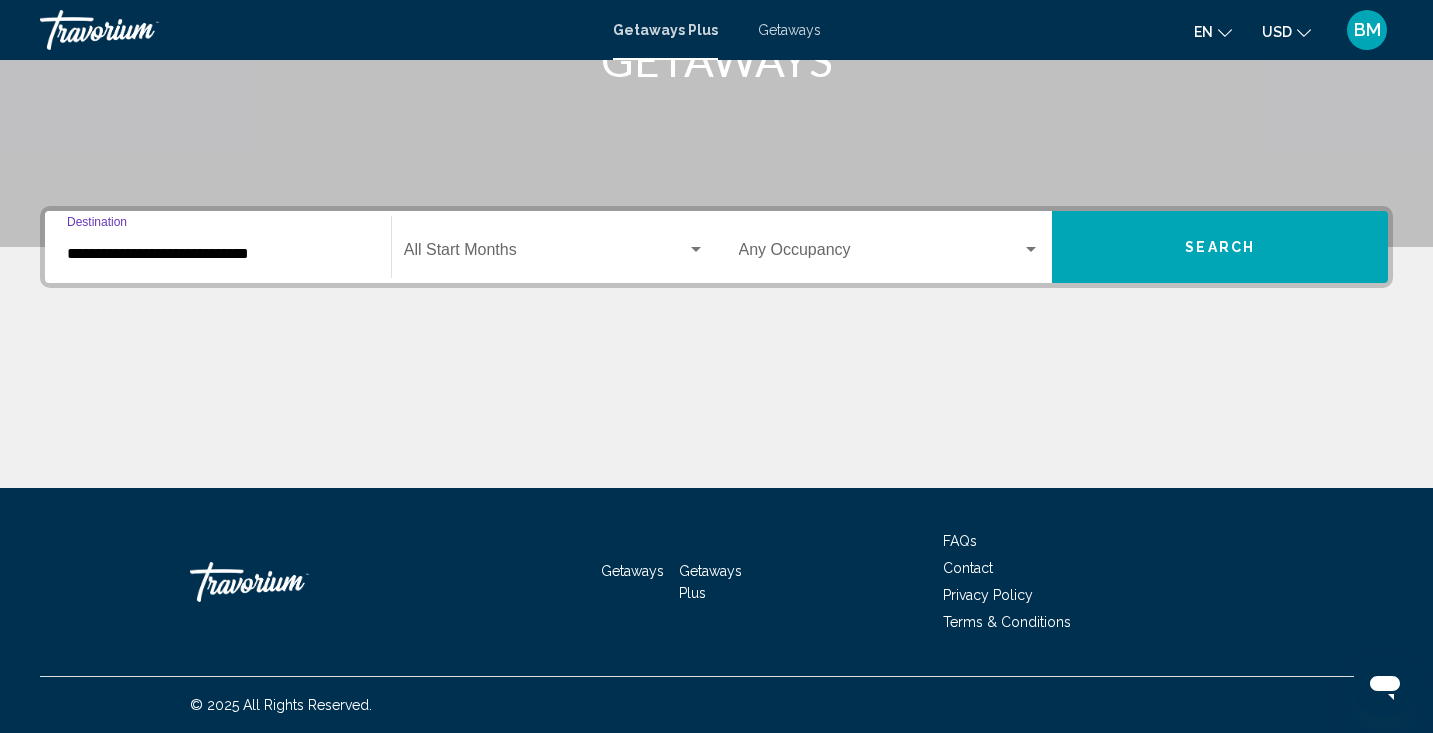 click on "Start Month All Start Months" 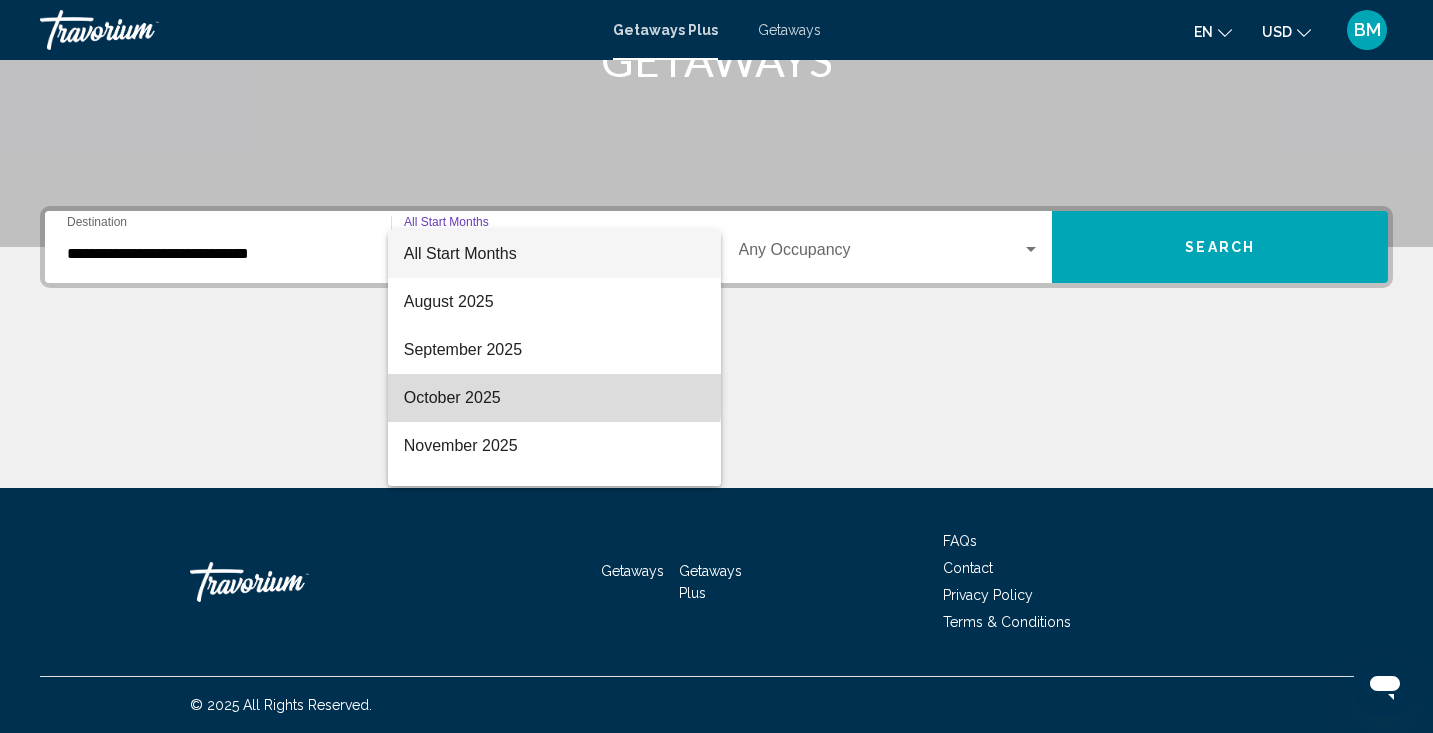 click on "October 2025" at bounding box center (554, 398) 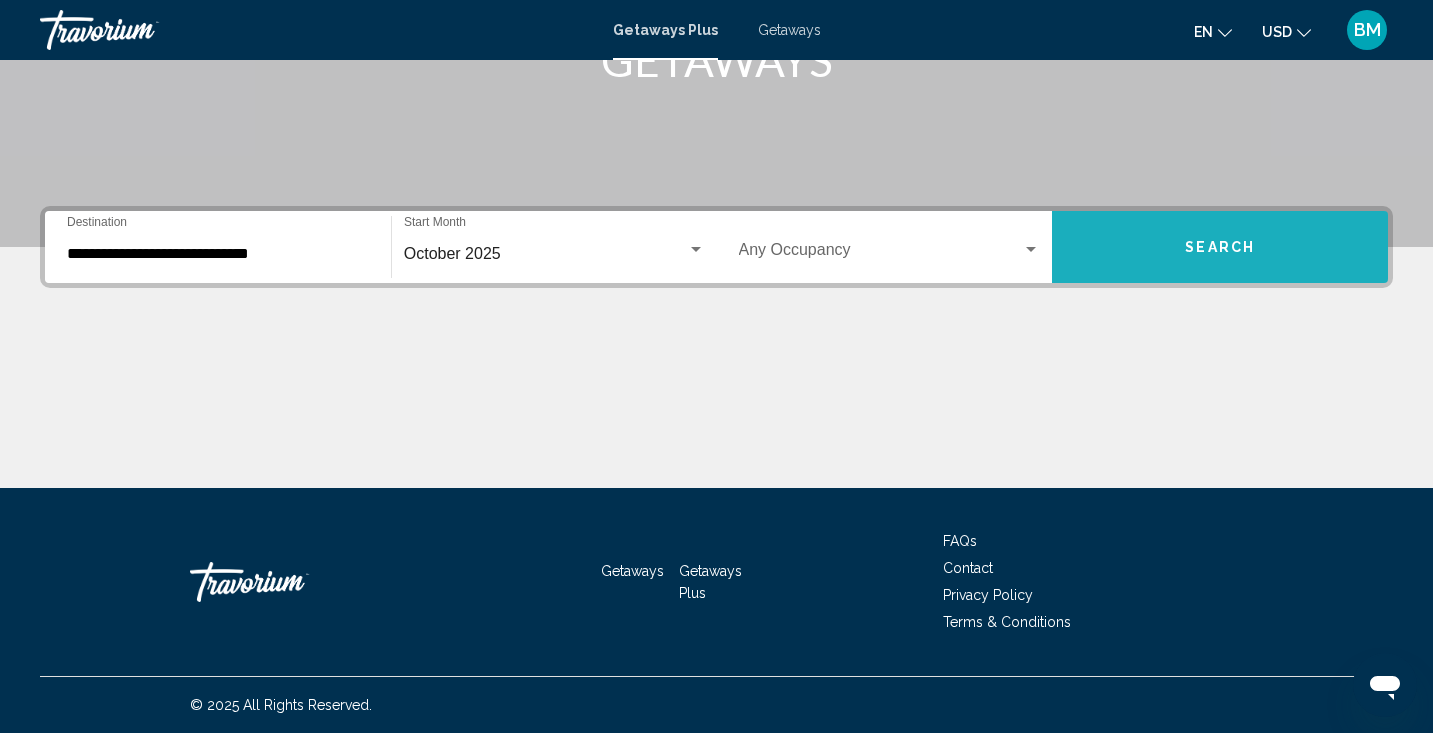 click on "Search" at bounding box center (1220, 247) 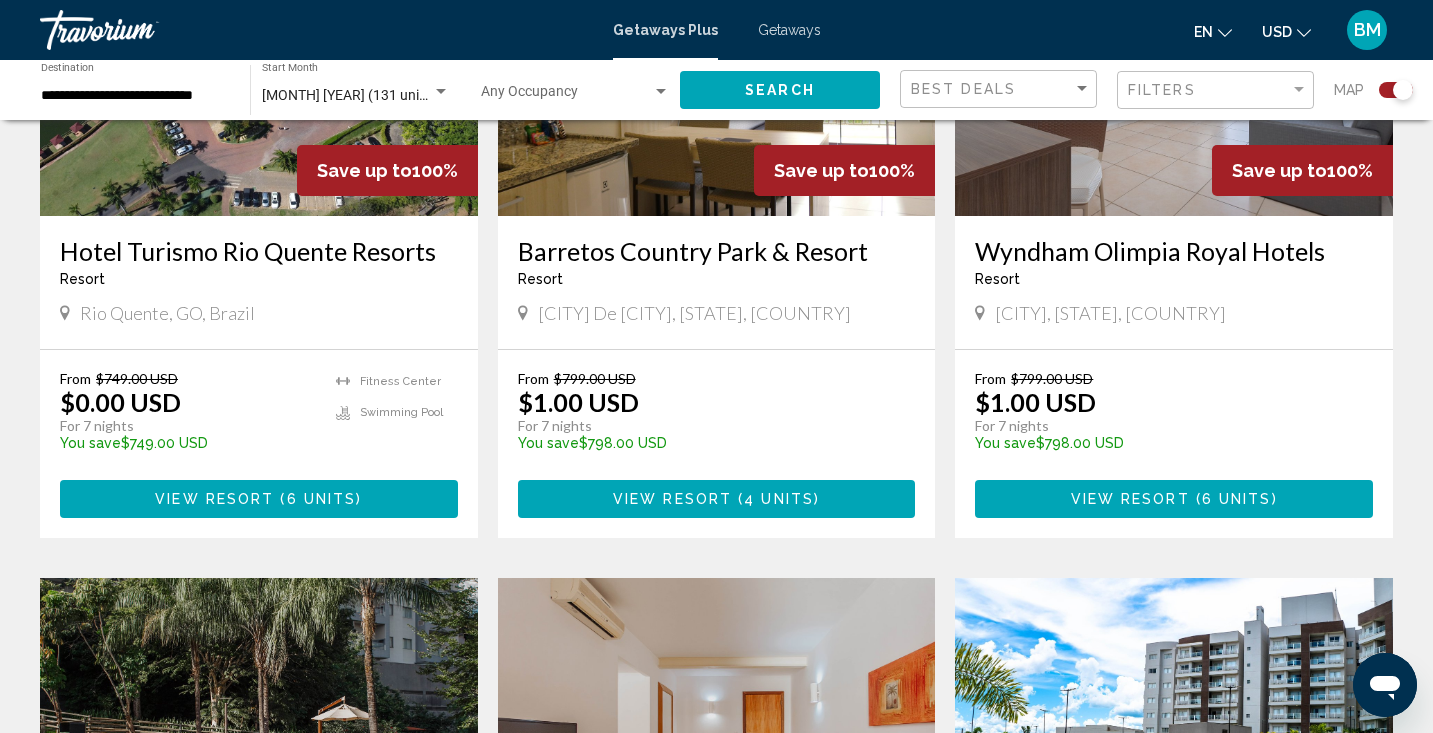scroll, scrollTop: 1580, scrollLeft: 0, axis: vertical 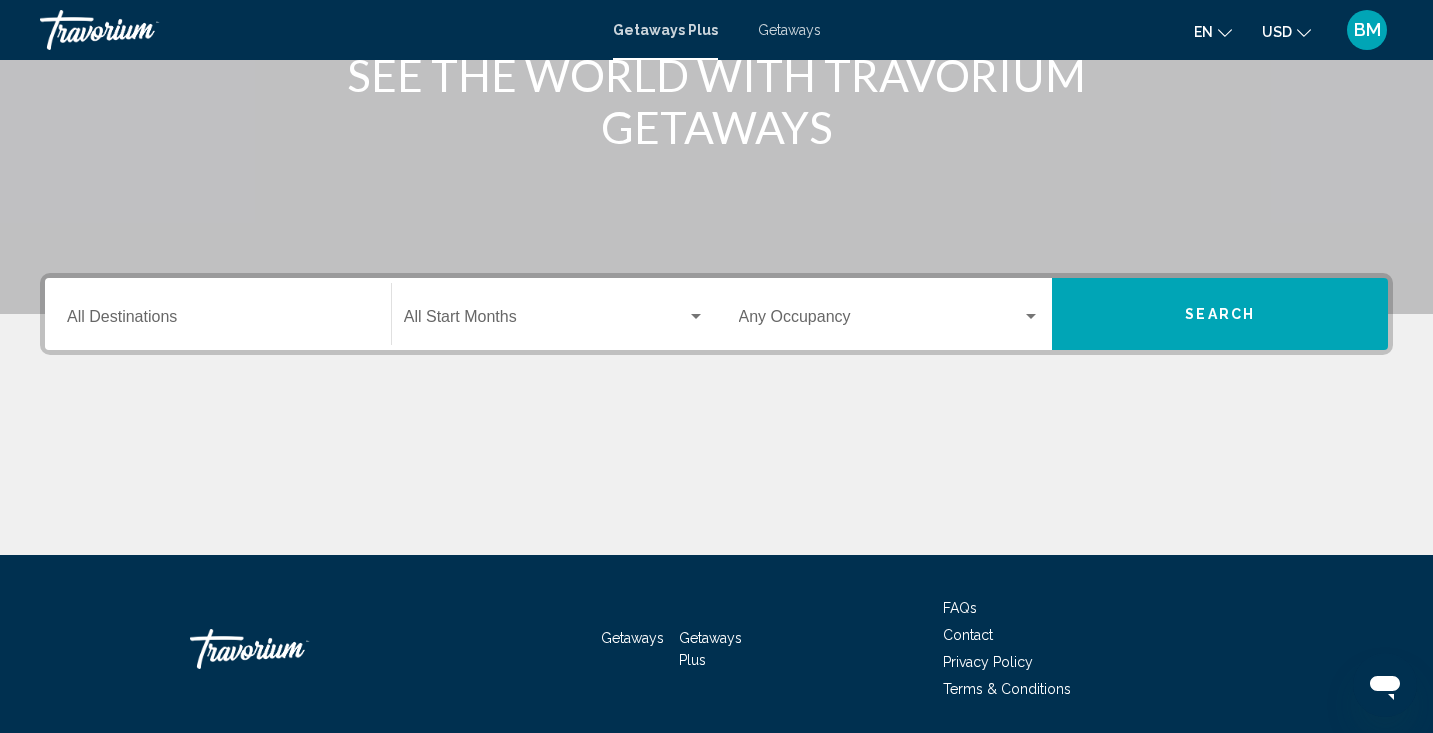 click on "Destination All Destinations" at bounding box center [218, 314] 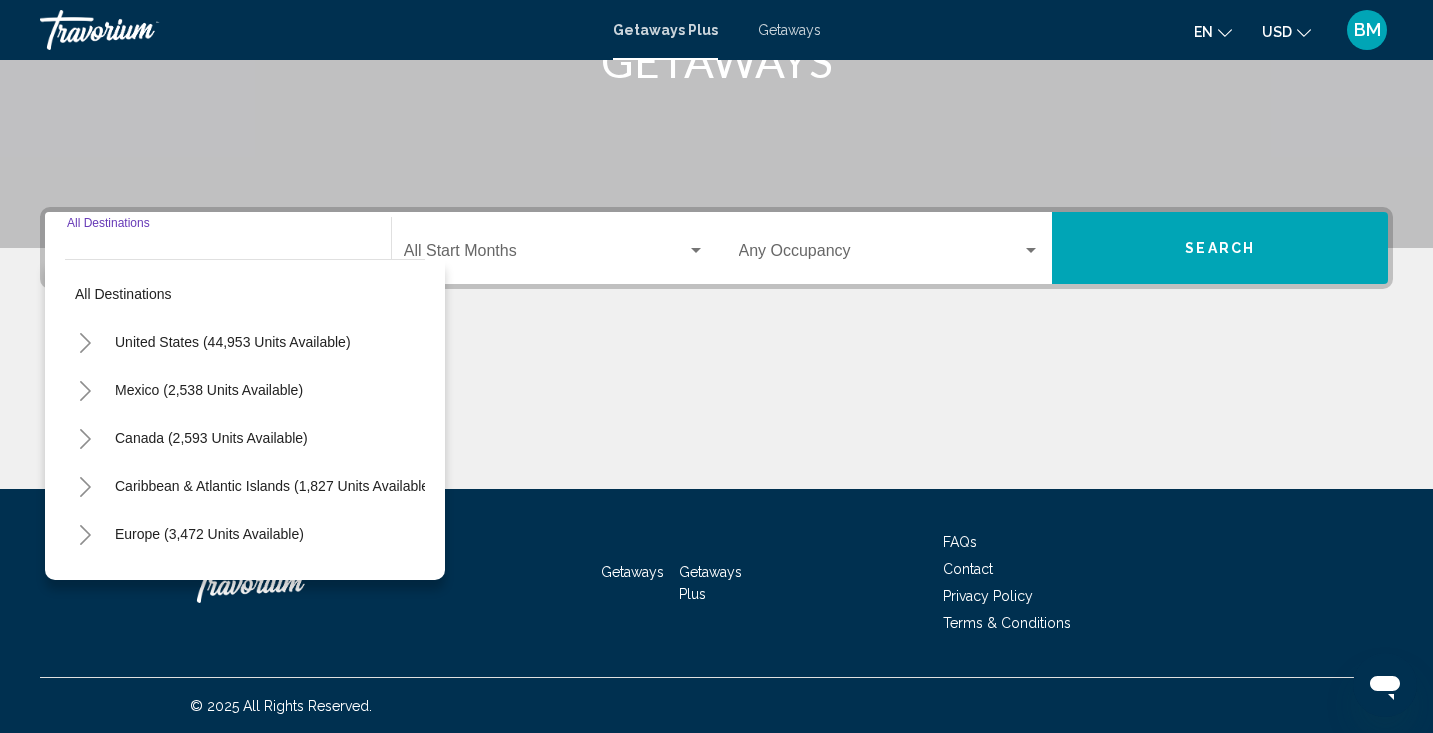 scroll, scrollTop: 353, scrollLeft: 0, axis: vertical 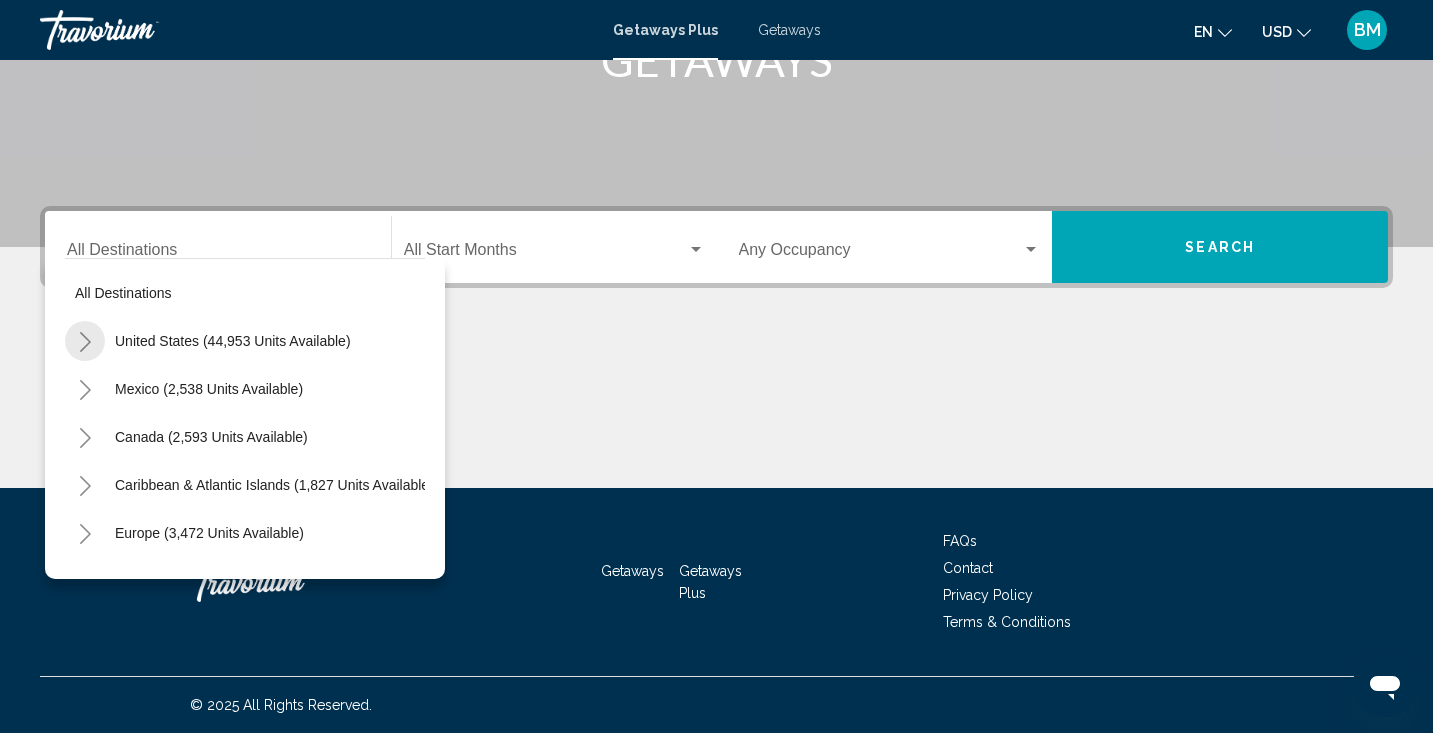 click 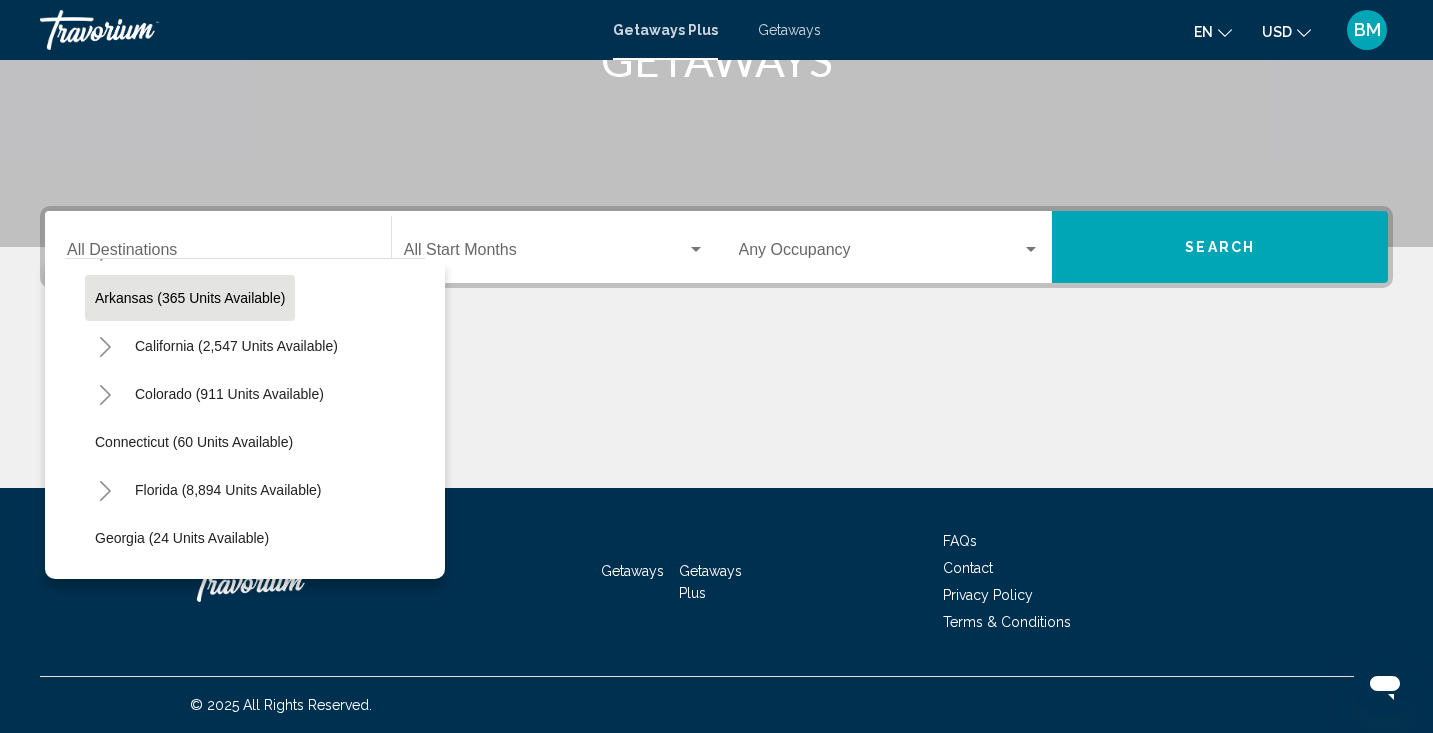scroll, scrollTop: 189, scrollLeft: 0, axis: vertical 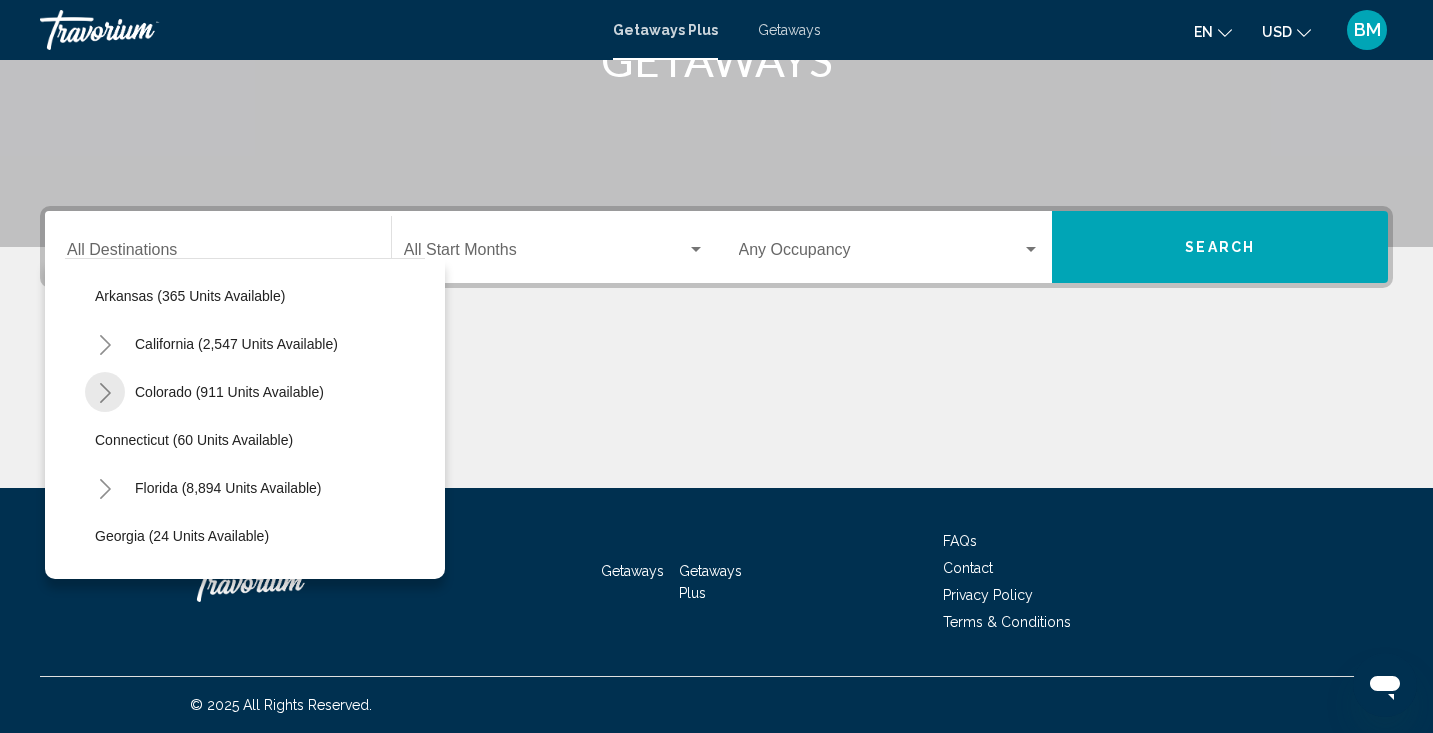 click 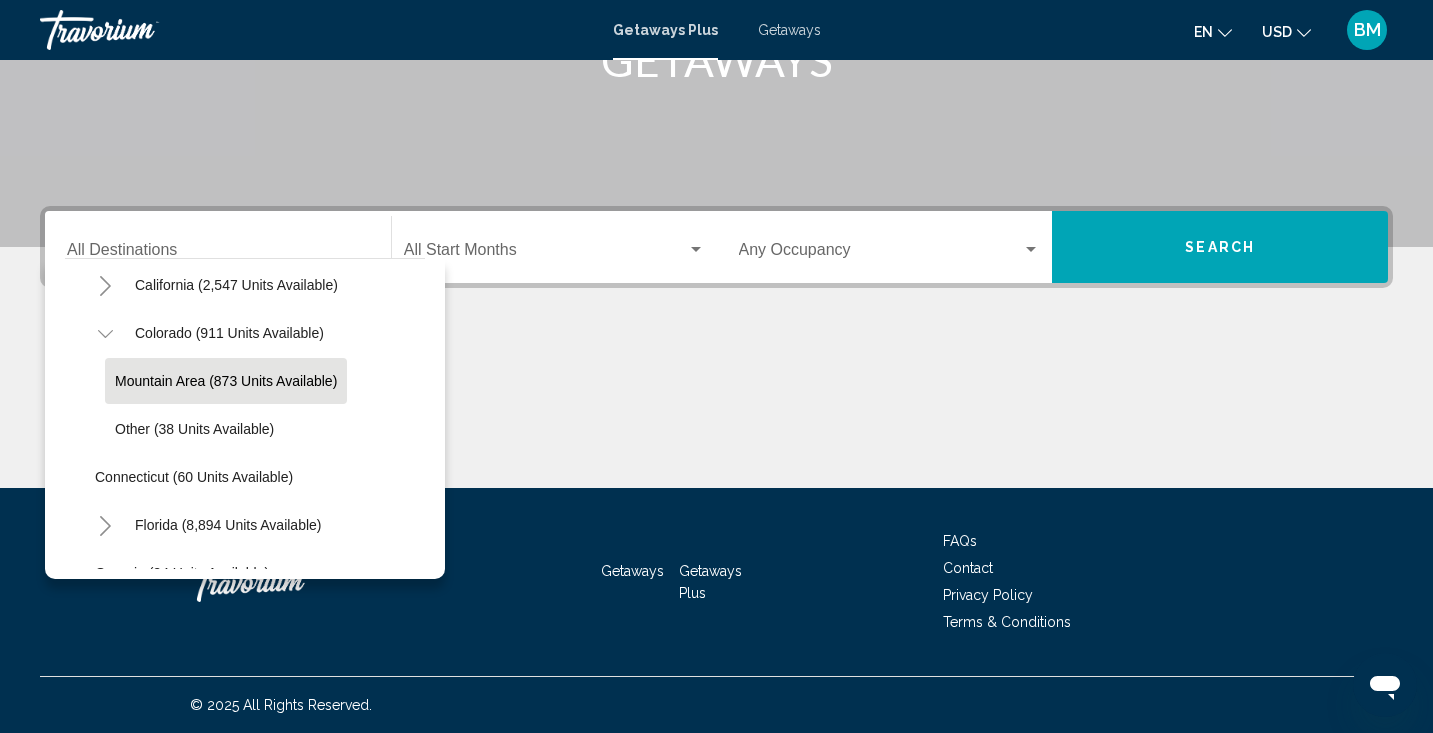 scroll, scrollTop: 250, scrollLeft: 0, axis: vertical 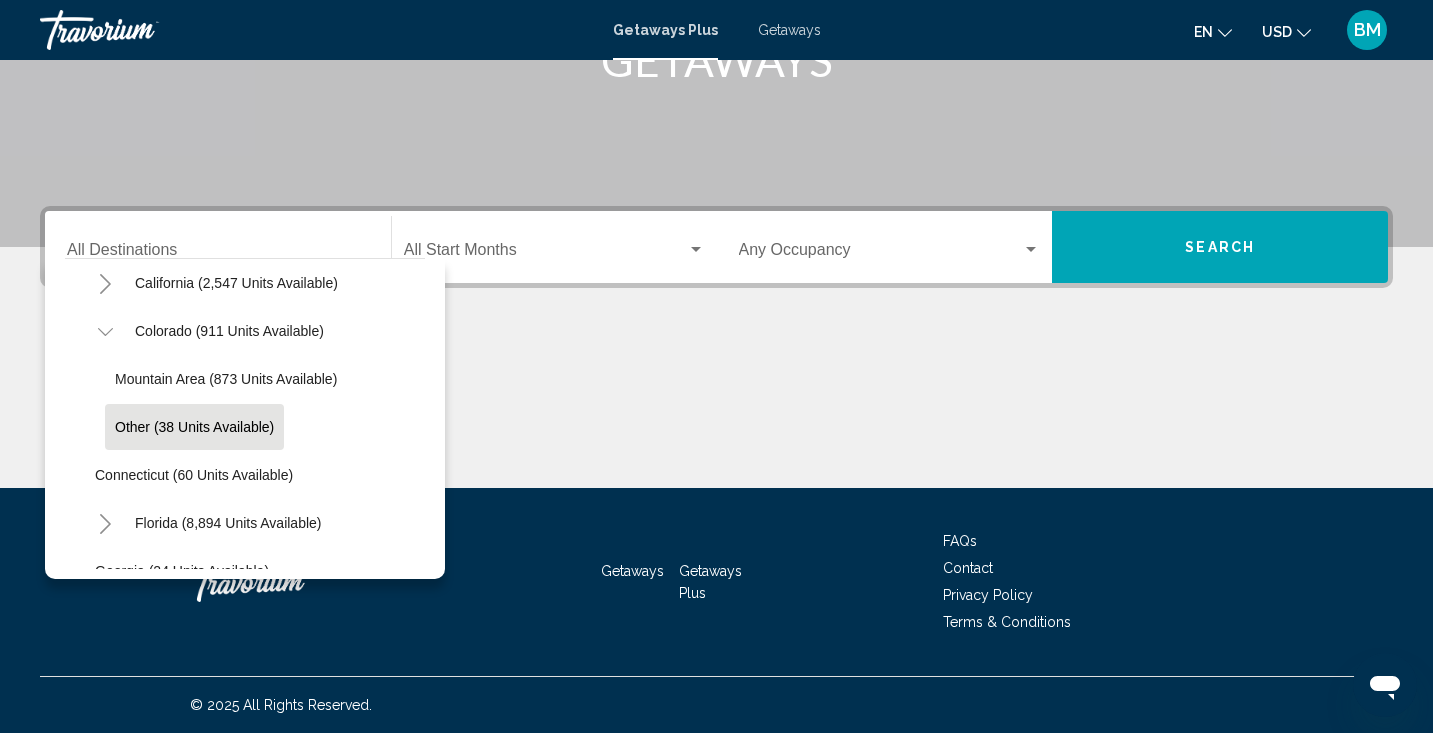click on "Other (38 units available)" 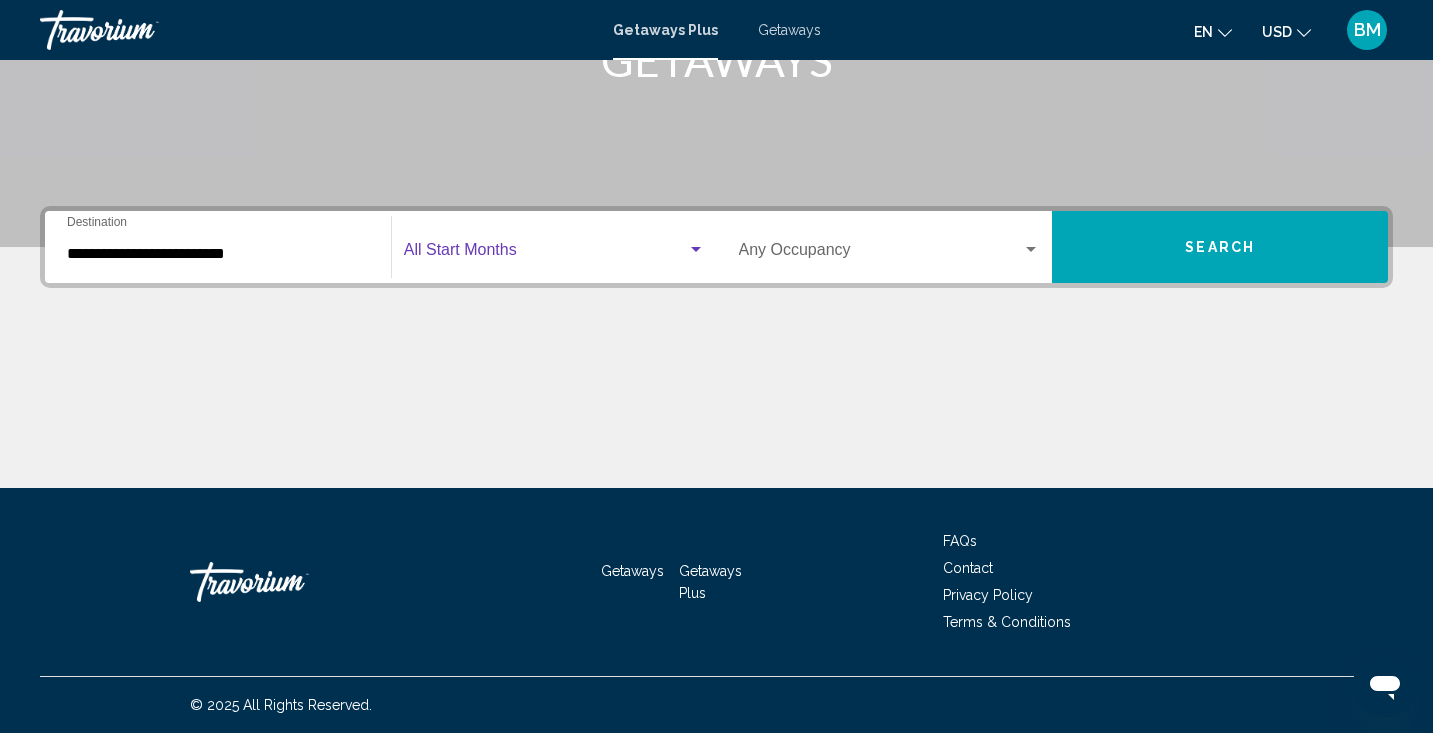 click at bounding box center [696, 250] 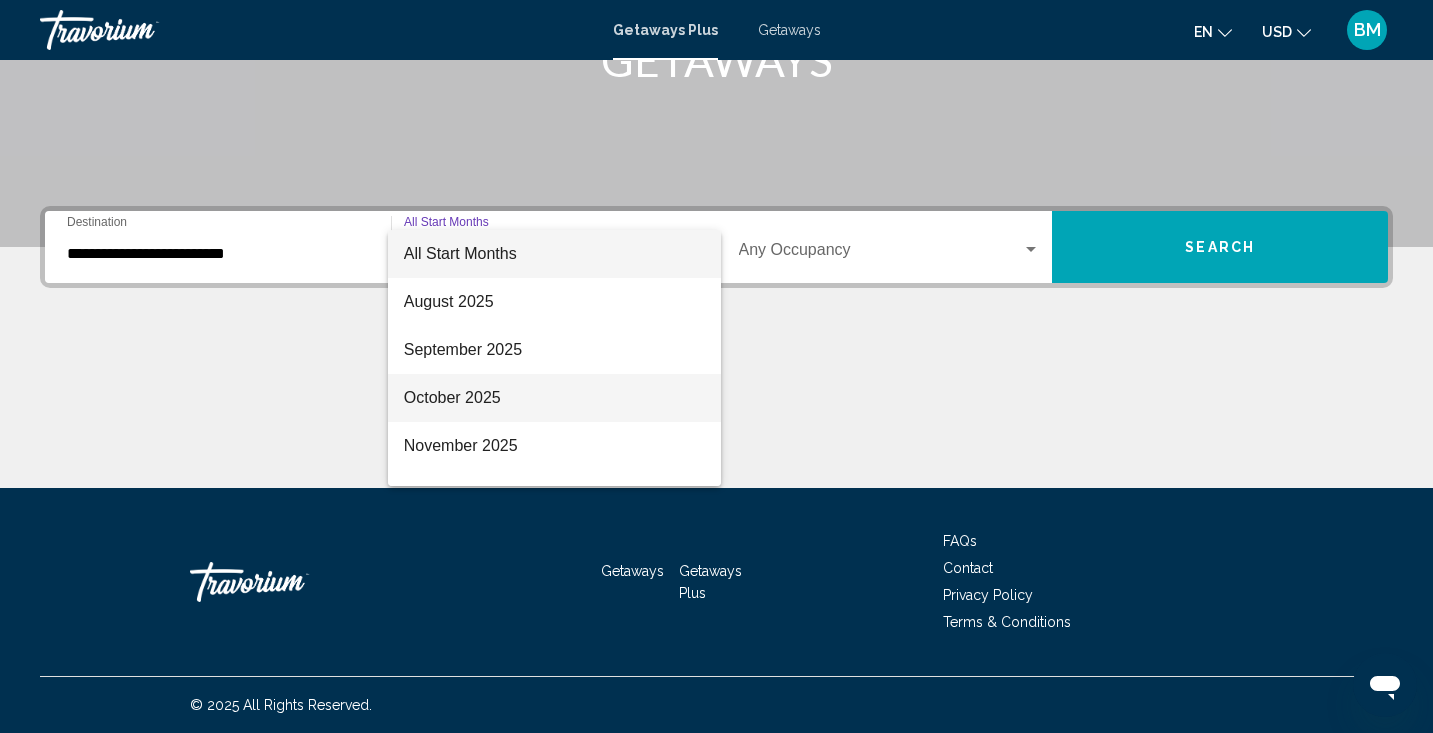 click on "October 2025" at bounding box center (554, 398) 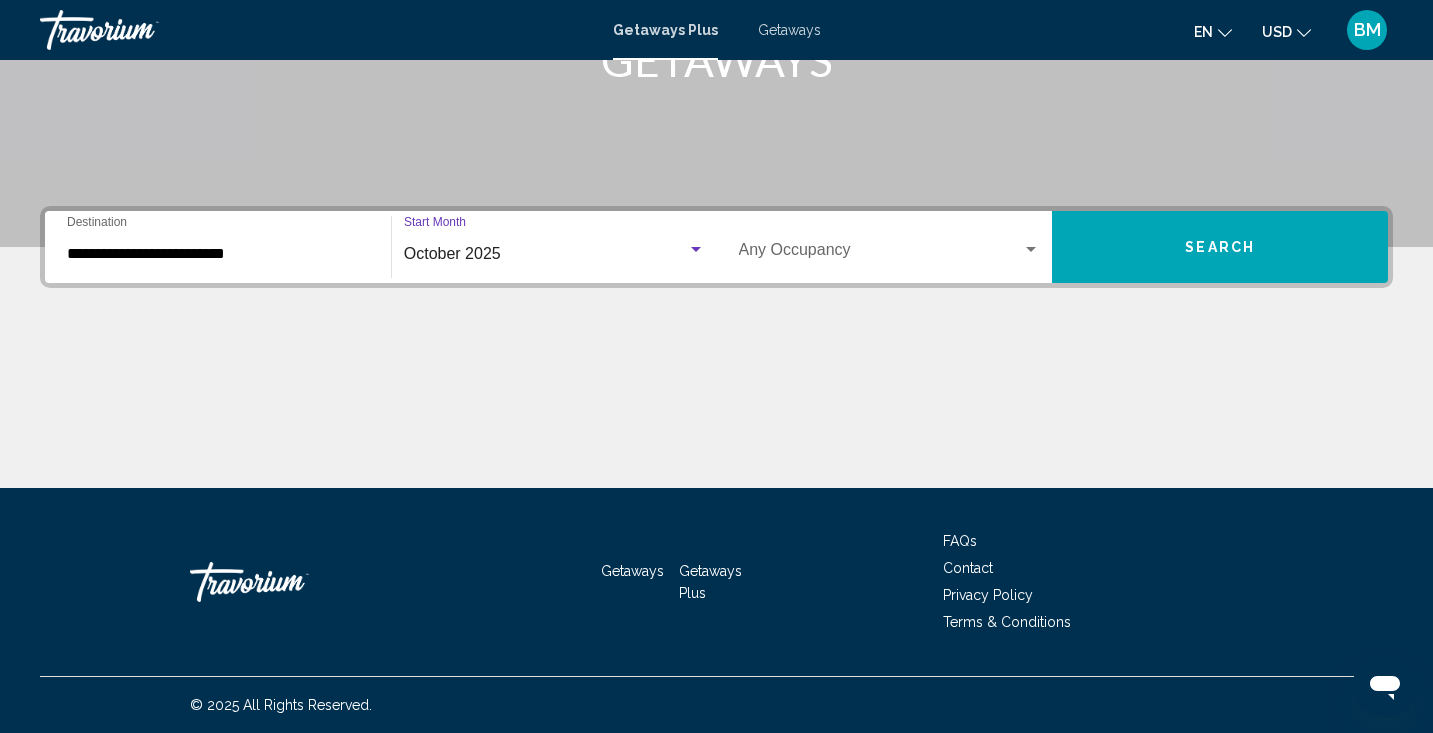 click on "Search" at bounding box center (1220, 247) 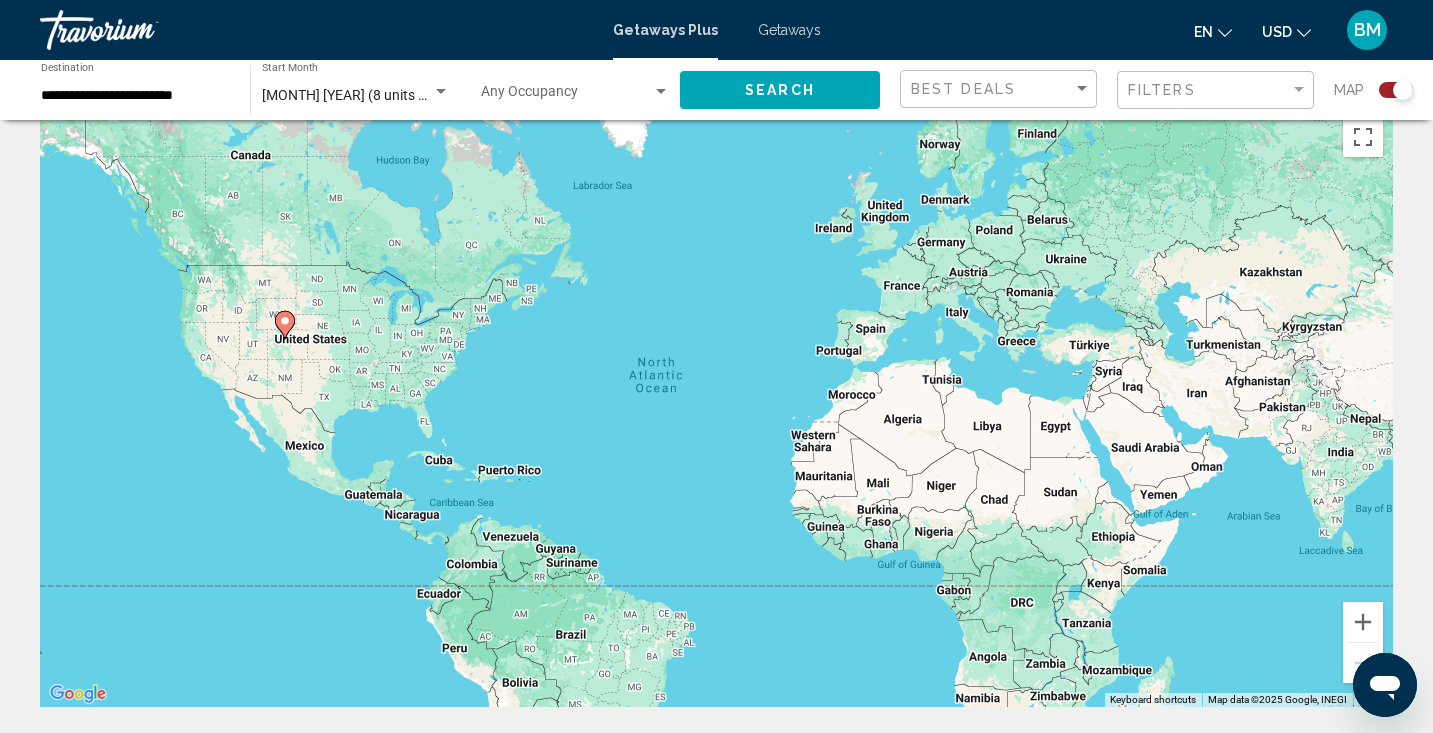 scroll, scrollTop: 0, scrollLeft: 0, axis: both 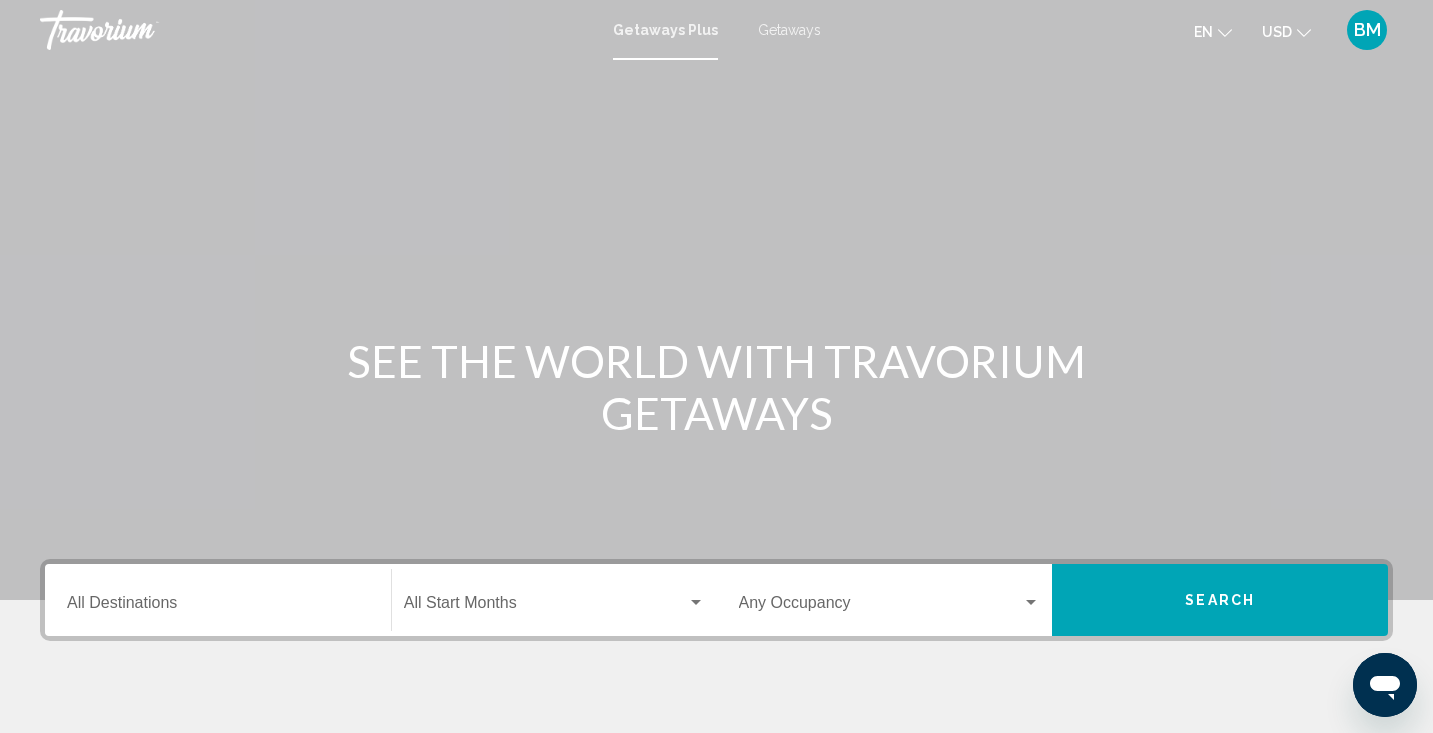 click on "Destination All Destinations" at bounding box center (218, 607) 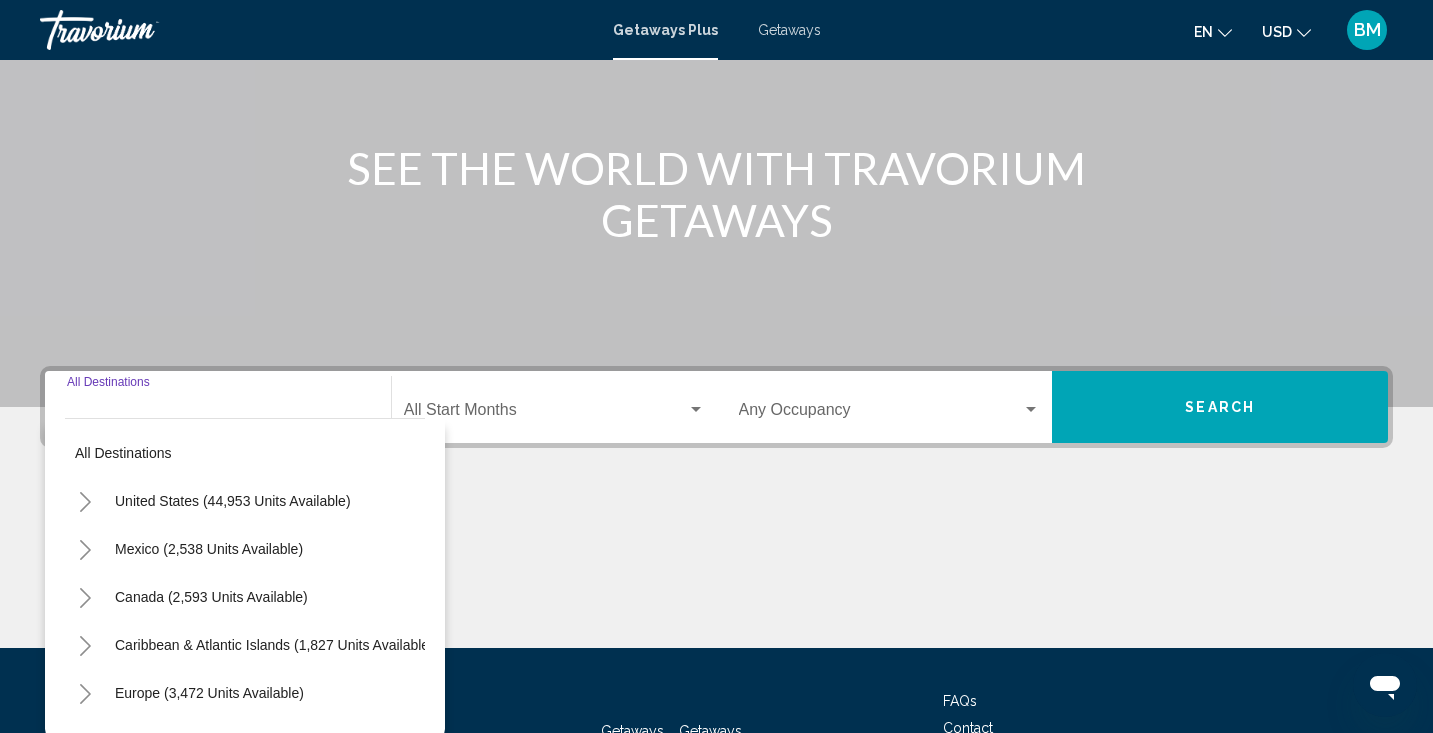 scroll, scrollTop: 353, scrollLeft: 0, axis: vertical 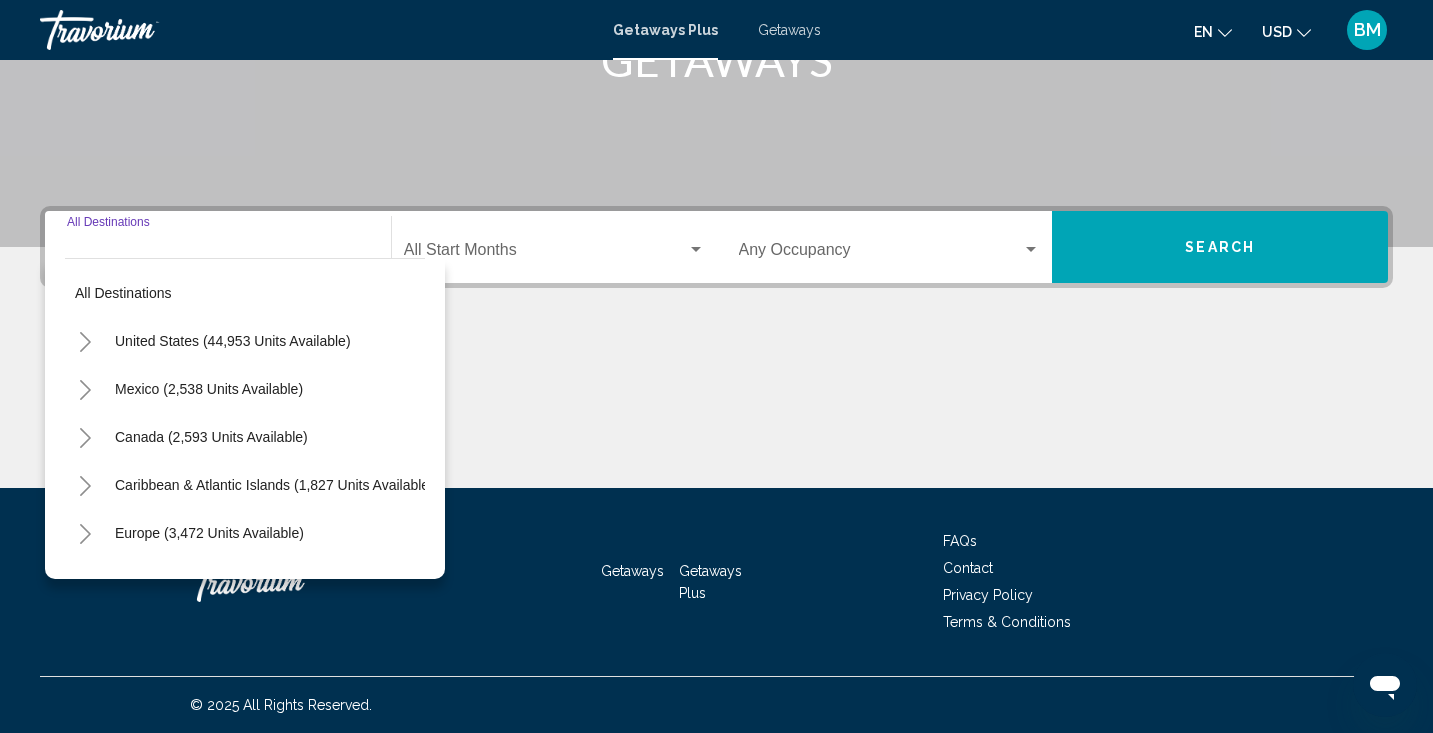click 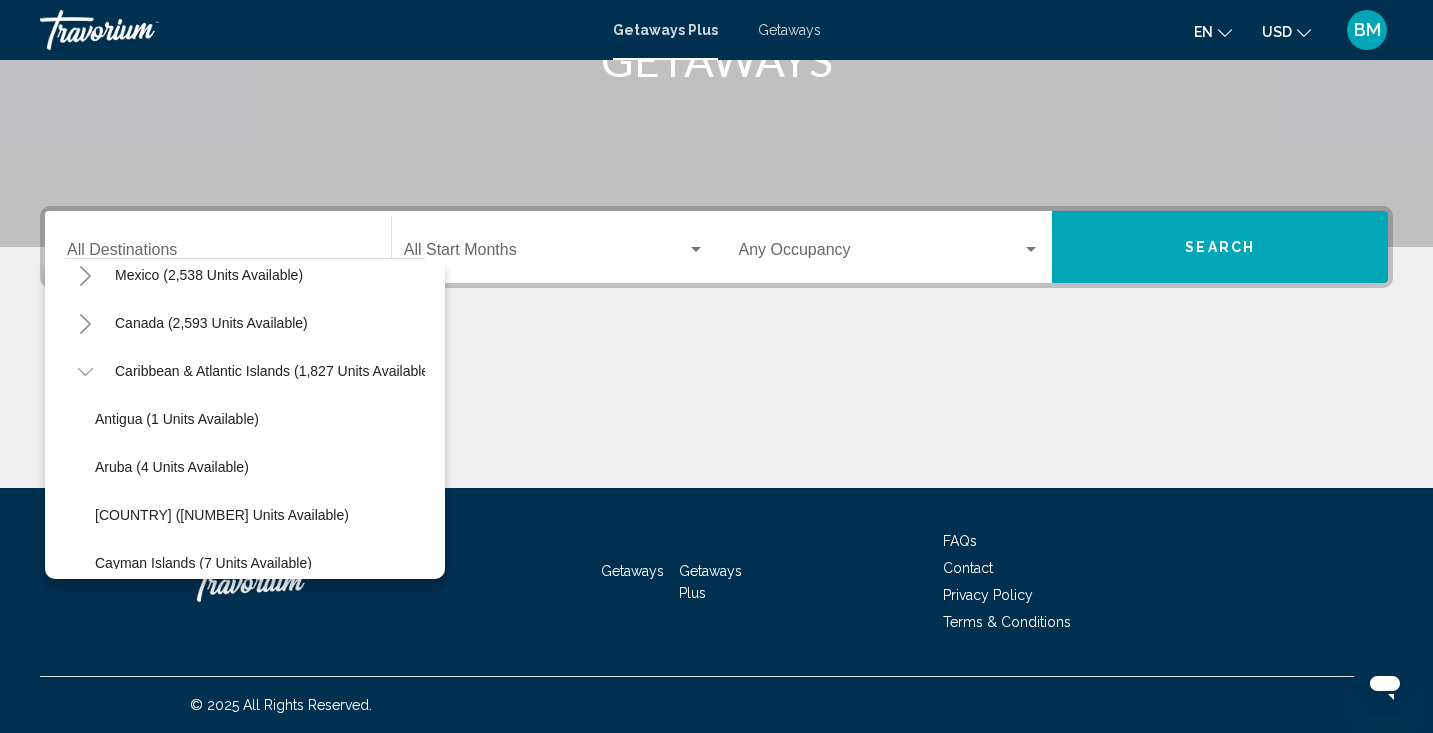 scroll, scrollTop: 107, scrollLeft: 0, axis: vertical 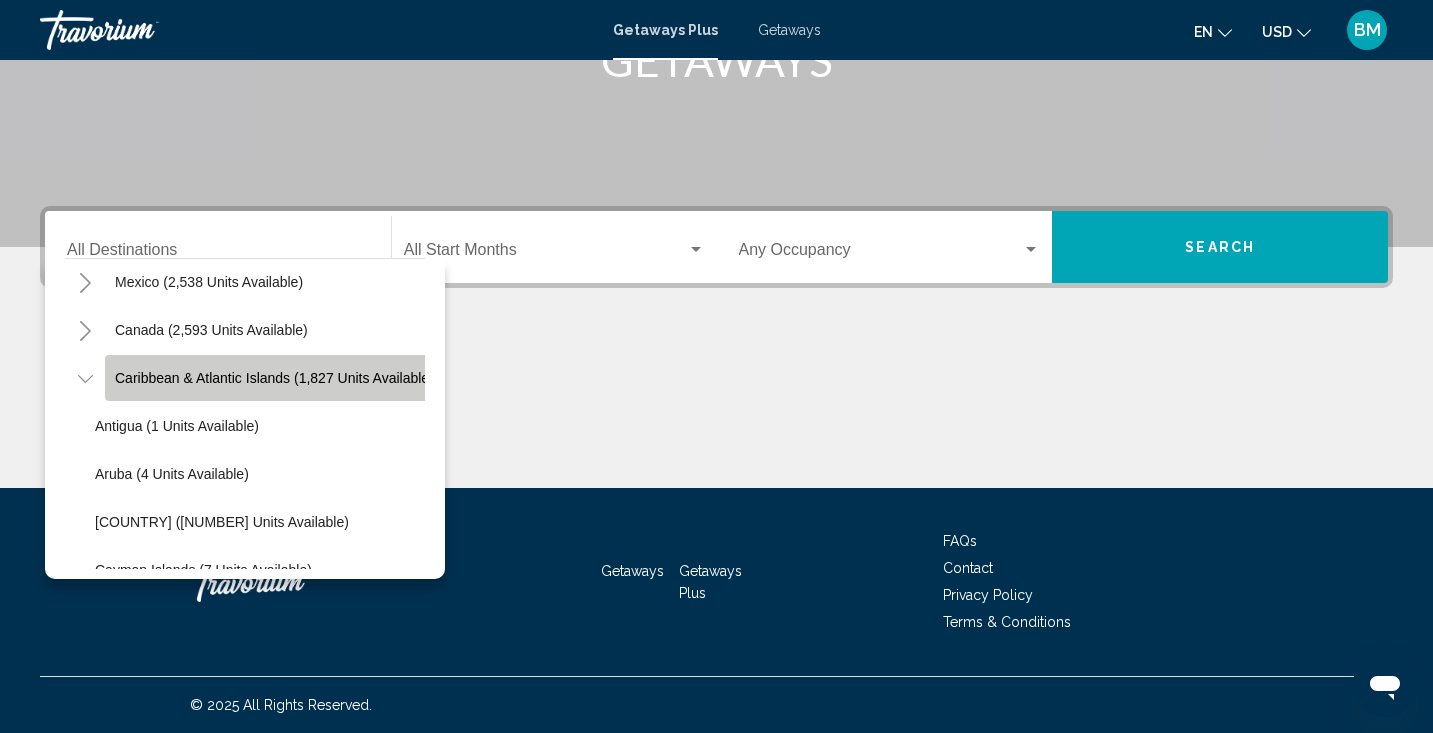 click on "Caribbean & Atlantic Islands (1,827 units available)" 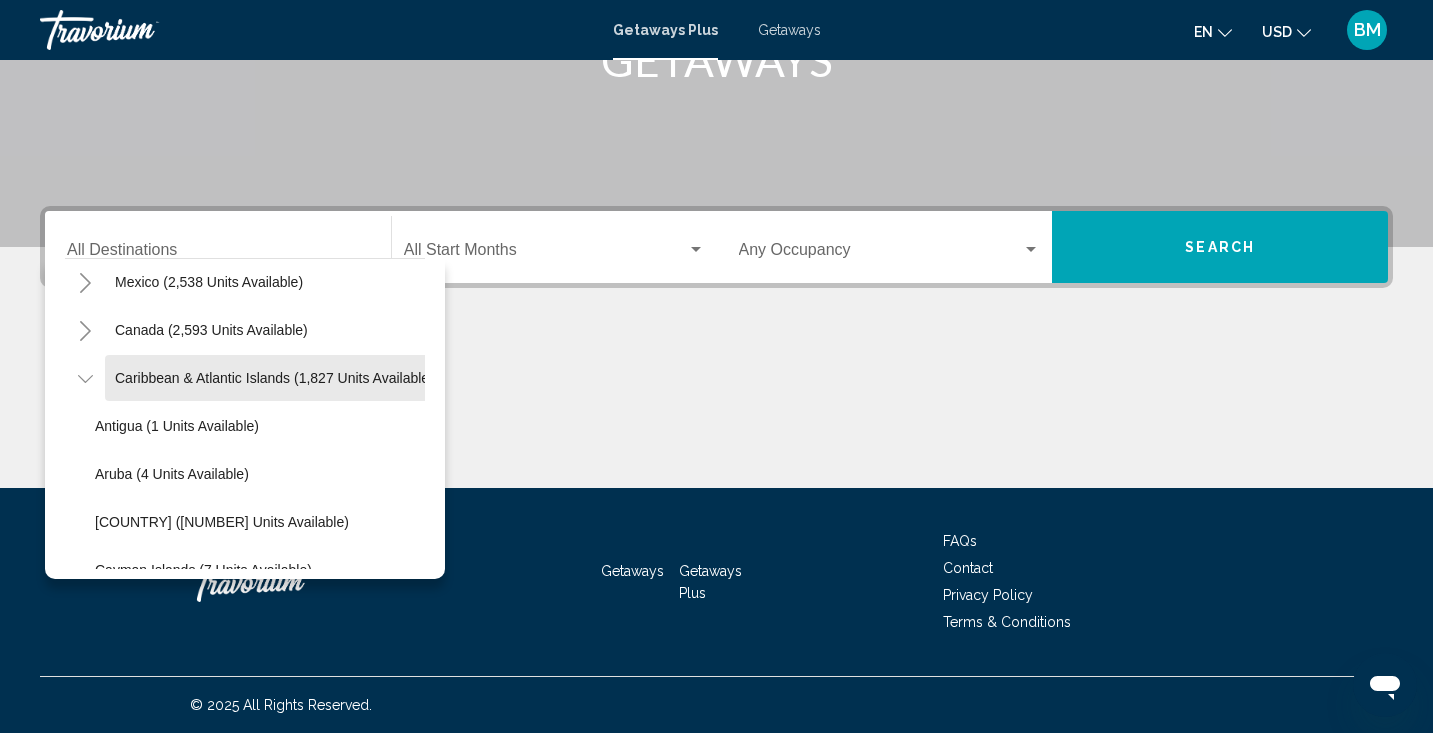 type on "**********" 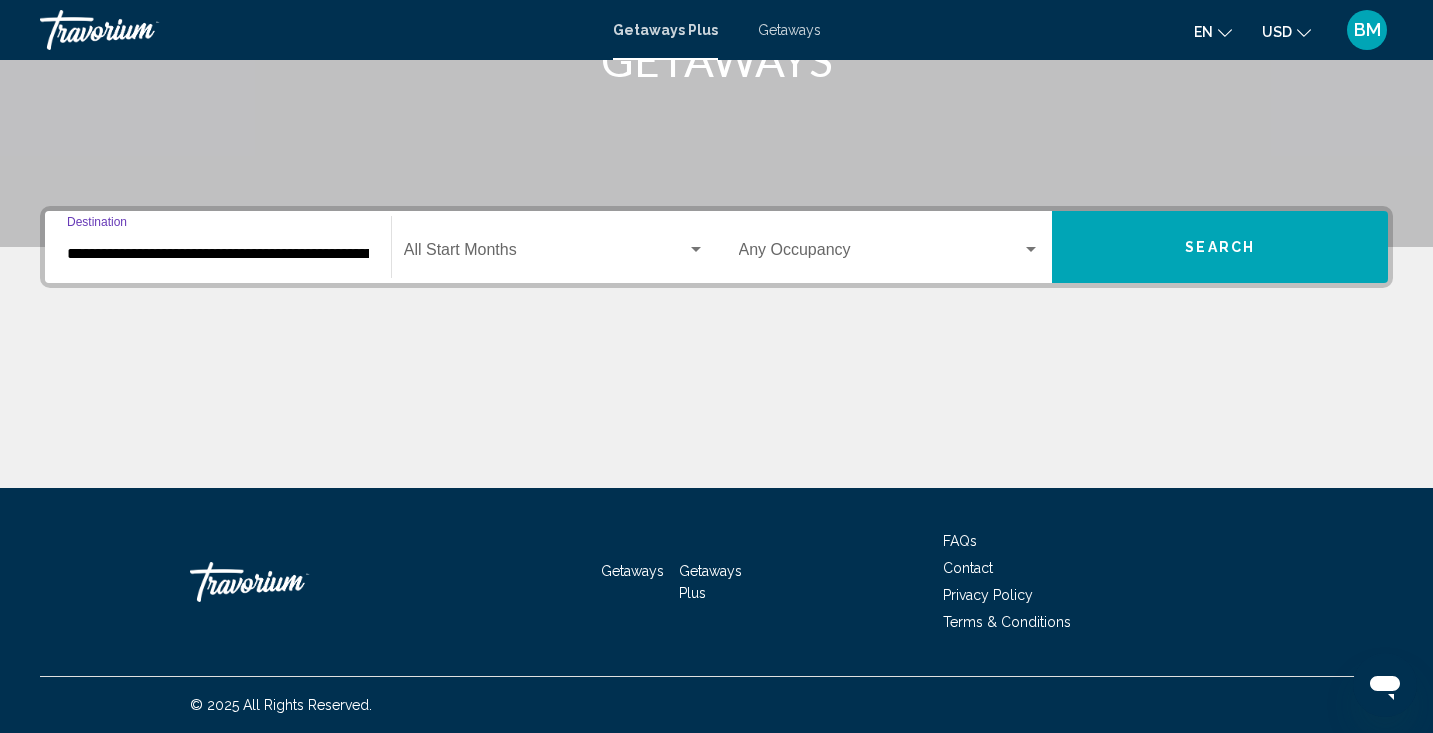 click at bounding box center (545, 254) 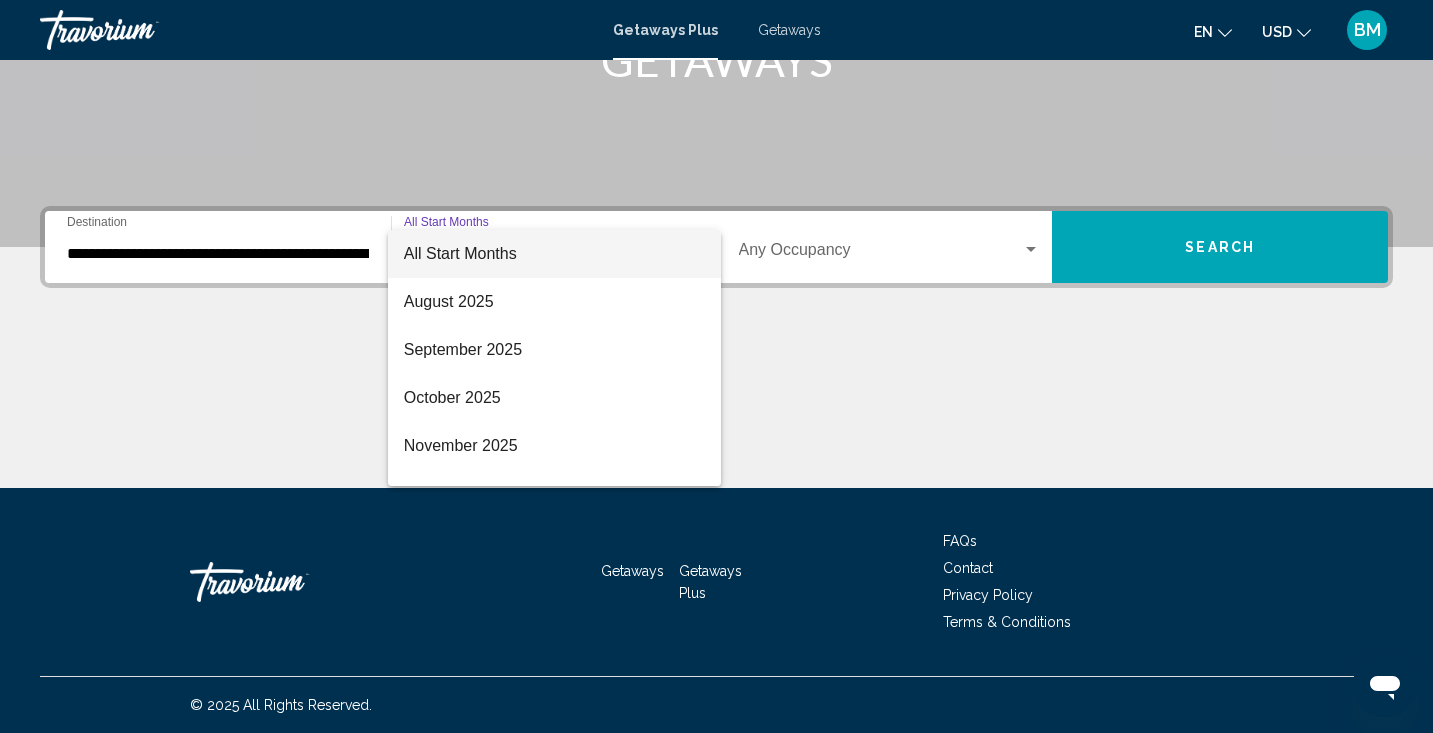 click at bounding box center (716, 366) 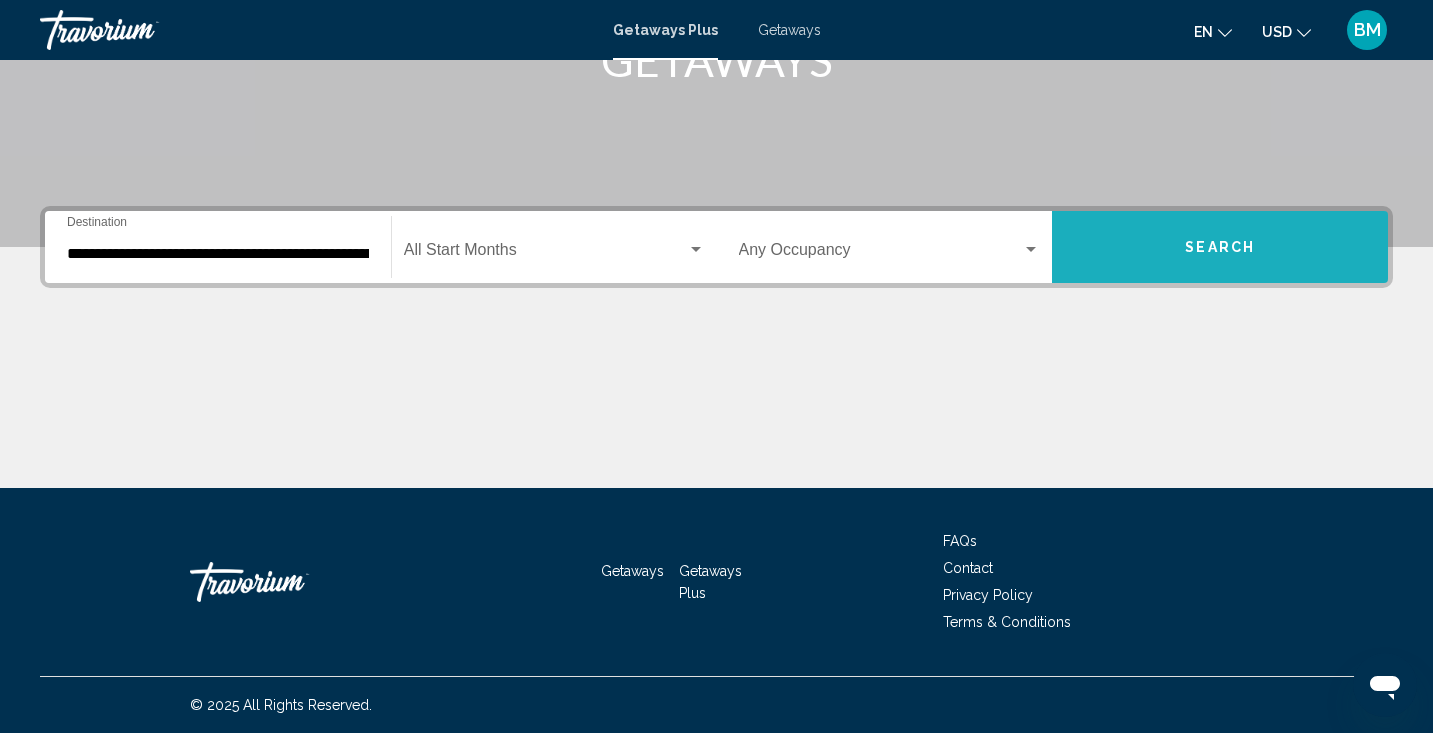 click on "Search" at bounding box center [1220, 247] 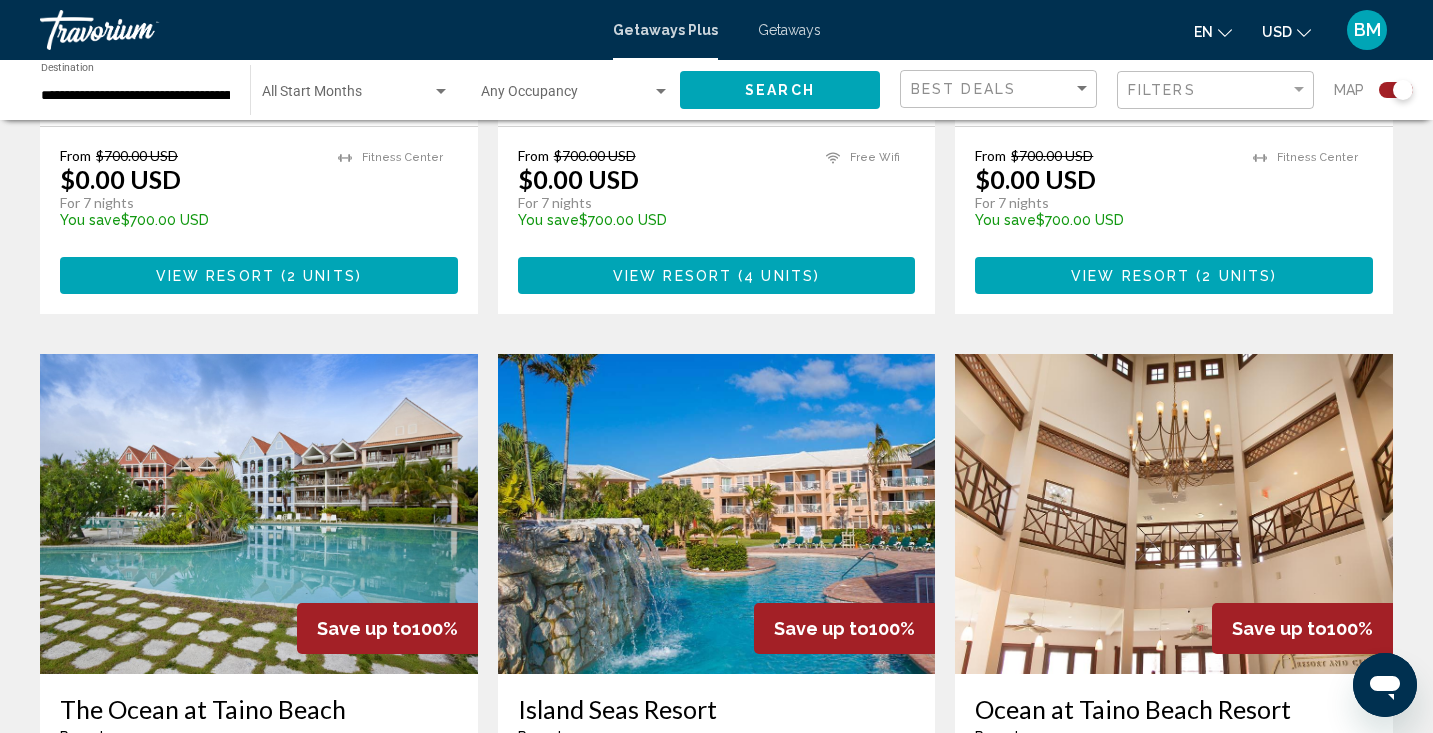 scroll, scrollTop: 2221, scrollLeft: 0, axis: vertical 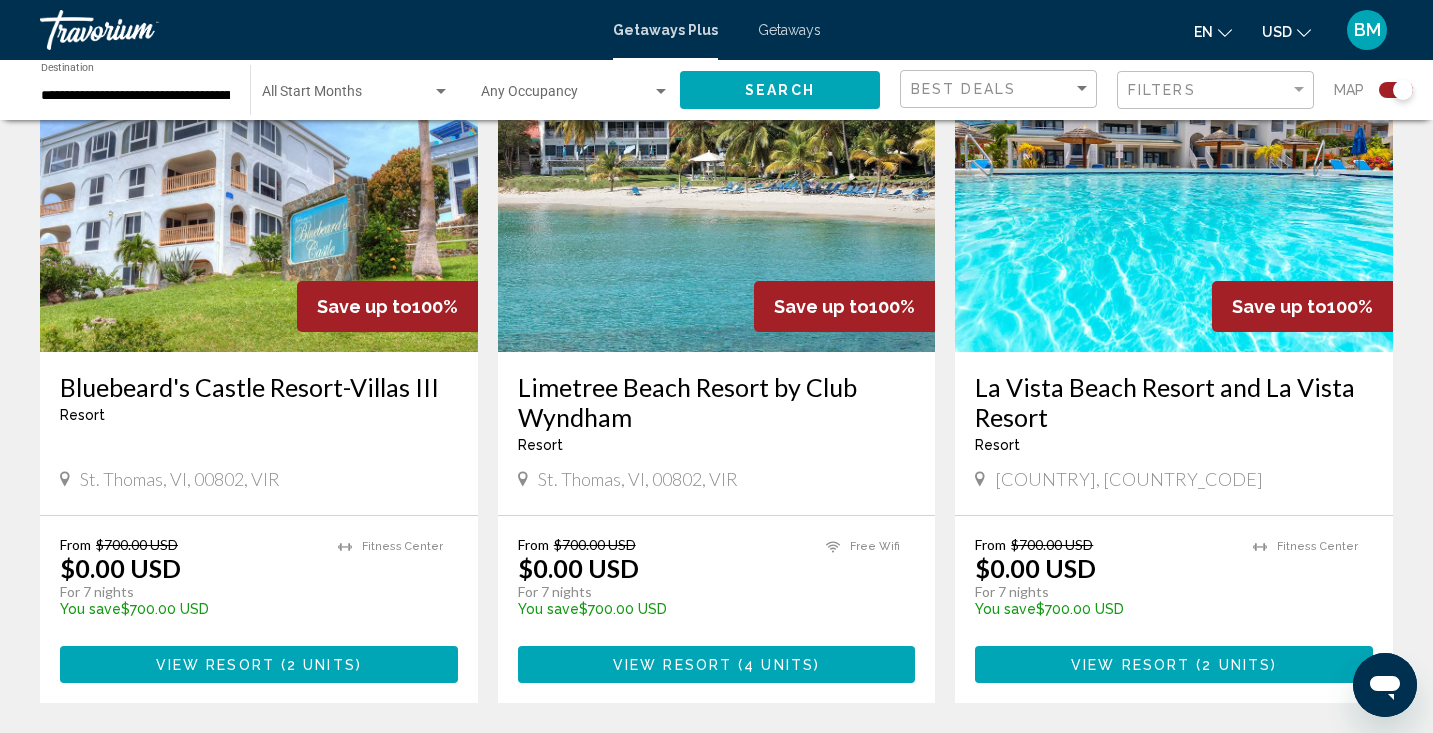 click on "Getaways" at bounding box center (789, 30) 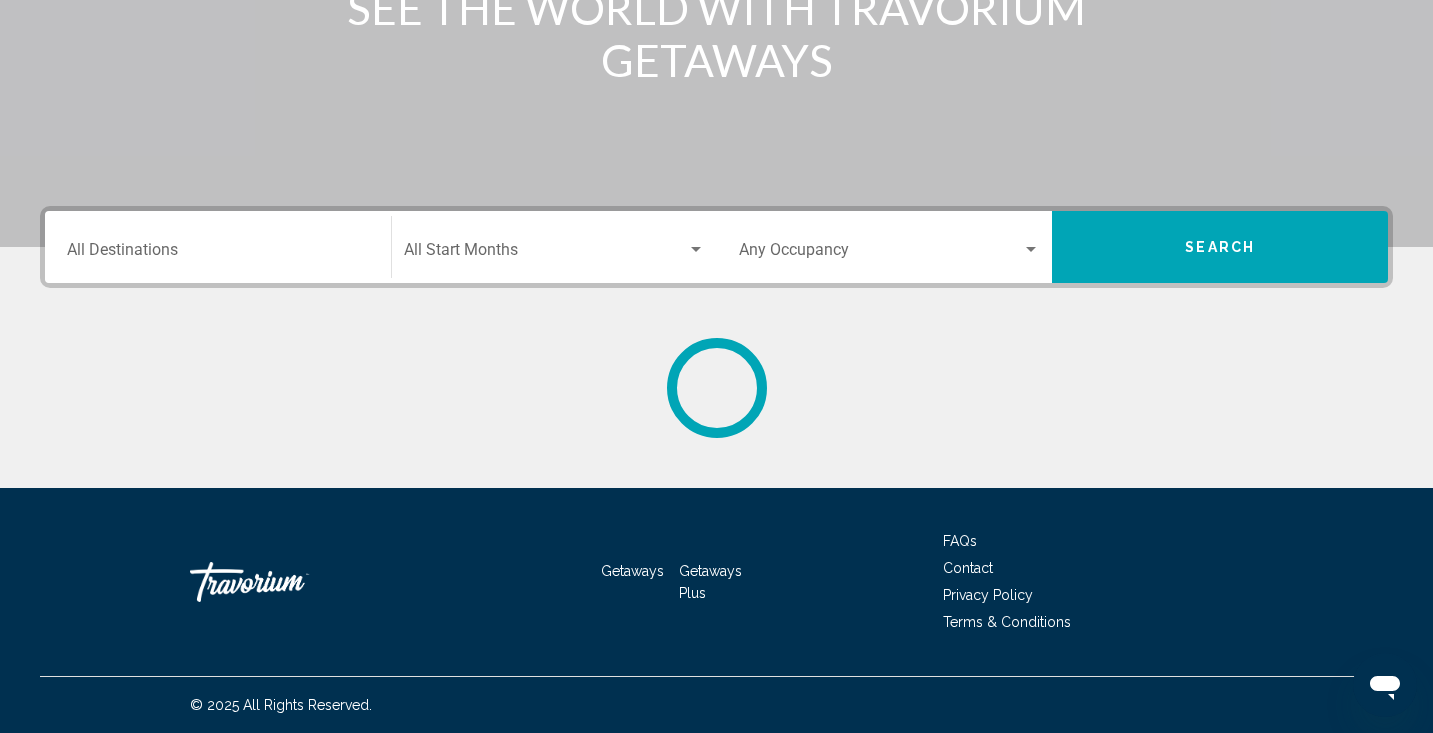 scroll, scrollTop: 0, scrollLeft: 0, axis: both 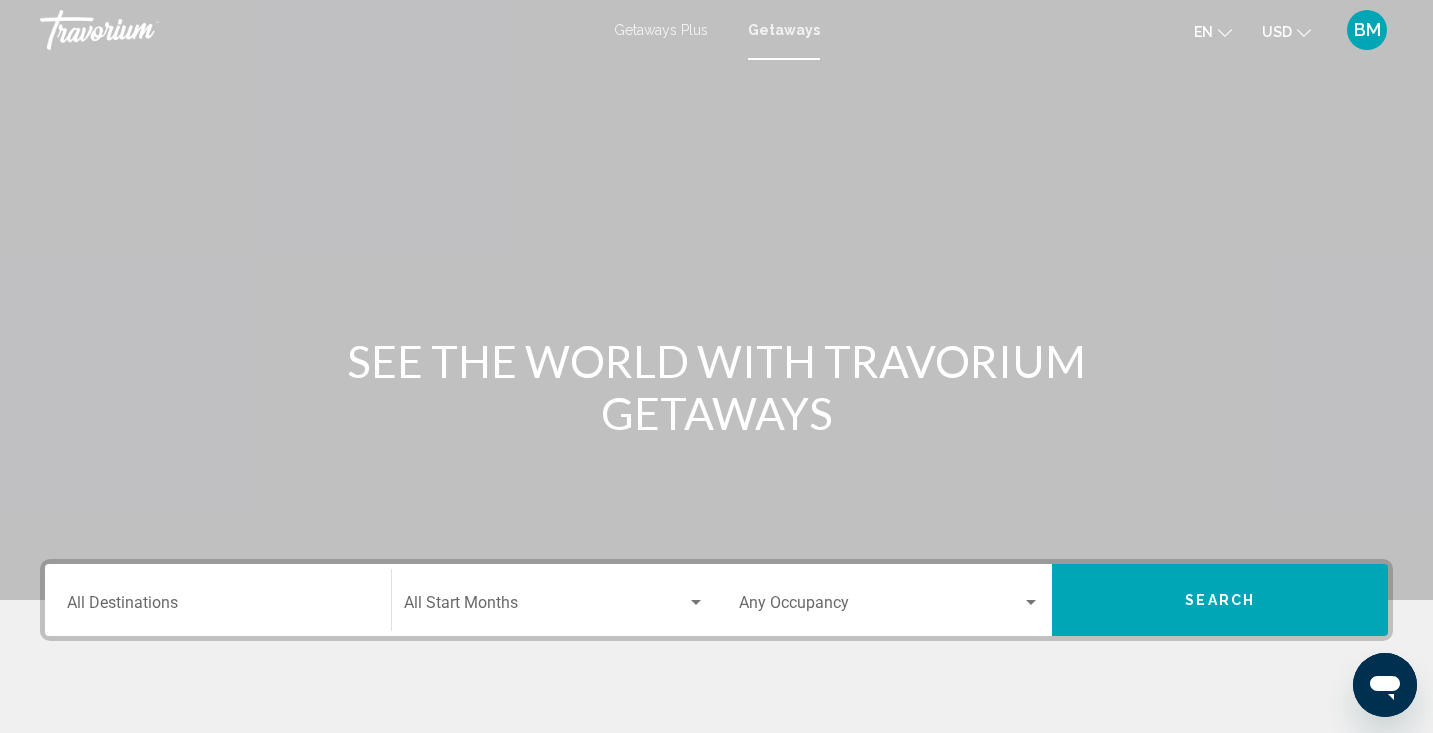 click on "Destination All Destinations" at bounding box center [218, 607] 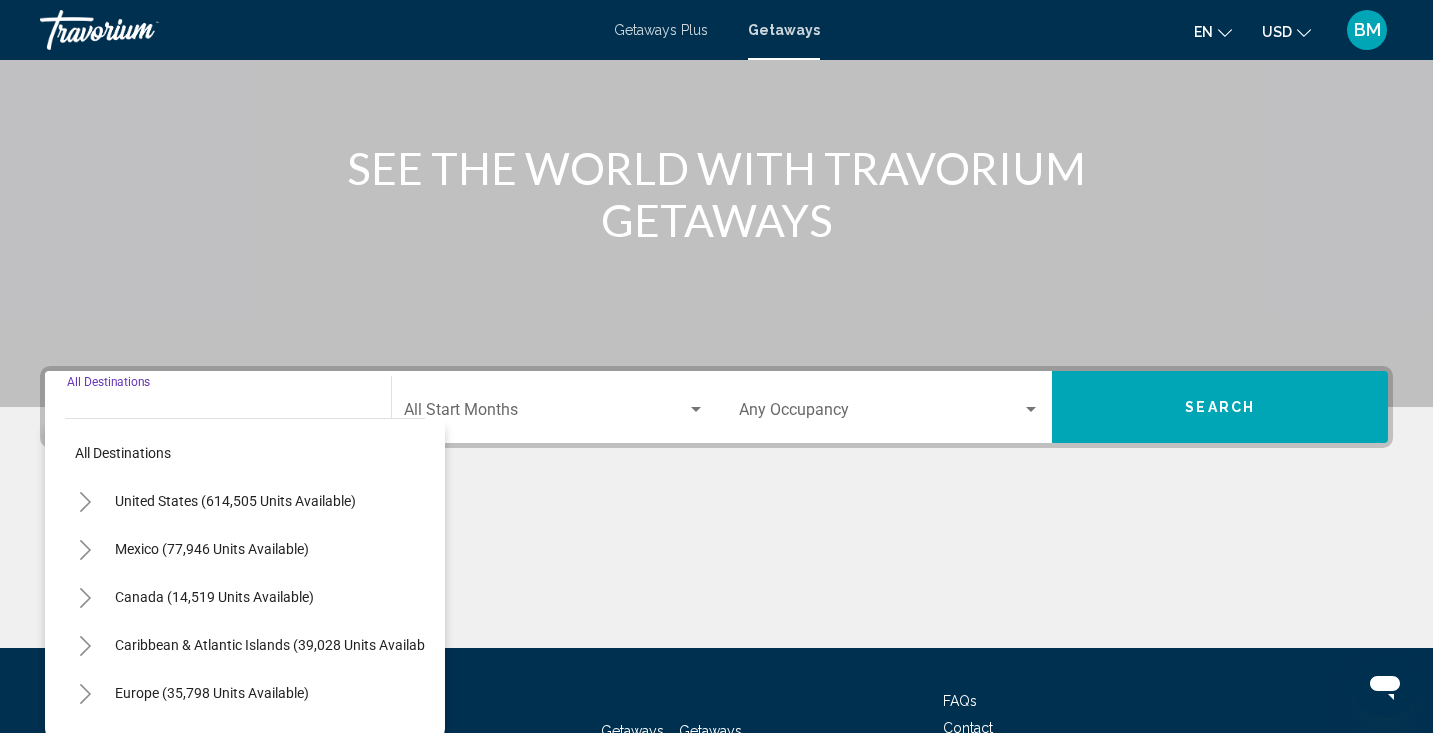 scroll, scrollTop: 320, scrollLeft: 0, axis: vertical 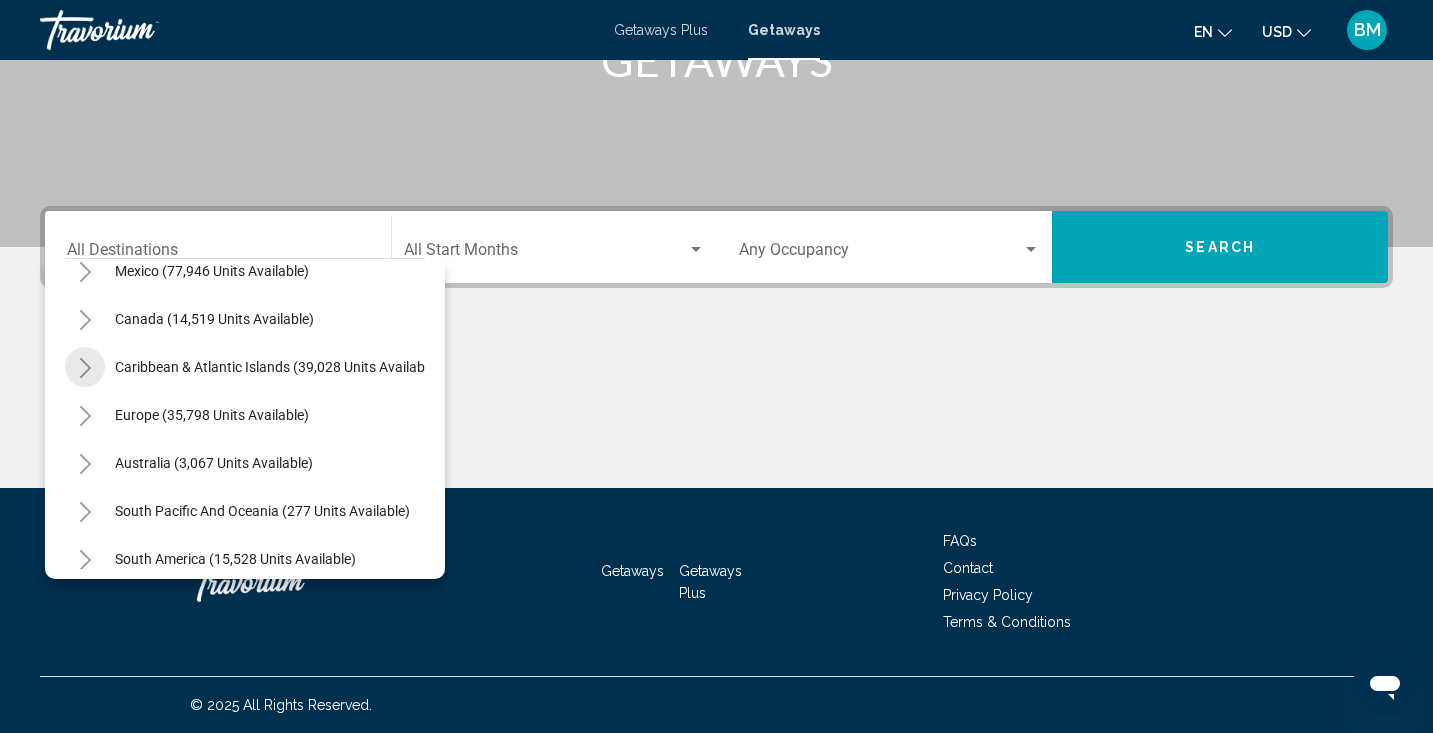 click 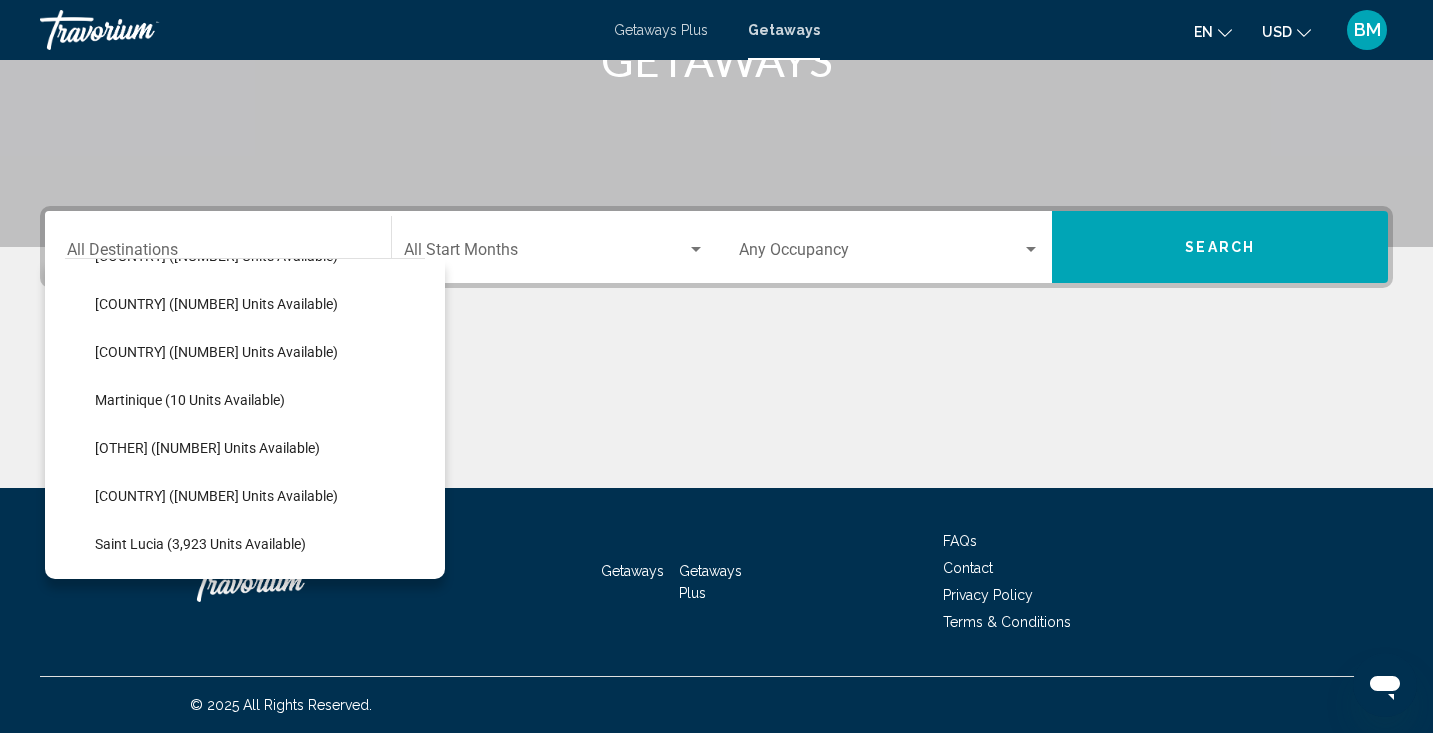 scroll, scrollTop: 426, scrollLeft: 0, axis: vertical 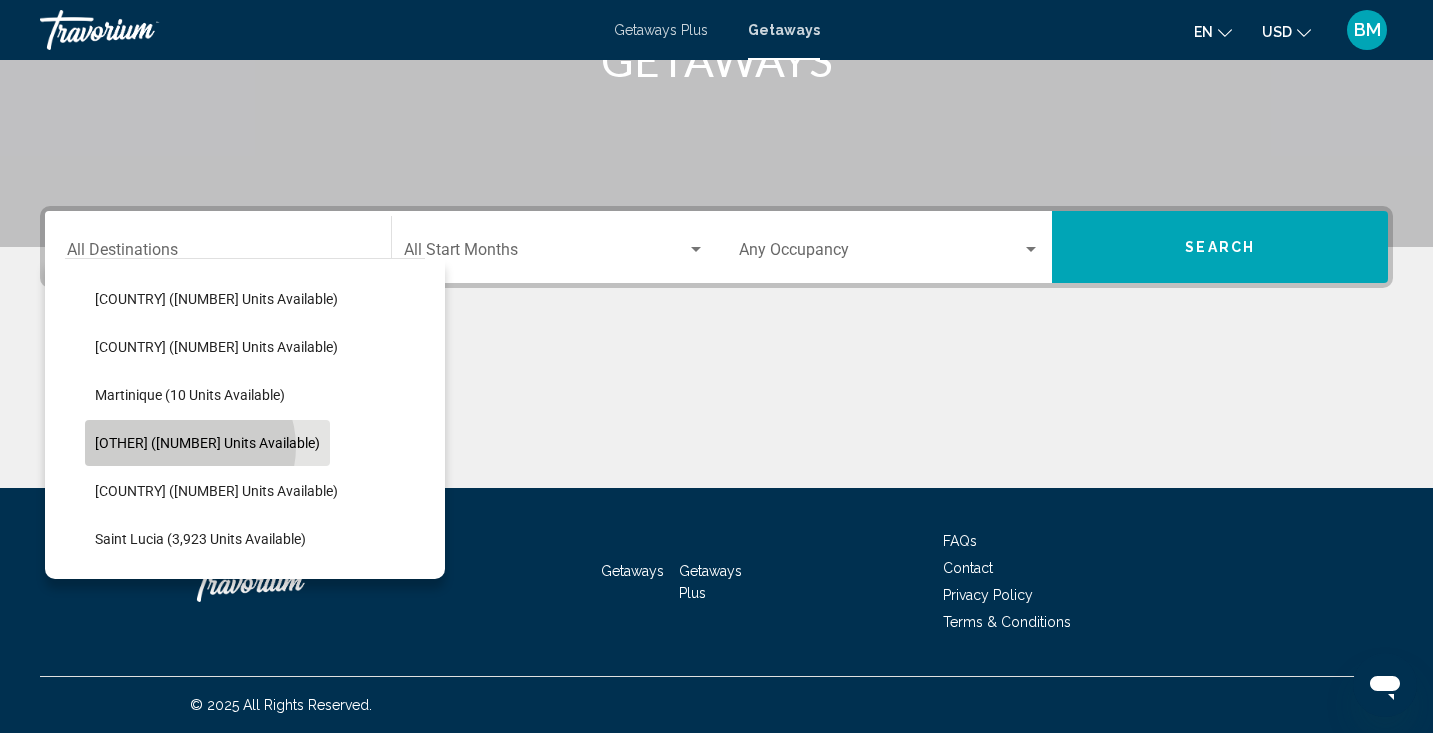 click on "Other (4,032 units available)" 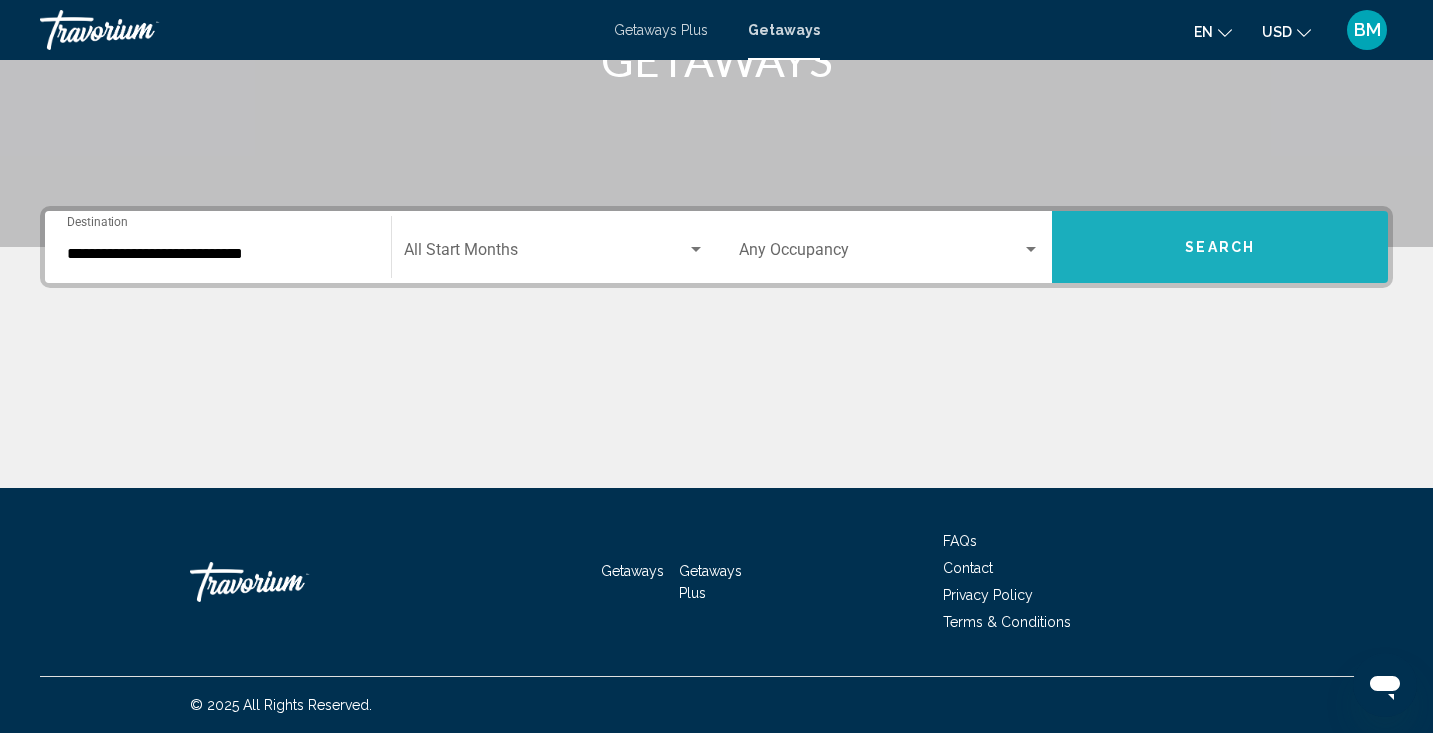 click on "Search" at bounding box center [1220, 247] 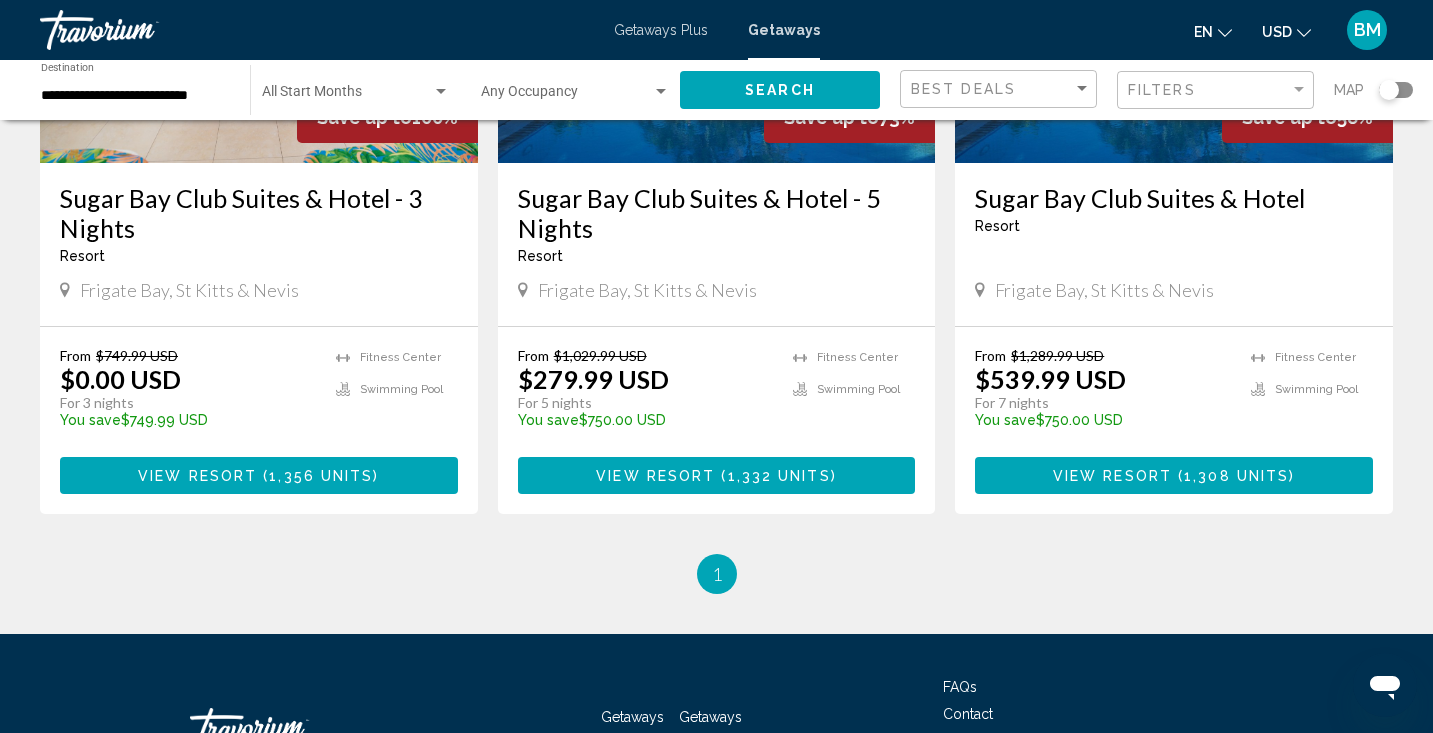 scroll, scrollTop: 360, scrollLeft: 0, axis: vertical 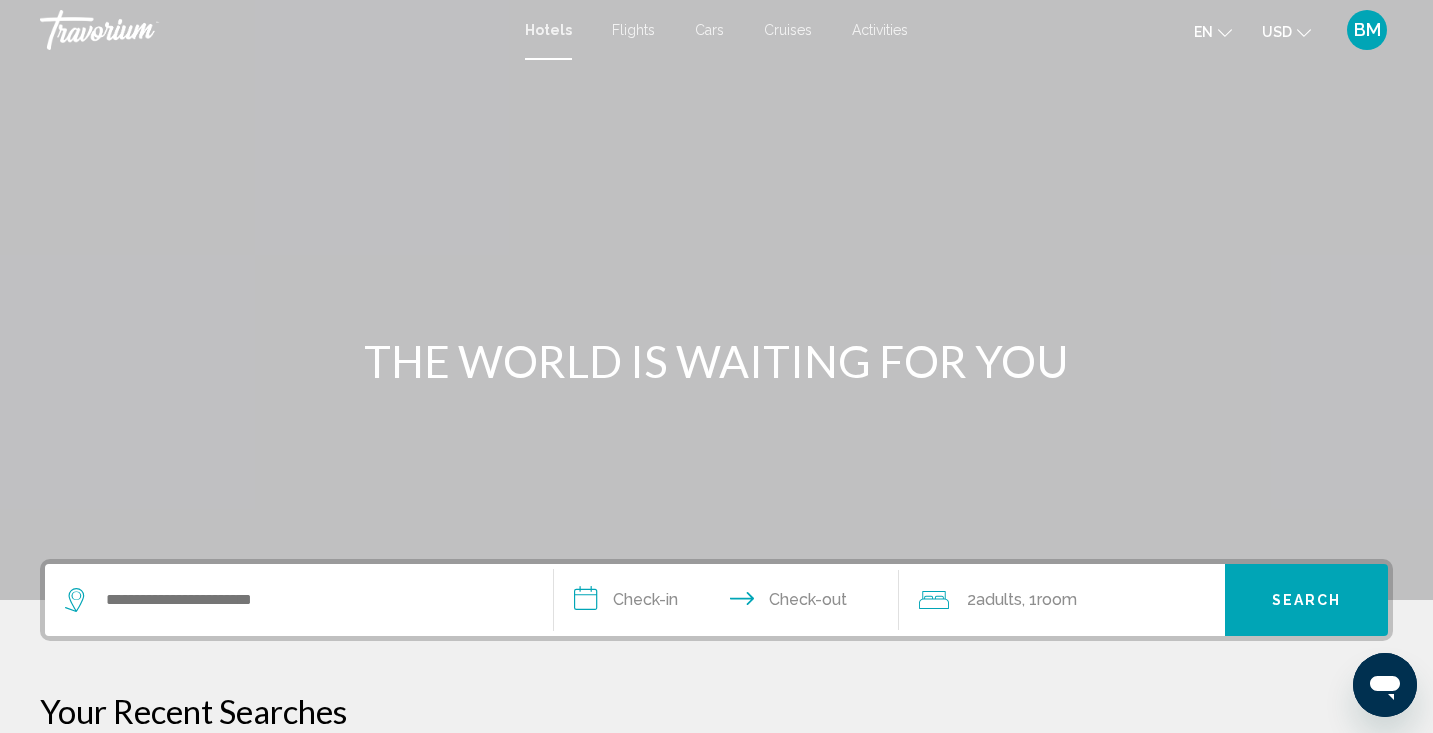 click on "BM" at bounding box center [1367, 30] 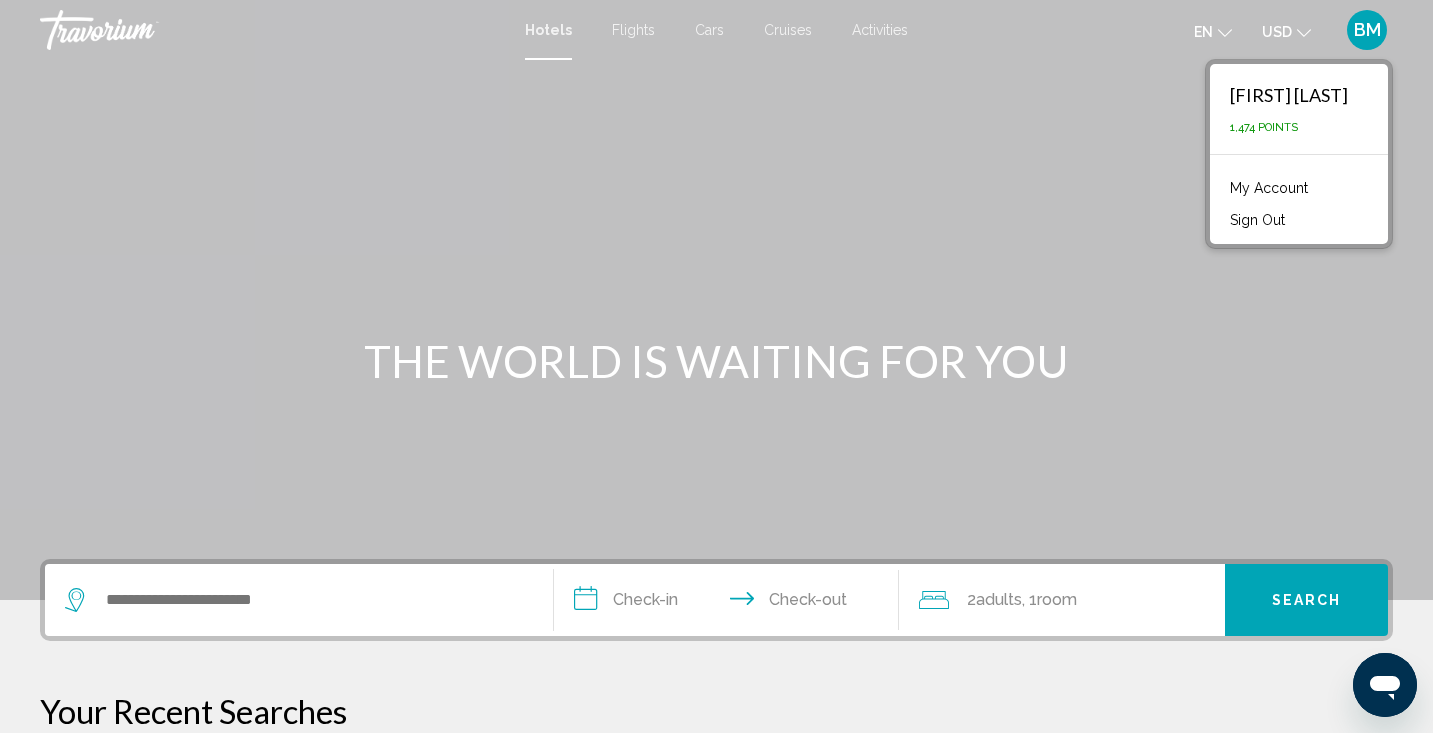 click on "My Account" at bounding box center (1269, 188) 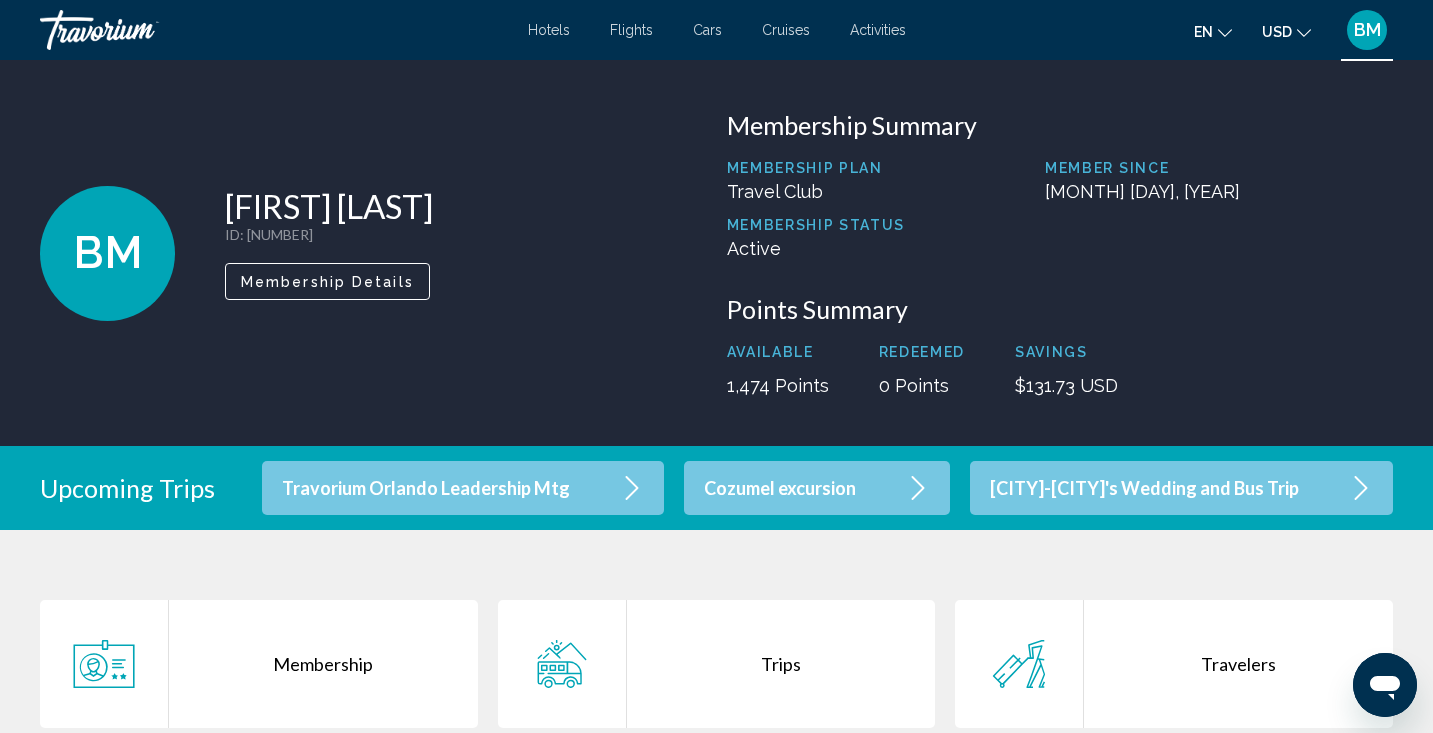 click on "Flights" at bounding box center (631, 30) 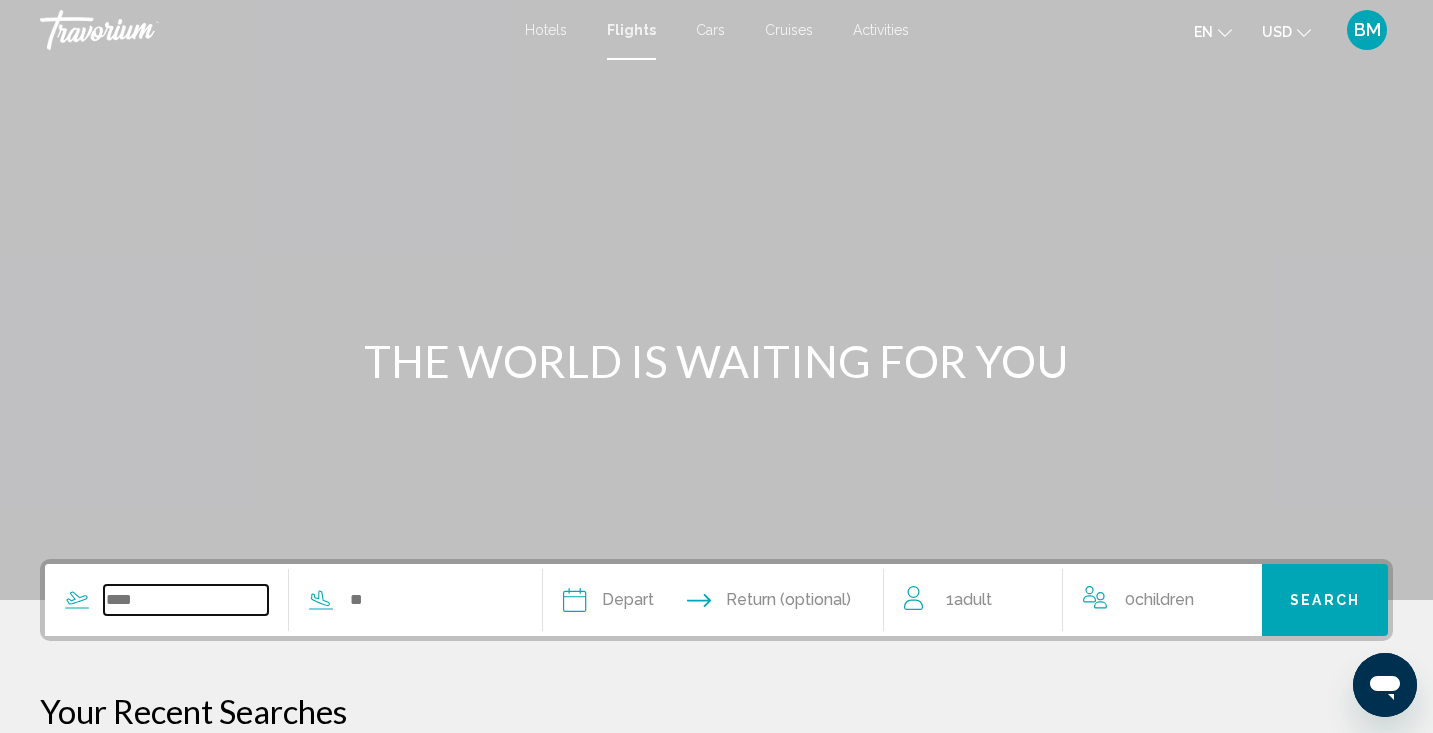 click at bounding box center (186, 600) 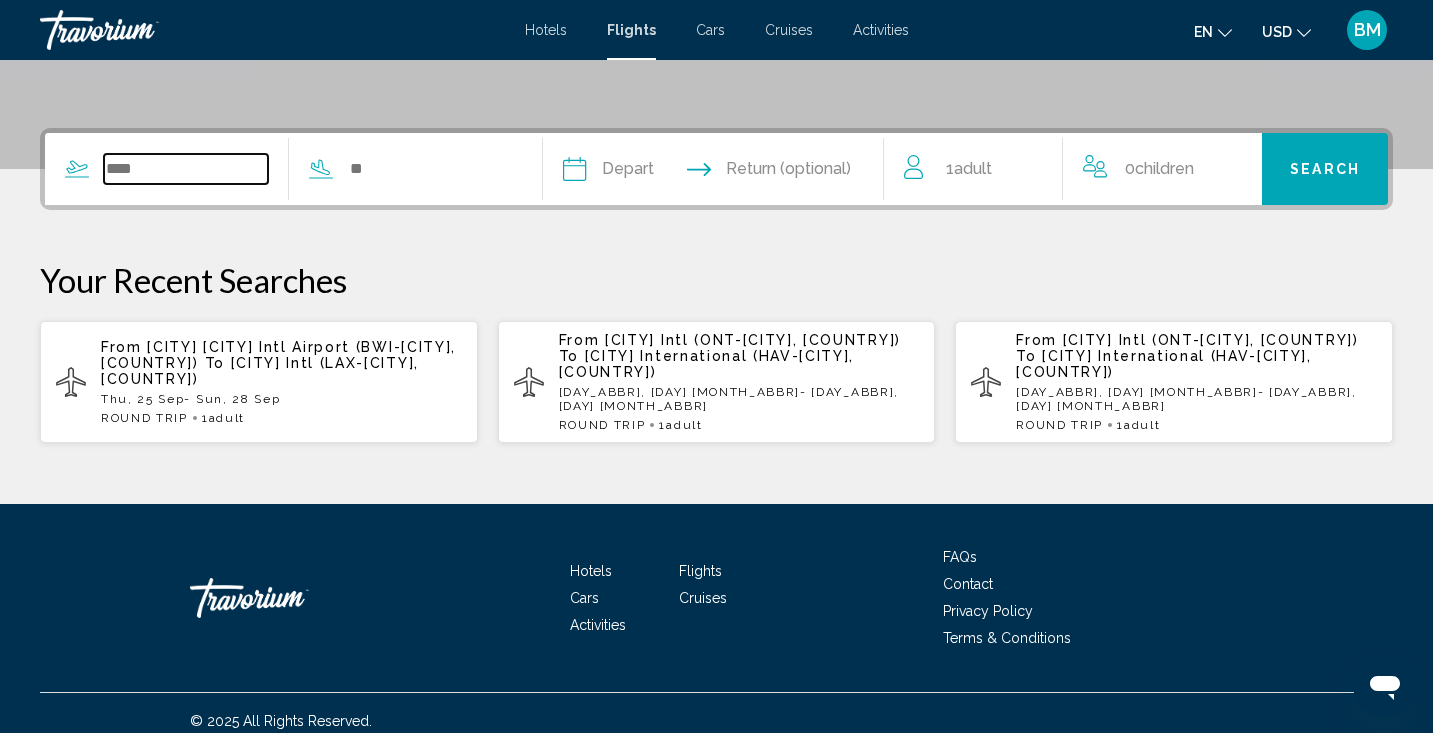 scroll, scrollTop: 433, scrollLeft: 0, axis: vertical 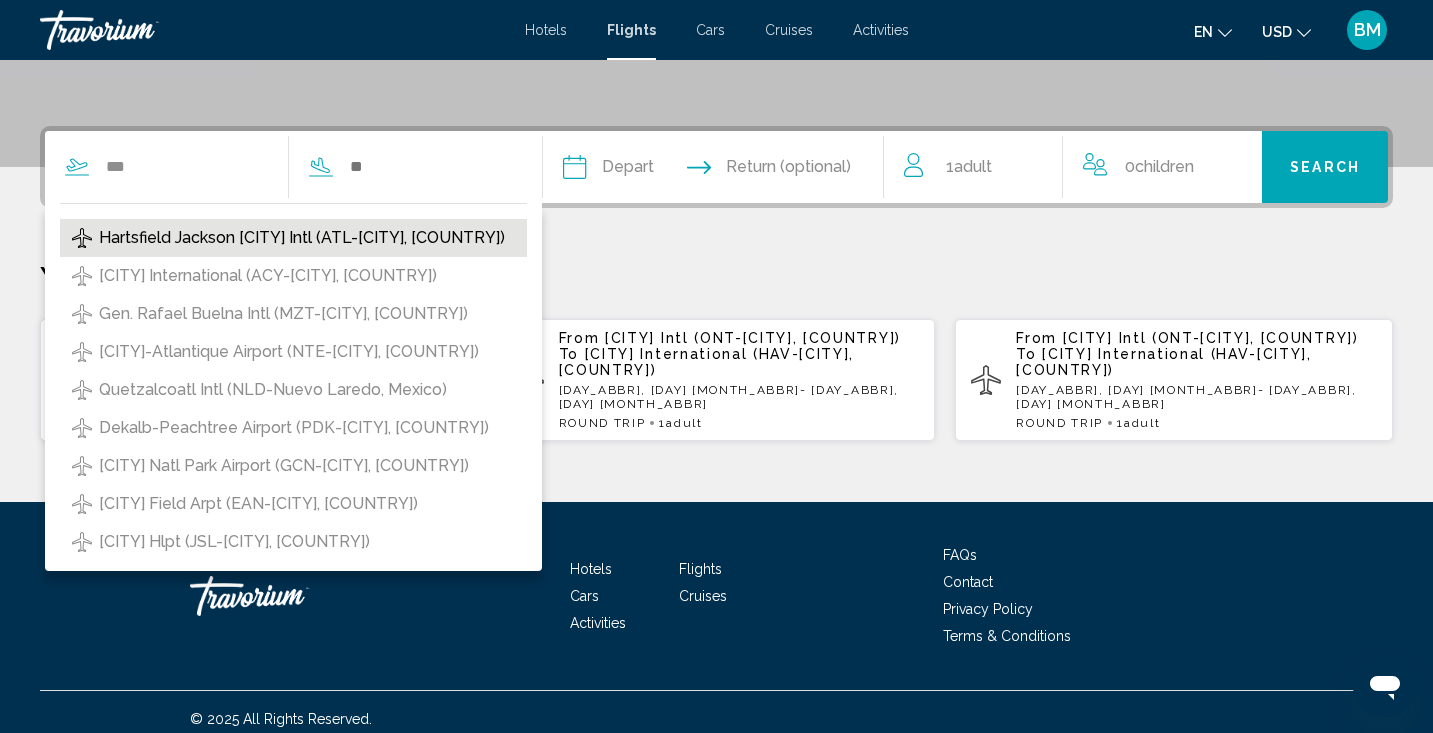 click on "Hartsfield Jackson Atlanta Intl  (ATL-Atlanta, US)" at bounding box center [302, 238] 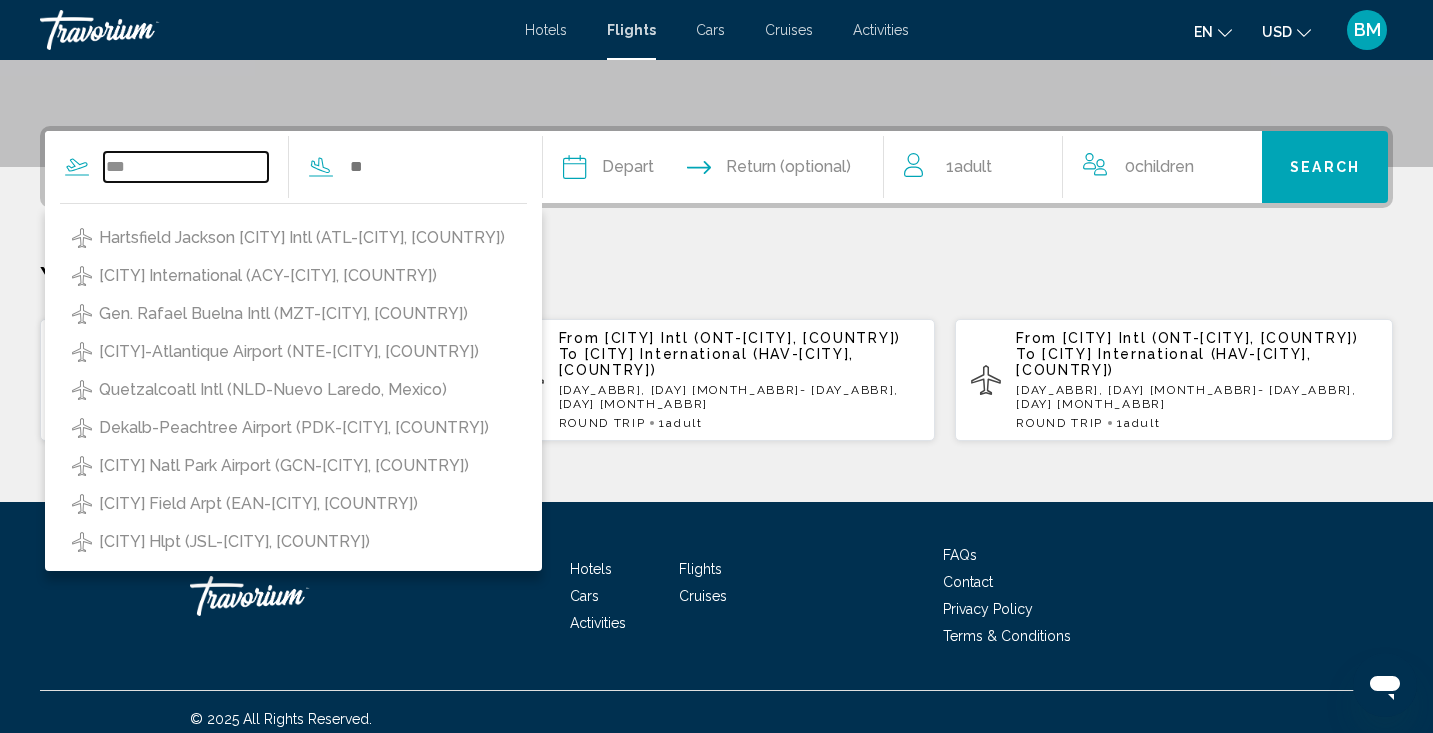 type on "**********" 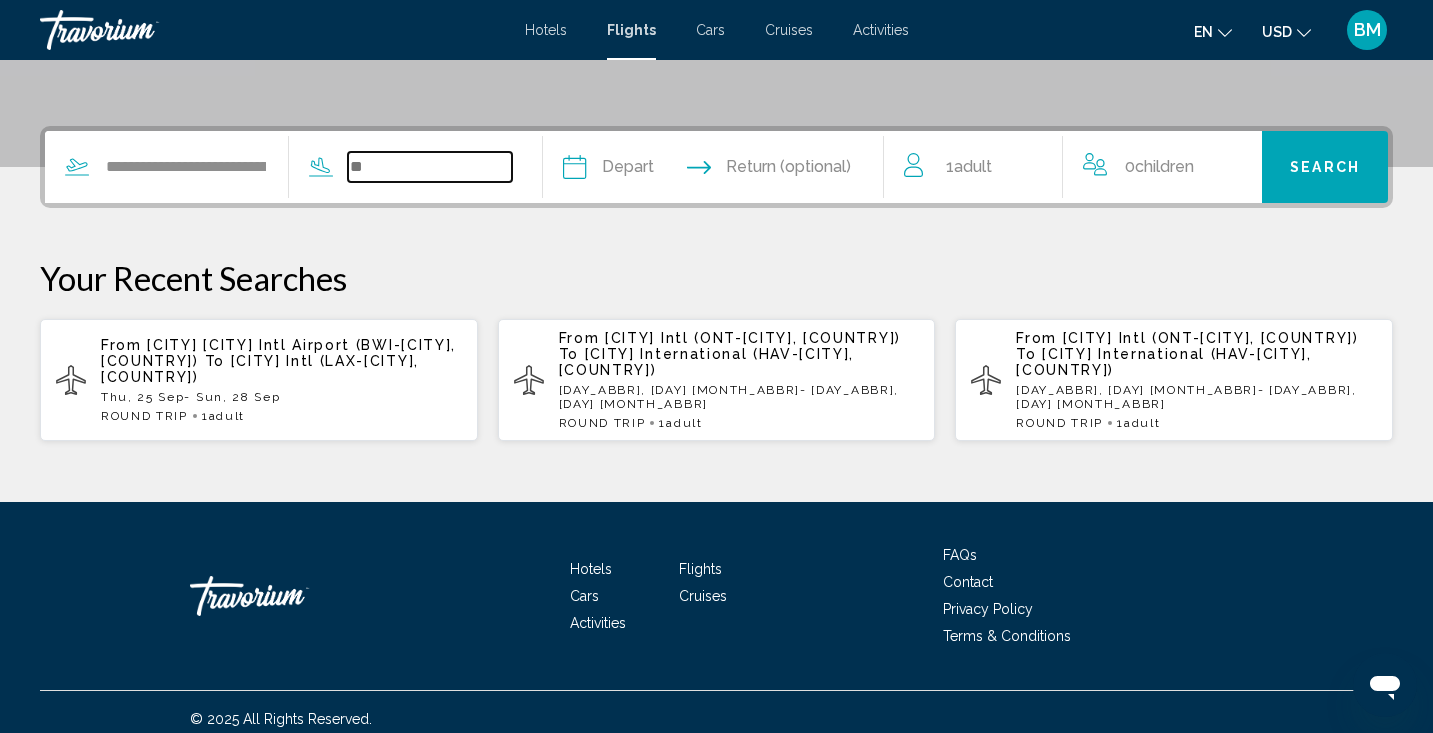 click at bounding box center (430, 167) 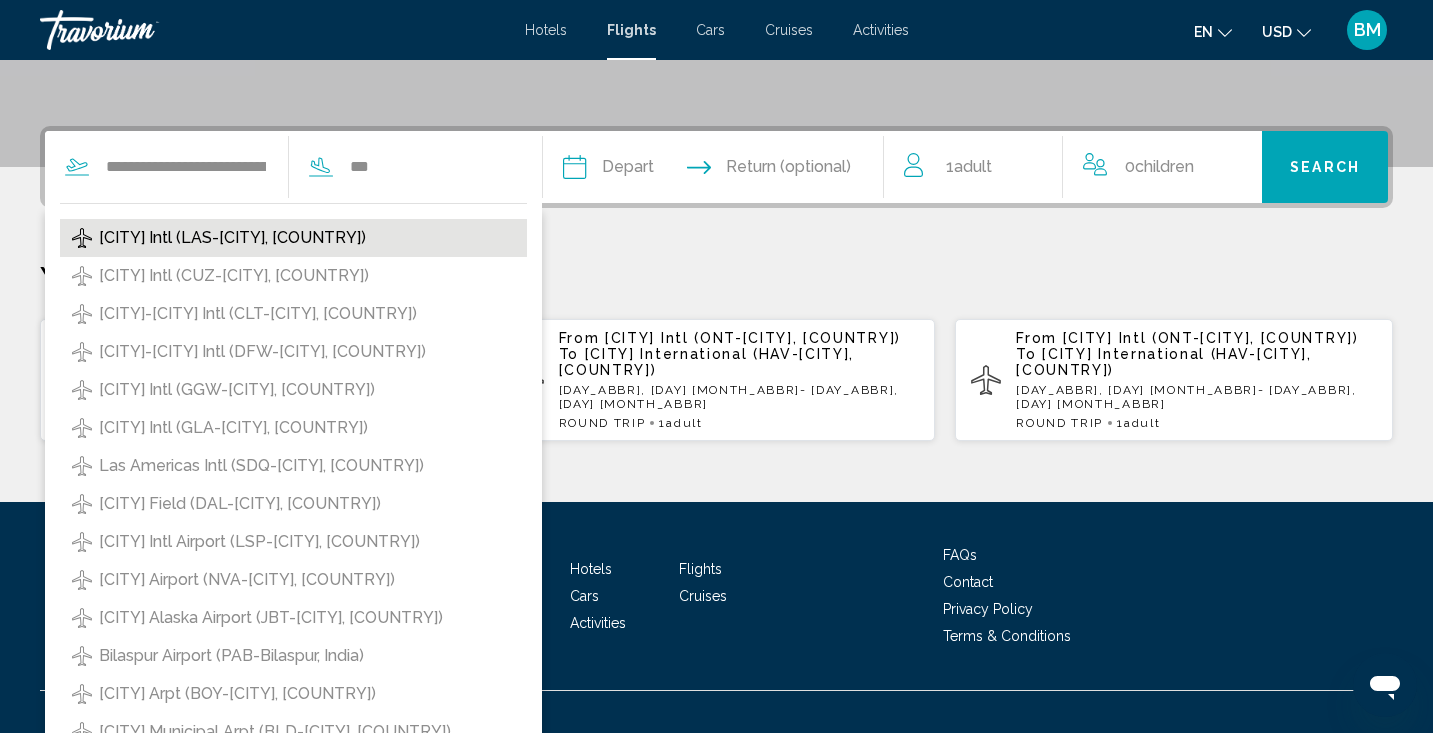 click on "Harry Reid Intl (LAS-Las Vegas, US)" at bounding box center (232, 238) 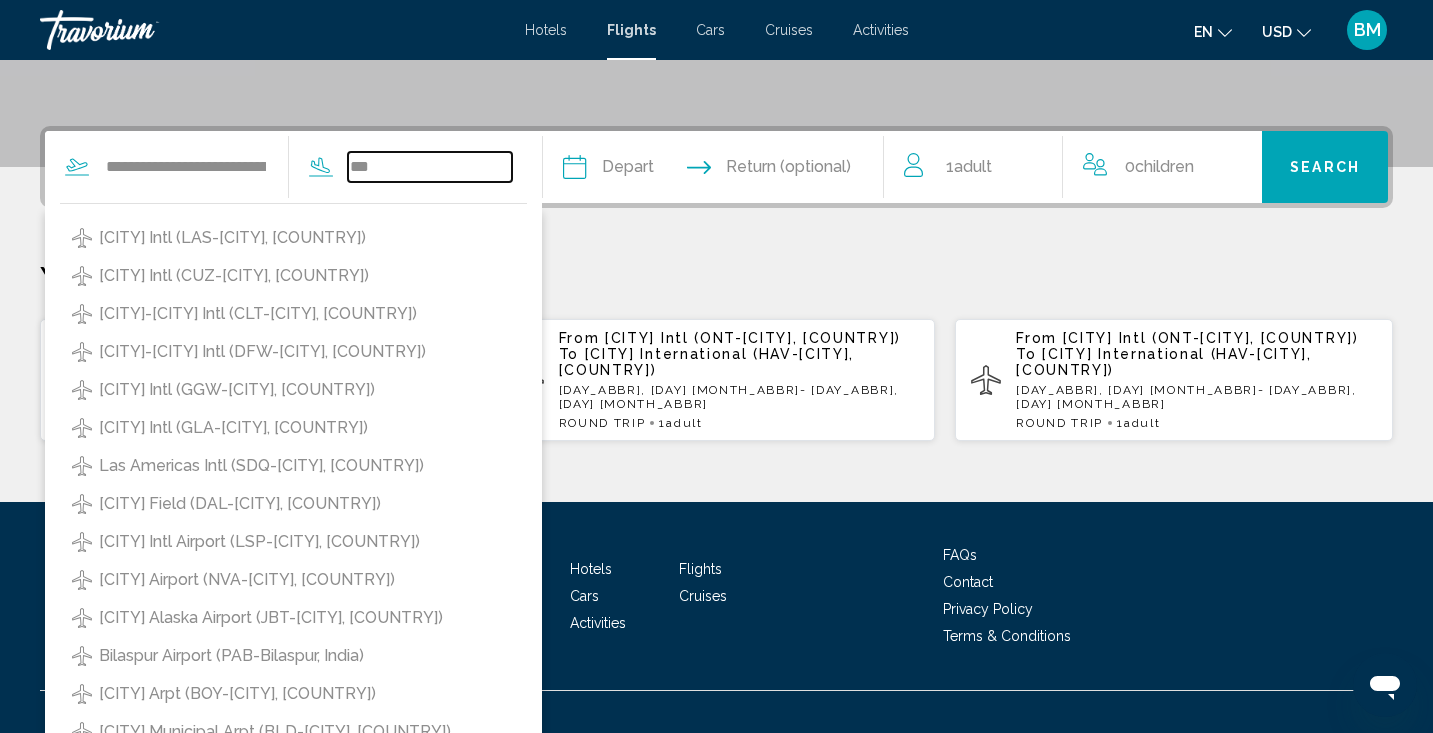 type on "**********" 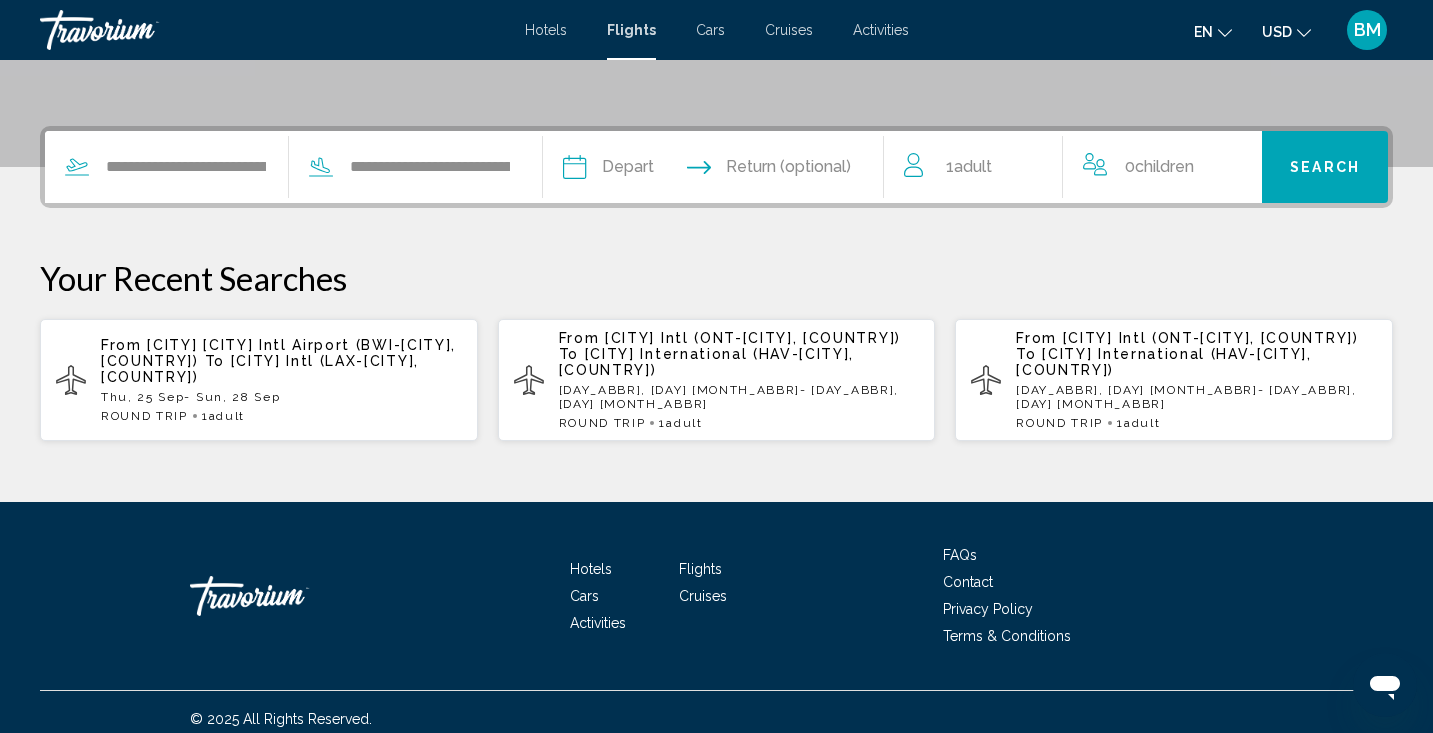 click at bounding box center (642, 170) 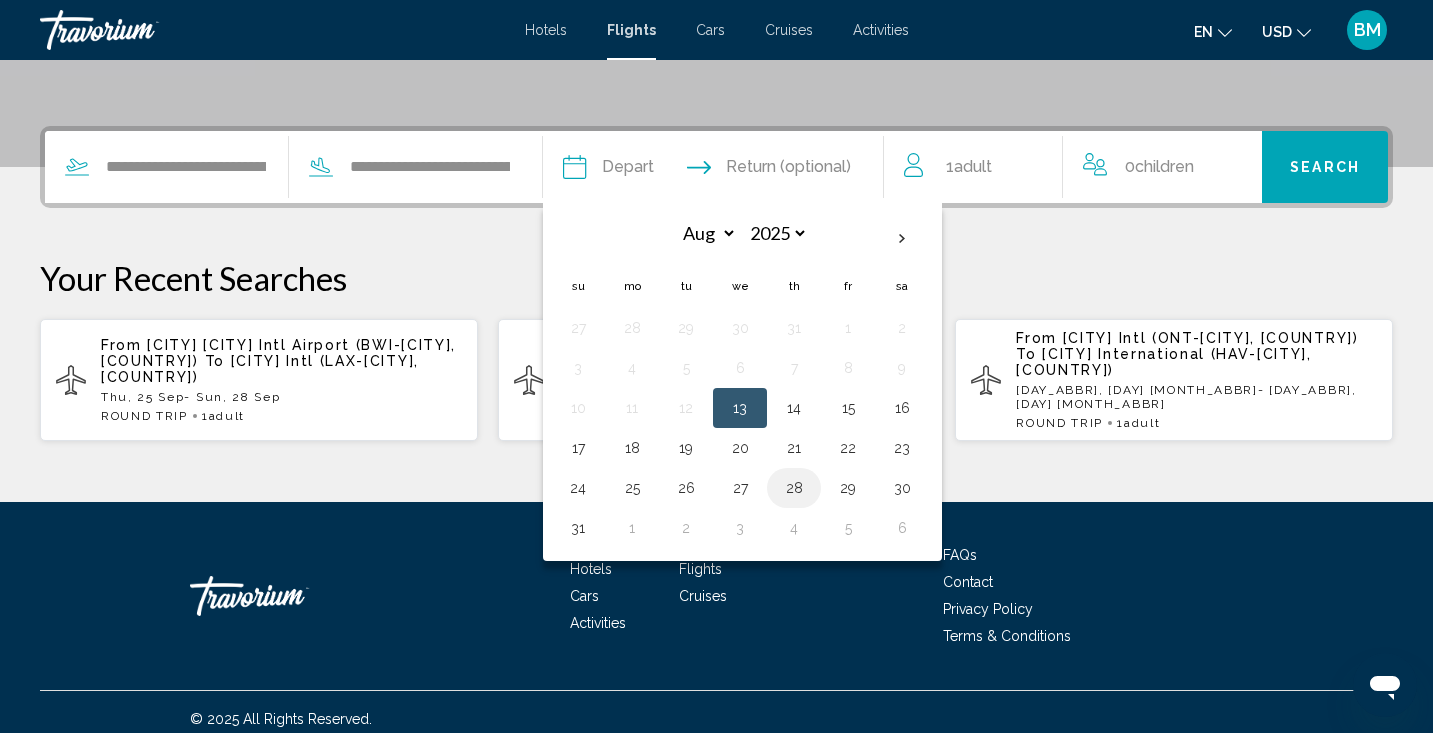click on "28" at bounding box center (794, 488) 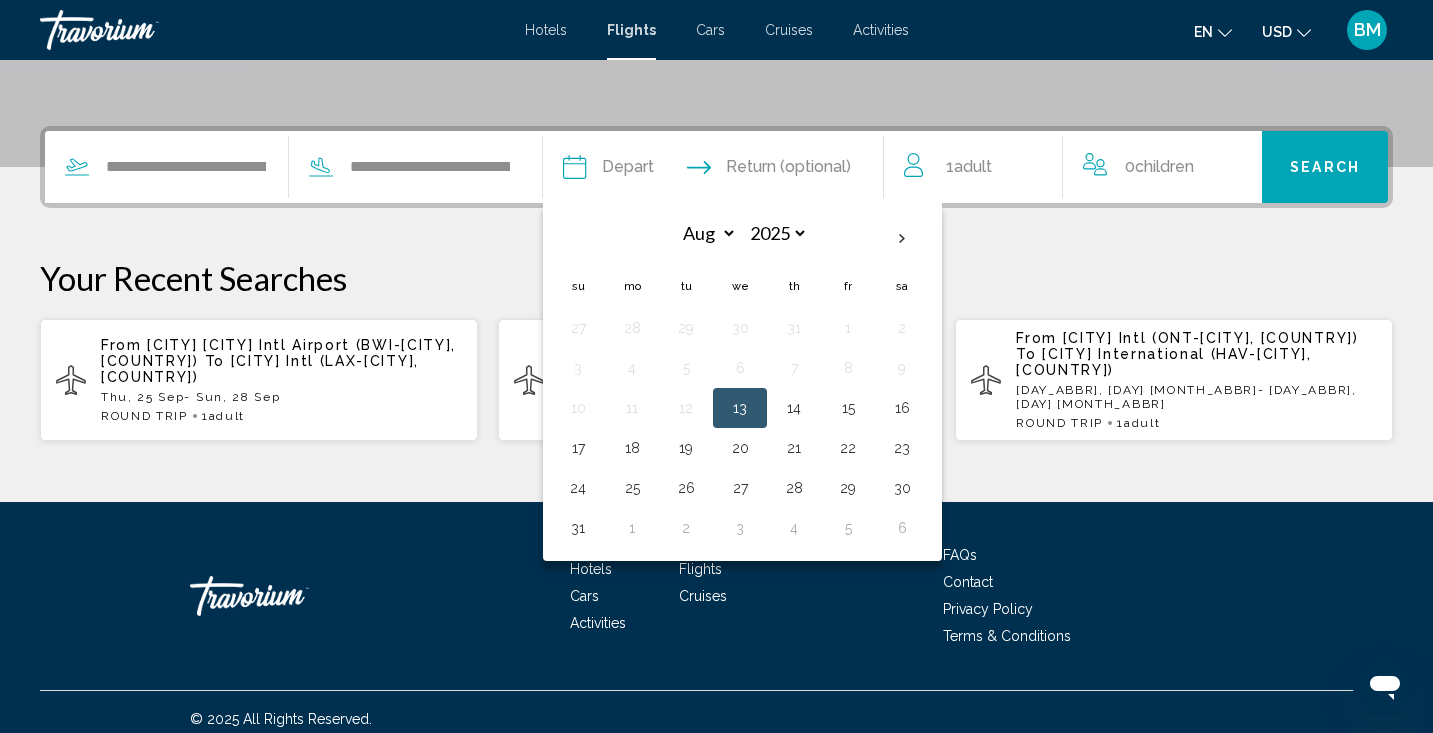 type on "**********" 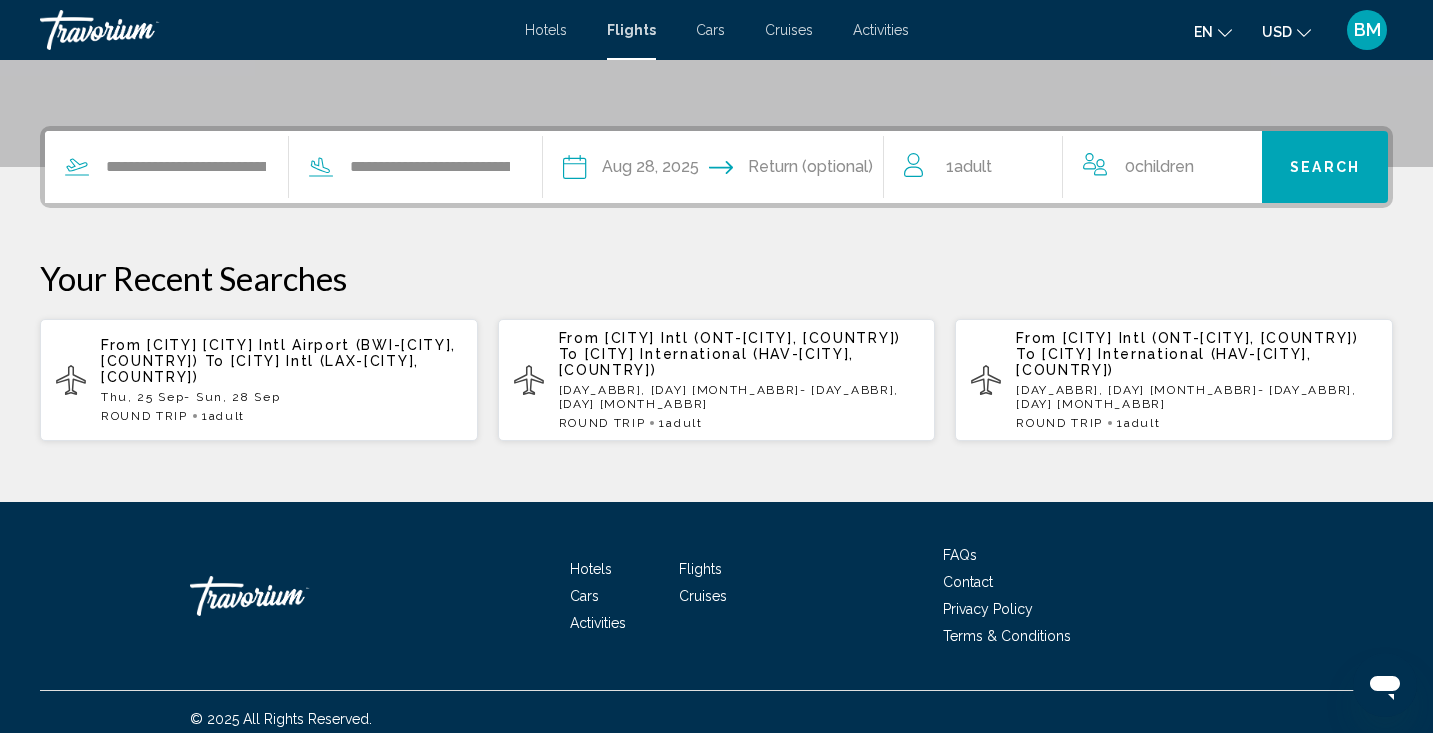 click at bounding box center (808, 170) 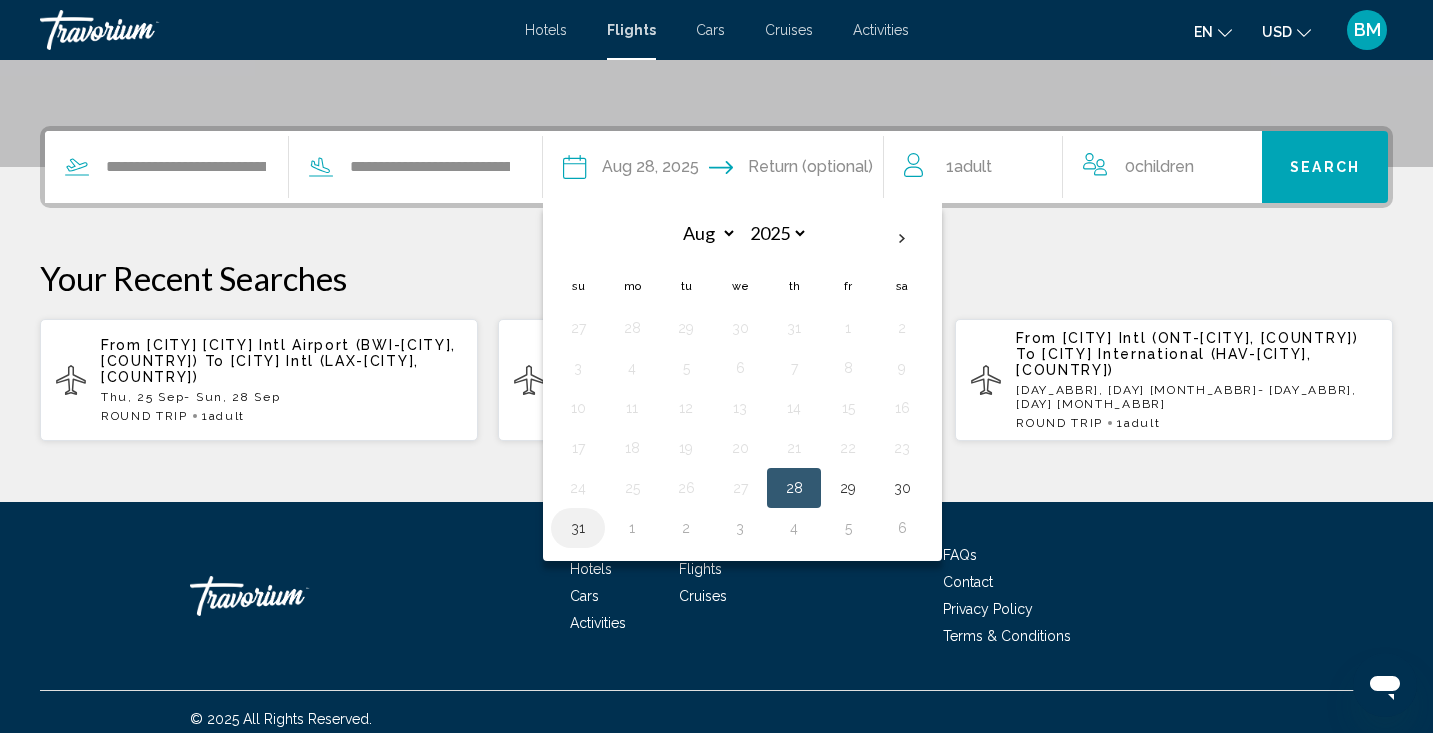click on "31" at bounding box center [578, 528] 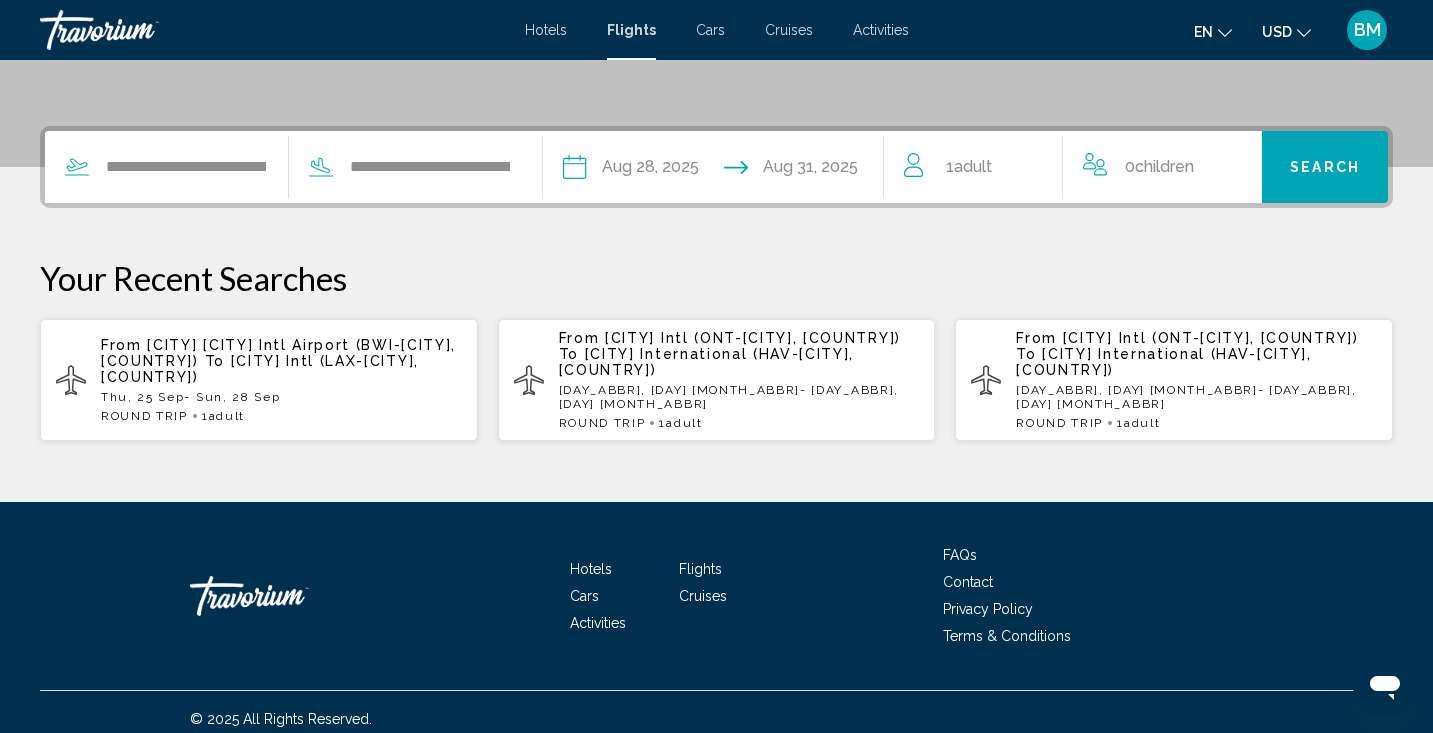 click on "Search" at bounding box center [1325, 167] 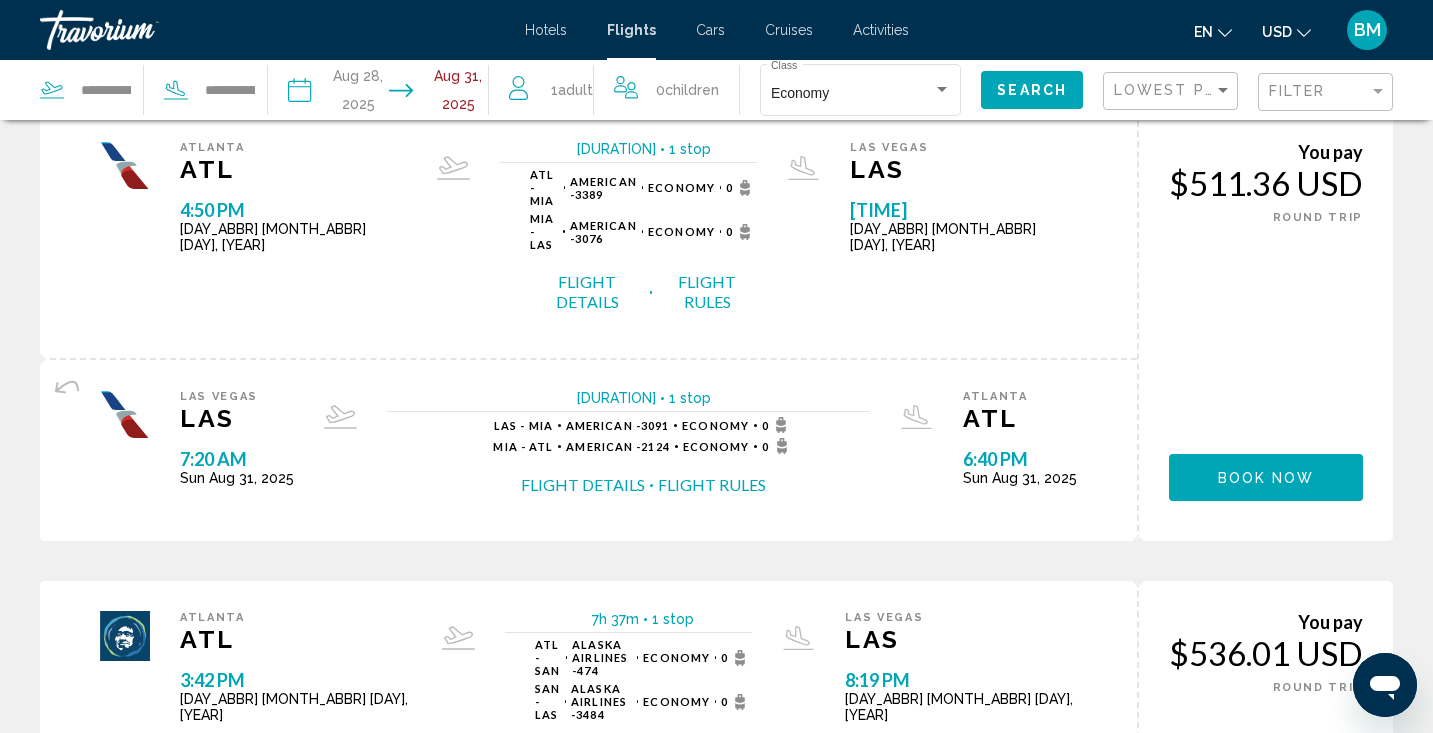 scroll, scrollTop: 0, scrollLeft: 0, axis: both 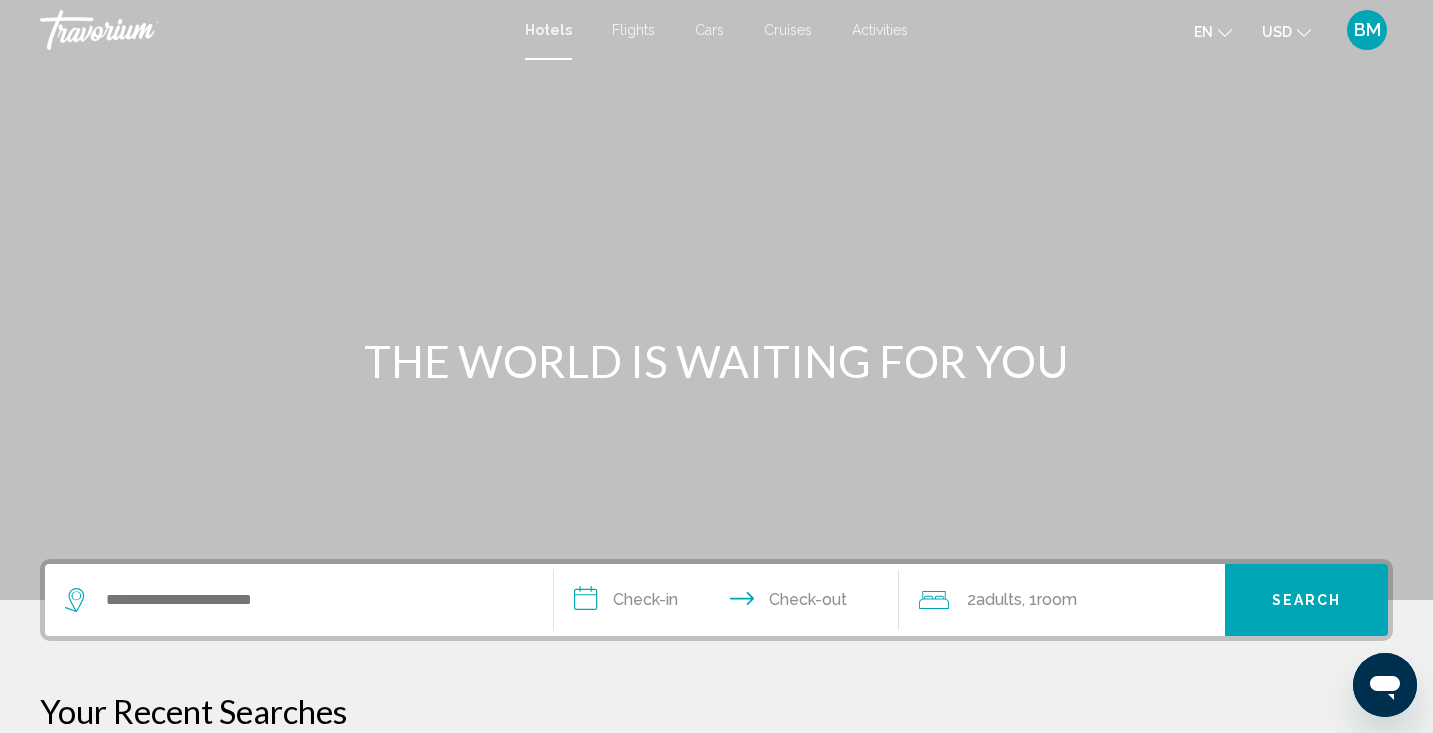 click at bounding box center [716, 300] 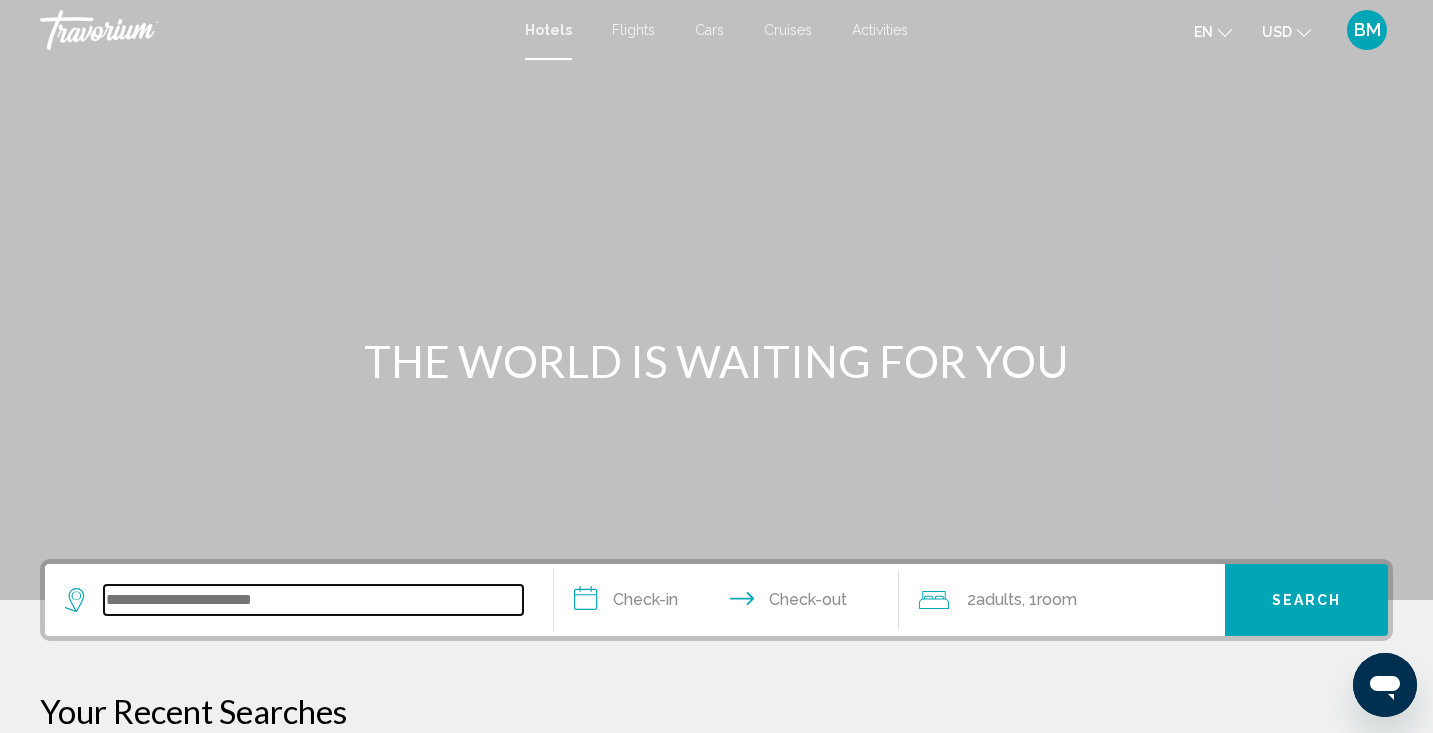 click at bounding box center (313, 600) 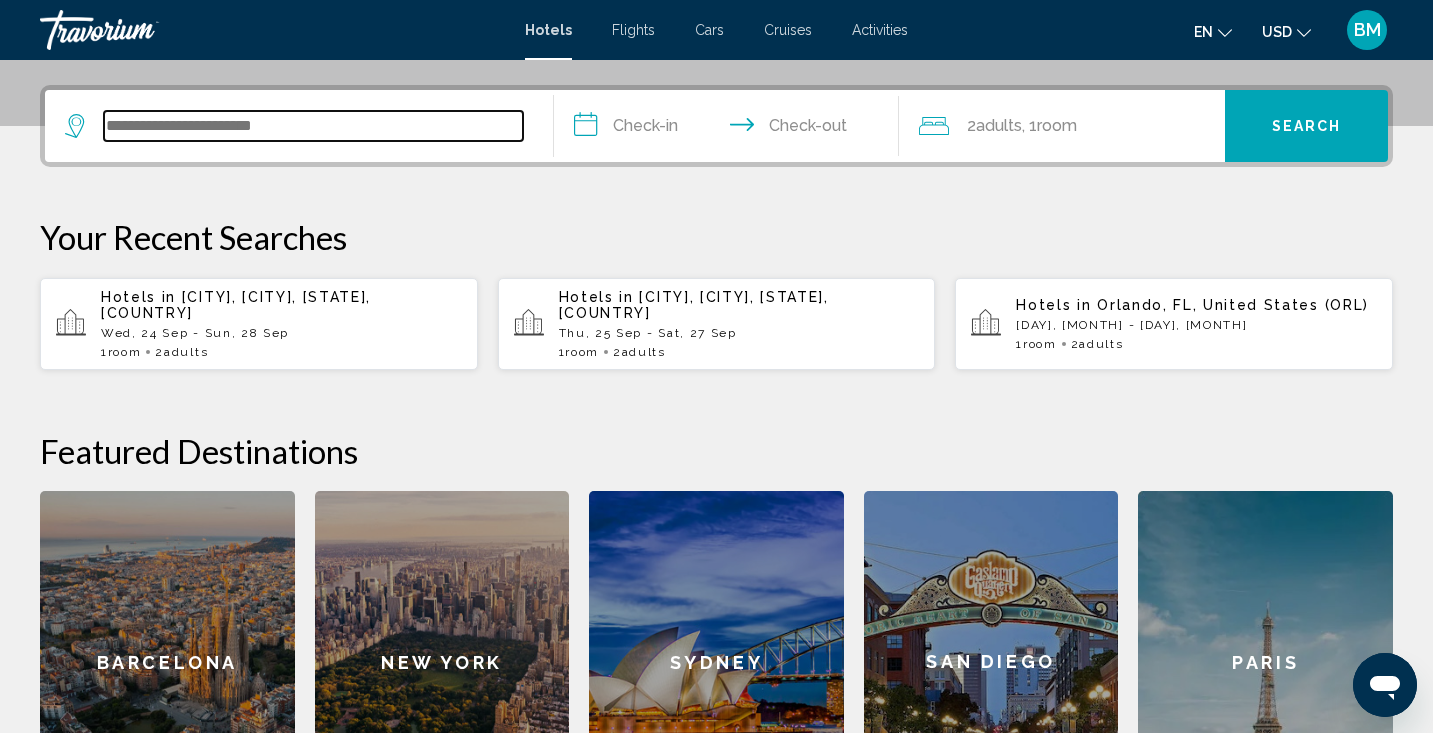 scroll, scrollTop: 494, scrollLeft: 0, axis: vertical 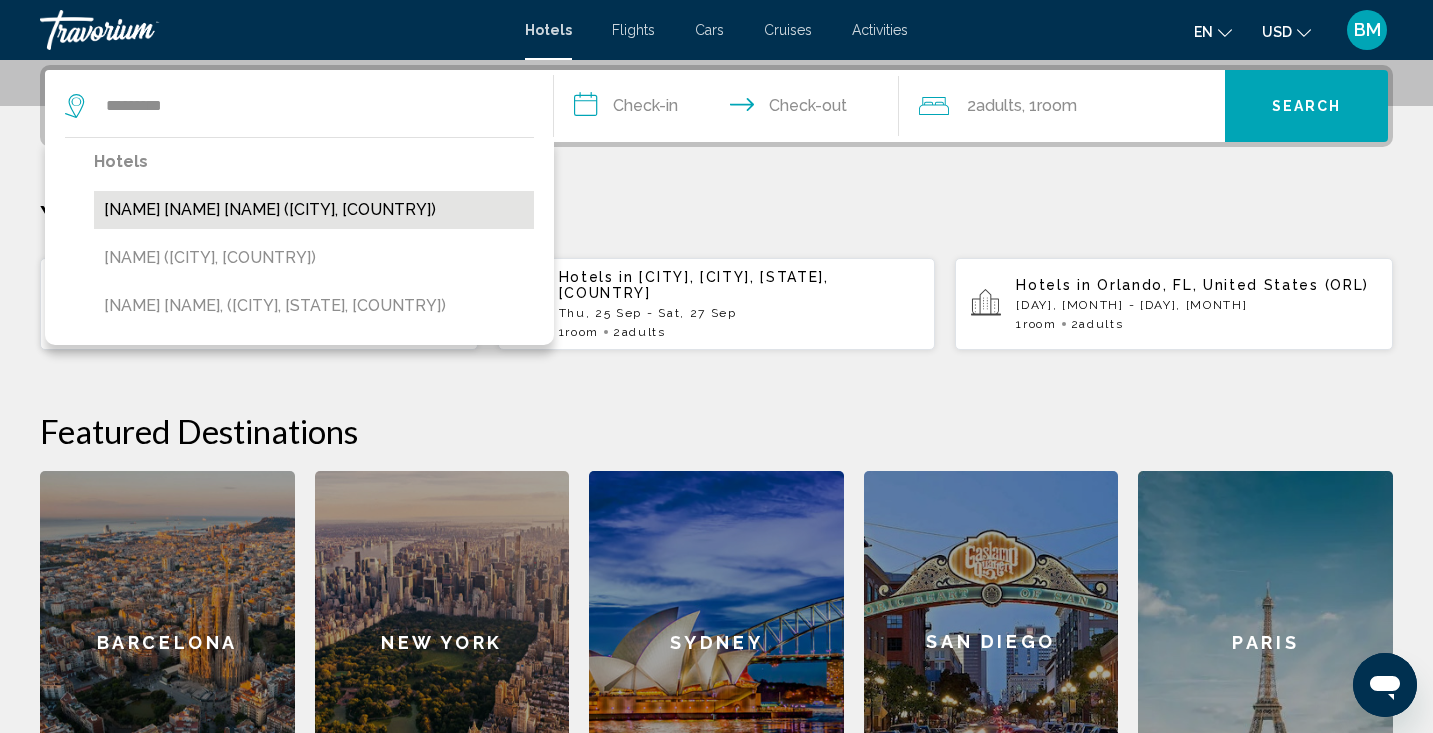 click on "[NAME] [NAME] [NAME] ([CITY], [COUNTRY])" at bounding box center (314, 210) 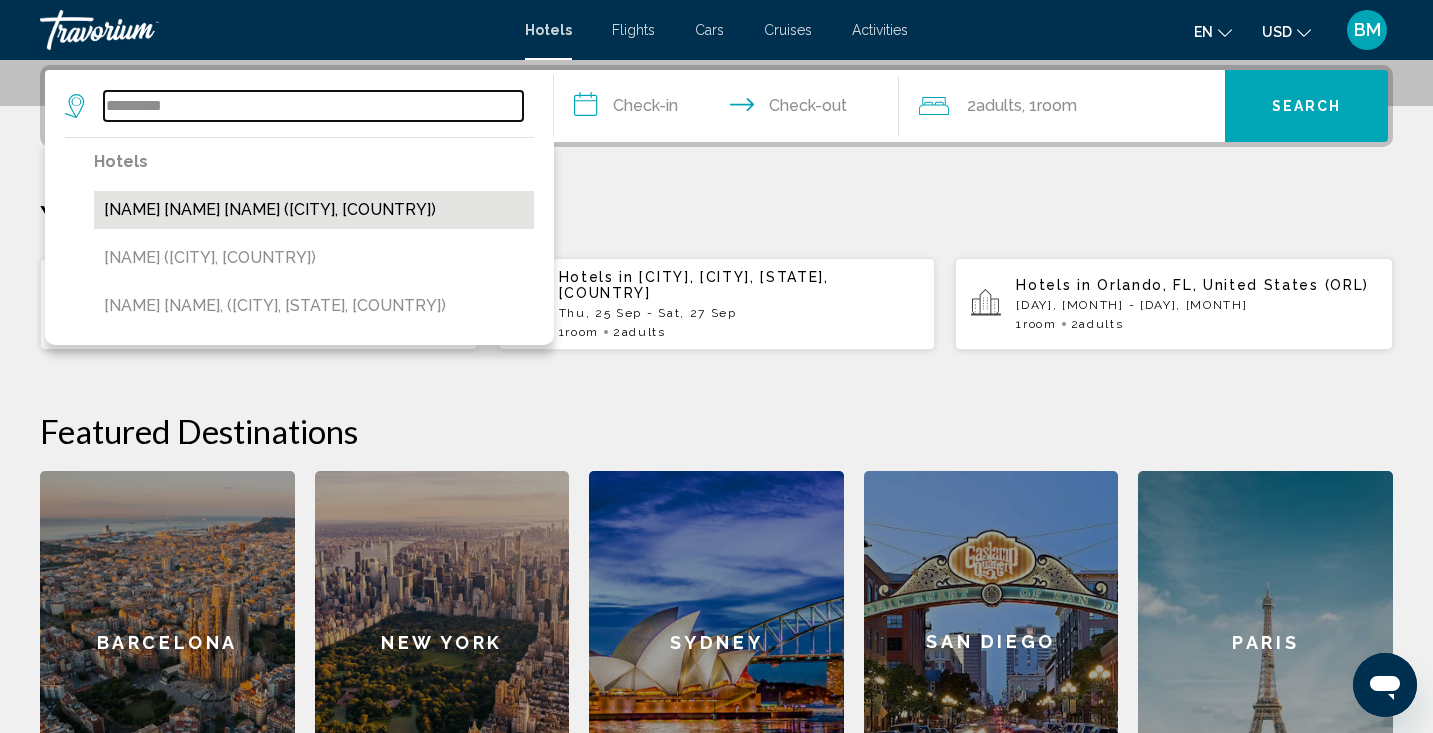type on "**********" 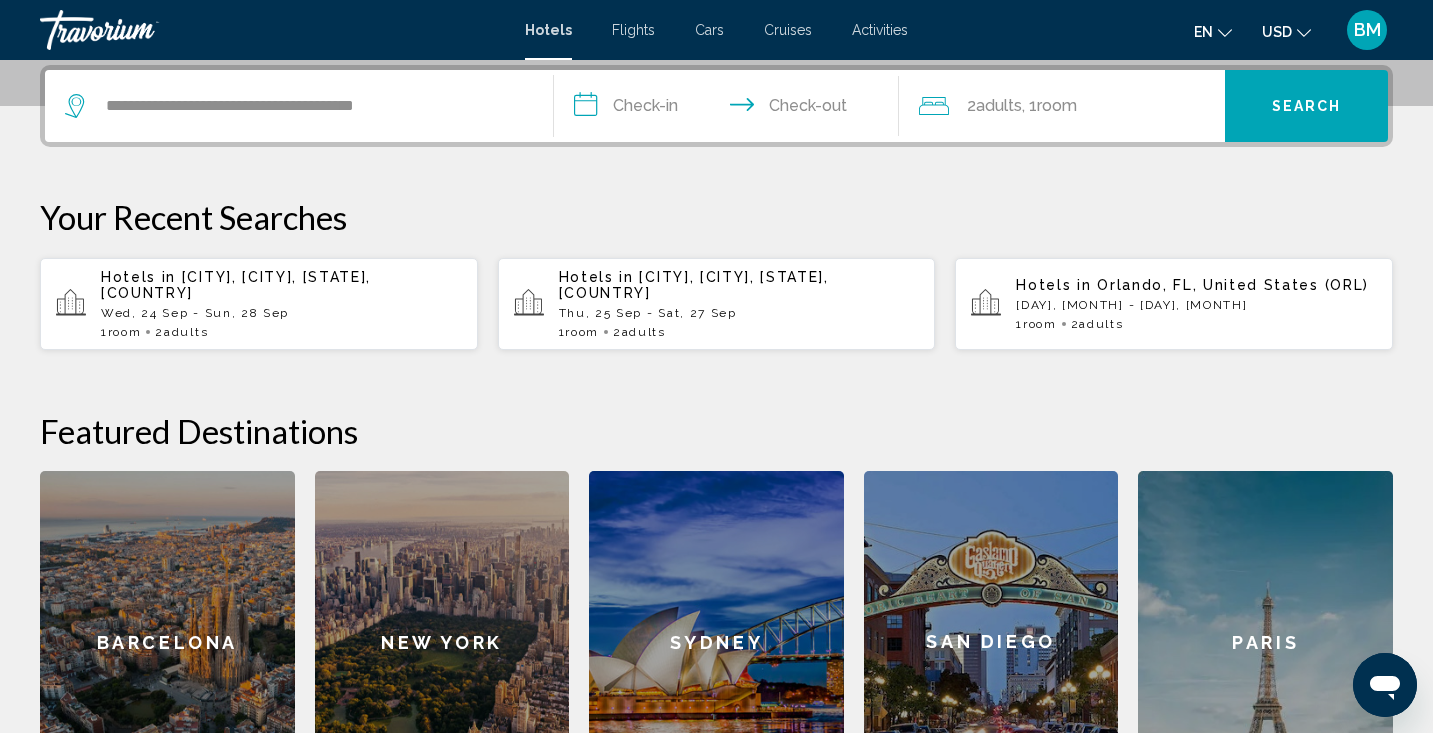 click on "**********" at bounding box center (731, 109) 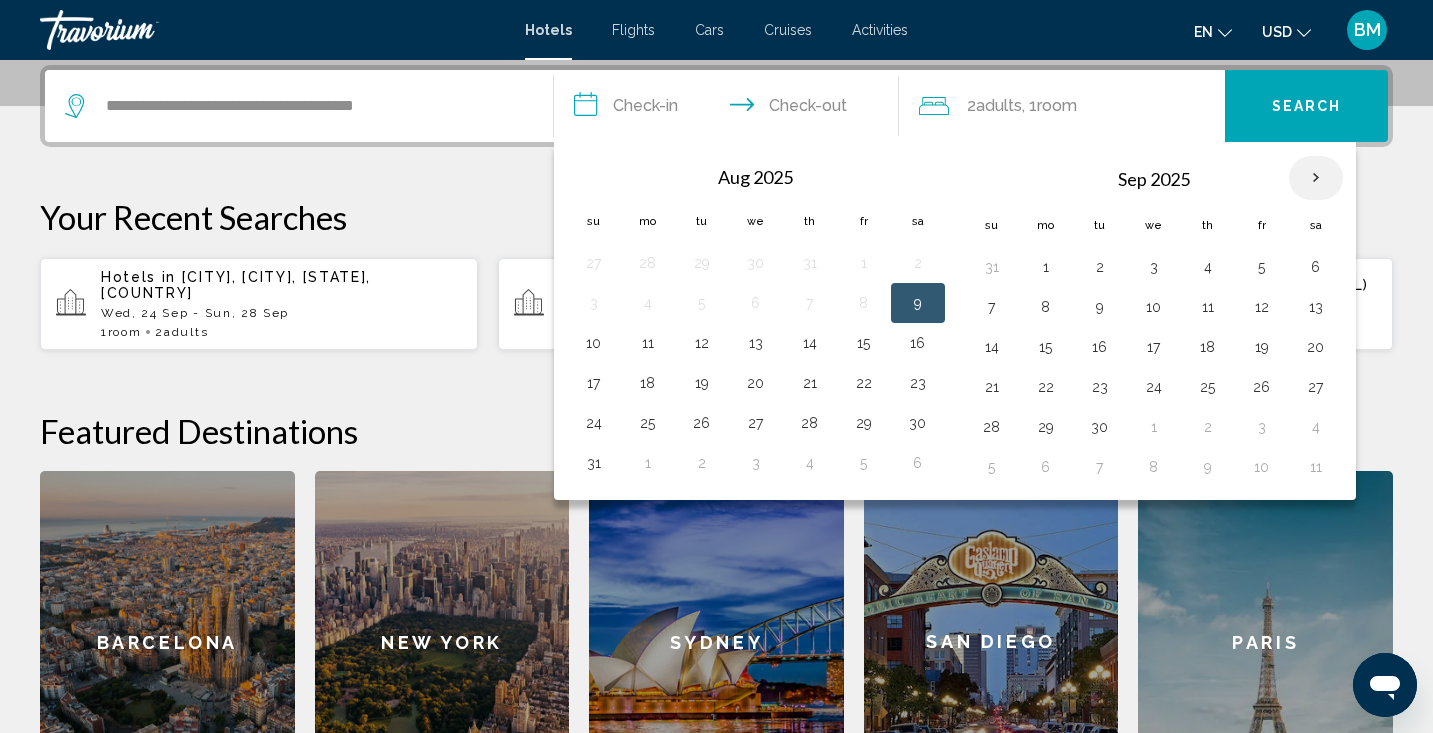 click at bounding box center (1316, 178) 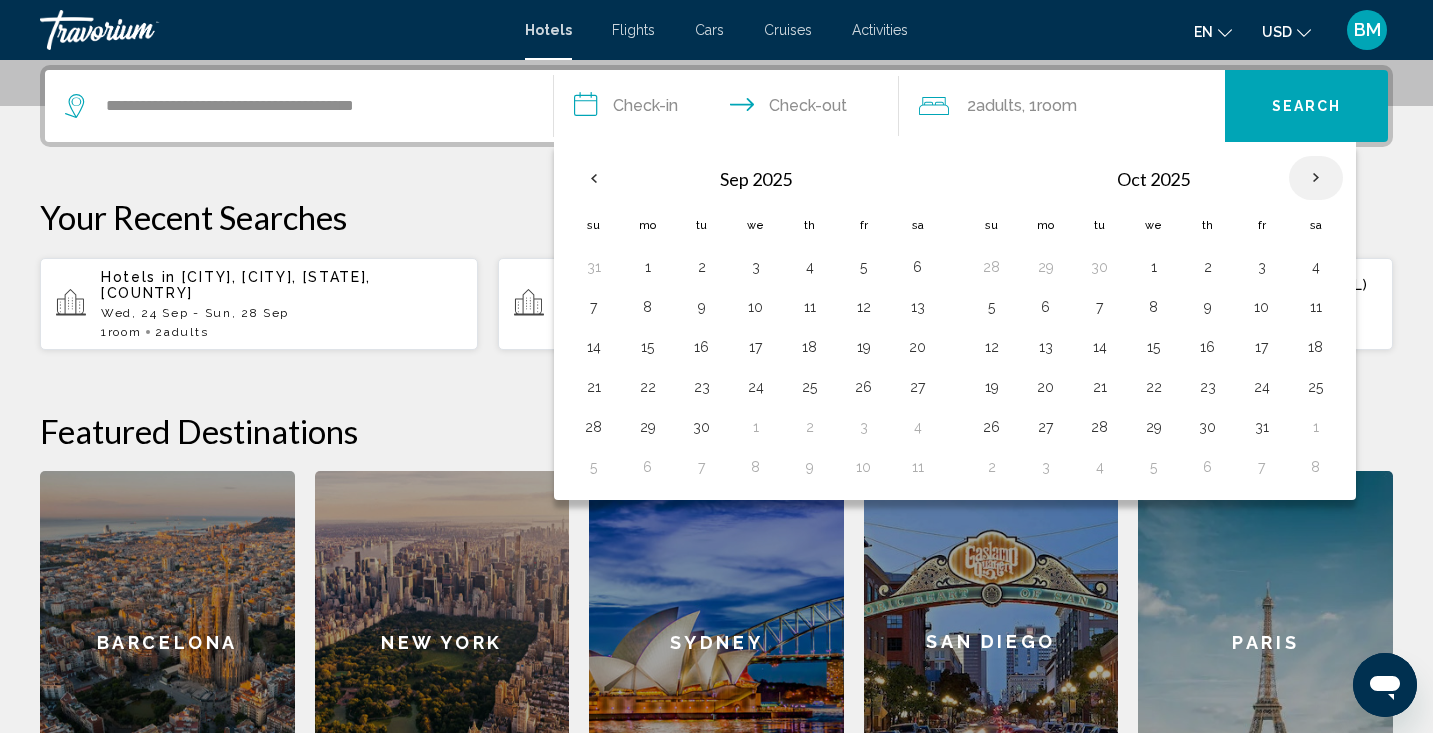 click at bounding box center [1316, 178] 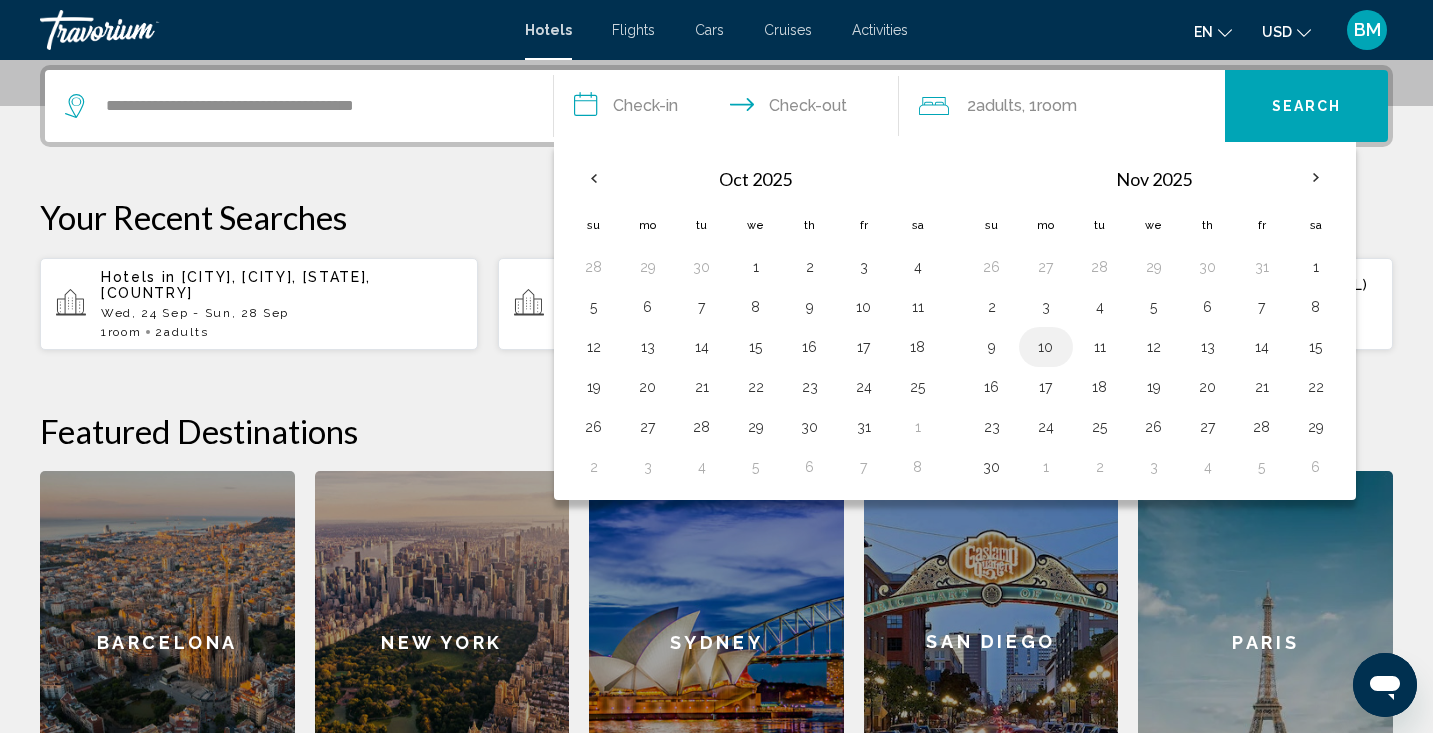 click on "10" at bounding box center (1046, 347) 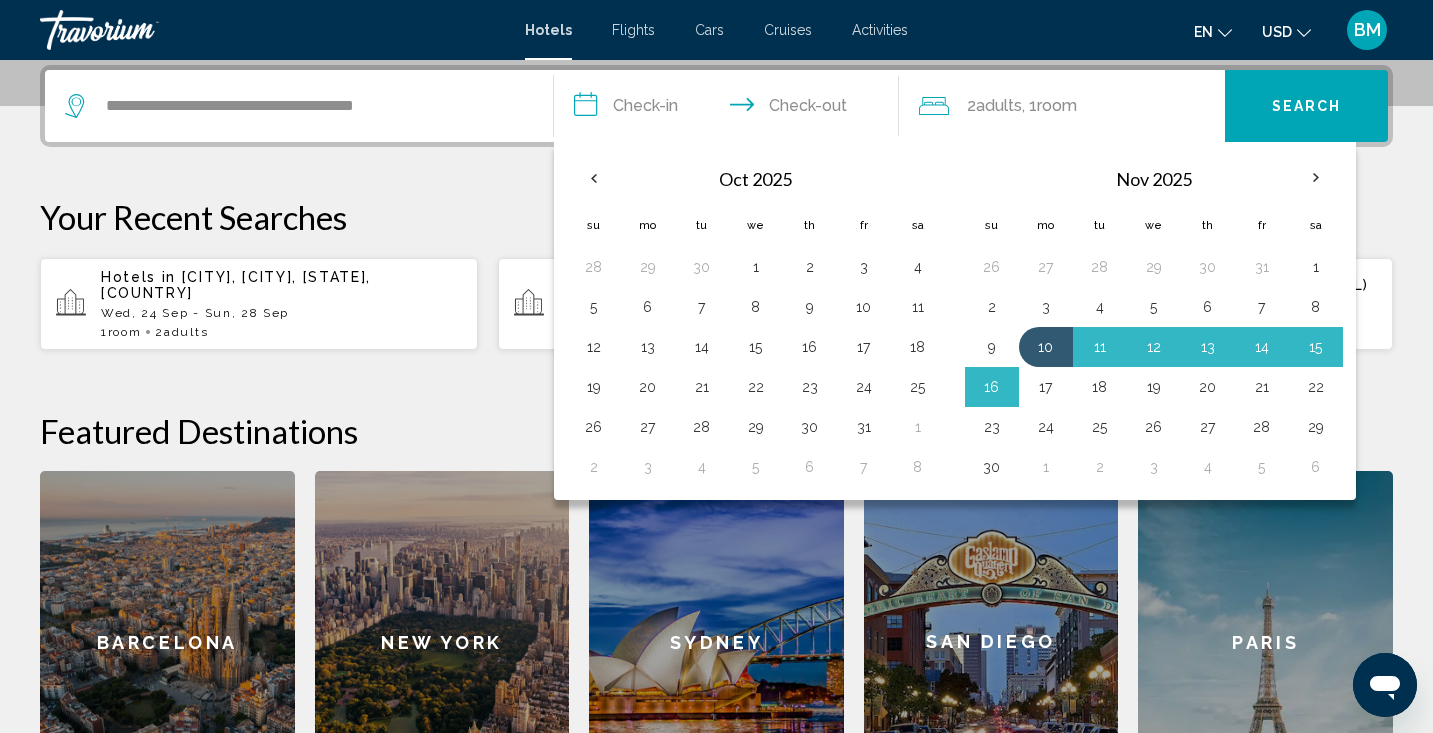 click on "17" at bounding box center (1046, 387) 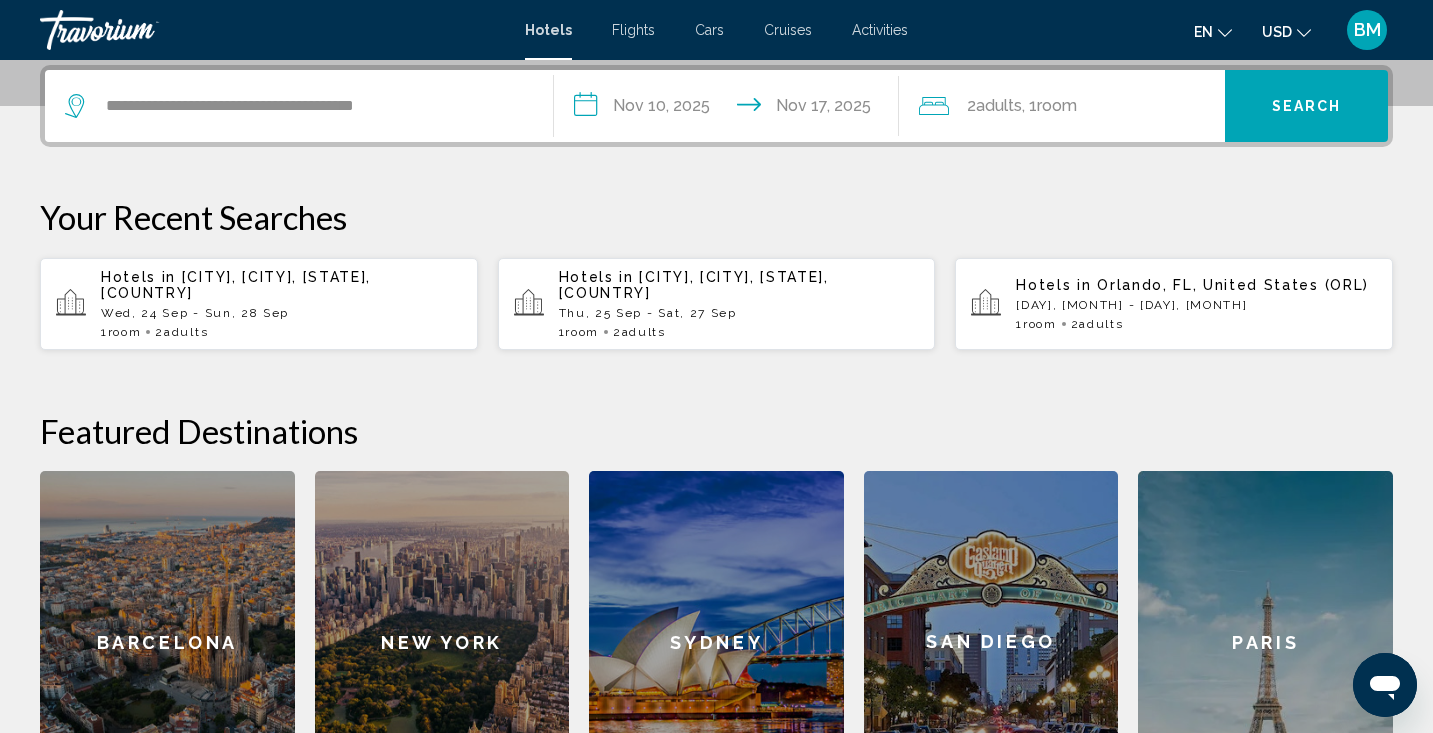 click on "Search" at bounding box center [1307, 107] 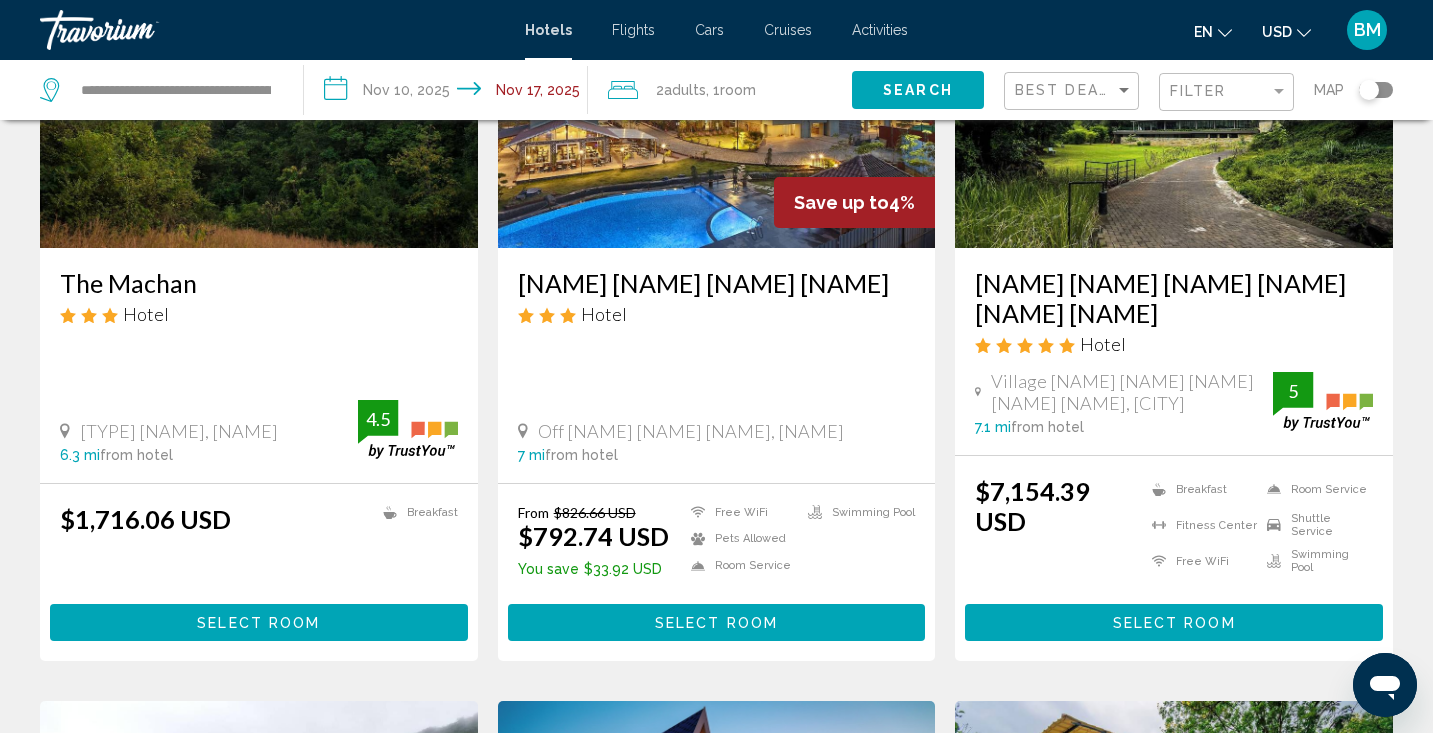 scroll, scrollTop: 0, scrollLeft: 0, axis: both 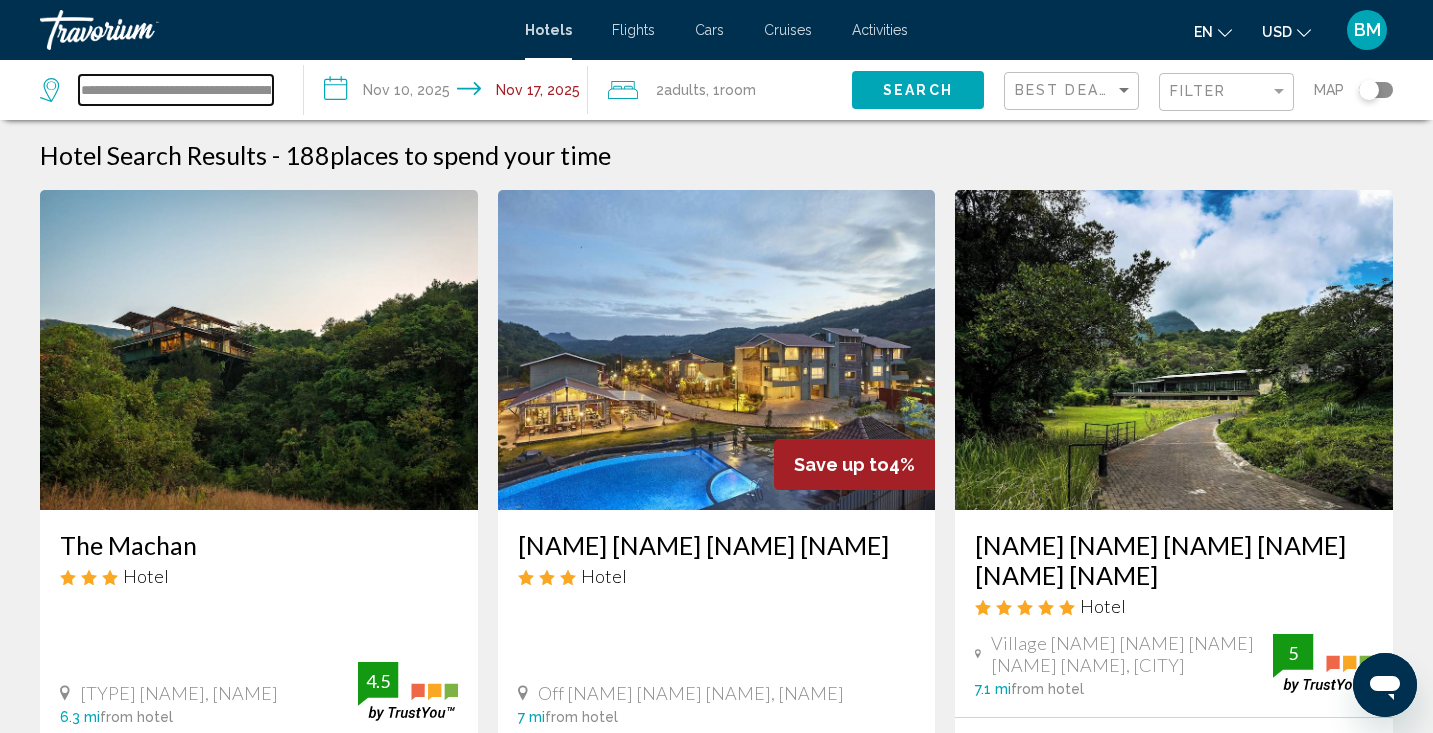 click on "**********" at bounding box center [176, 90] 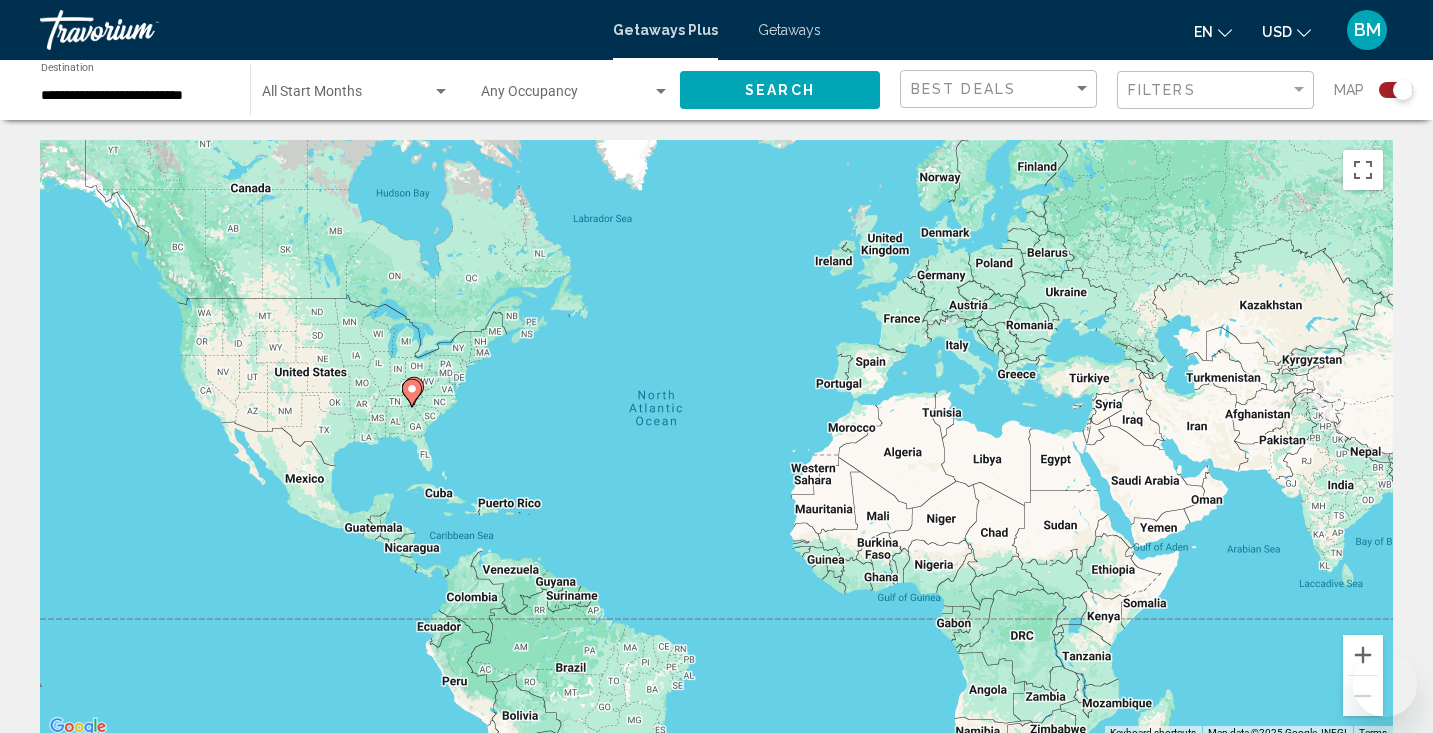 scroll, scrollTop: 522, scrollLeft: 0, axis: vertical 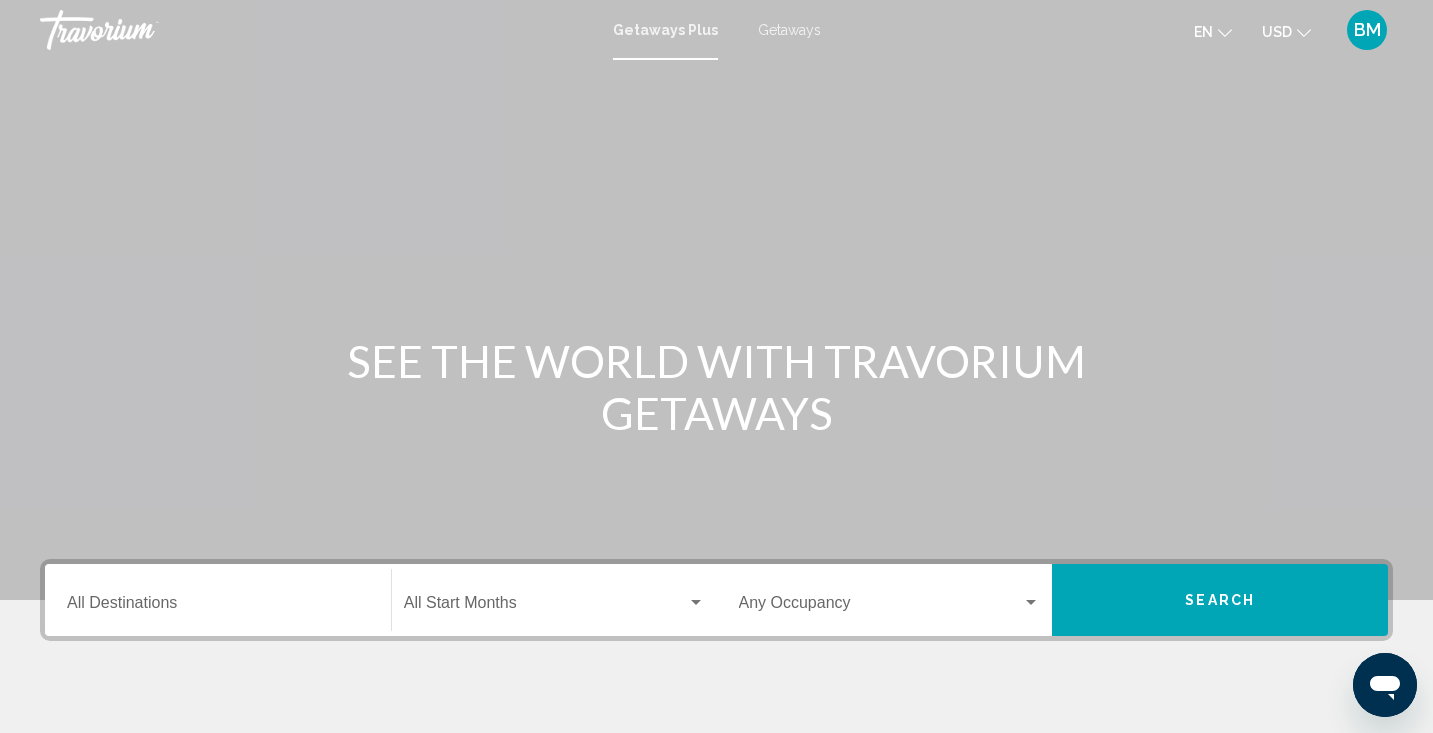 click on "Getaways" at bounding box center [789, 30] 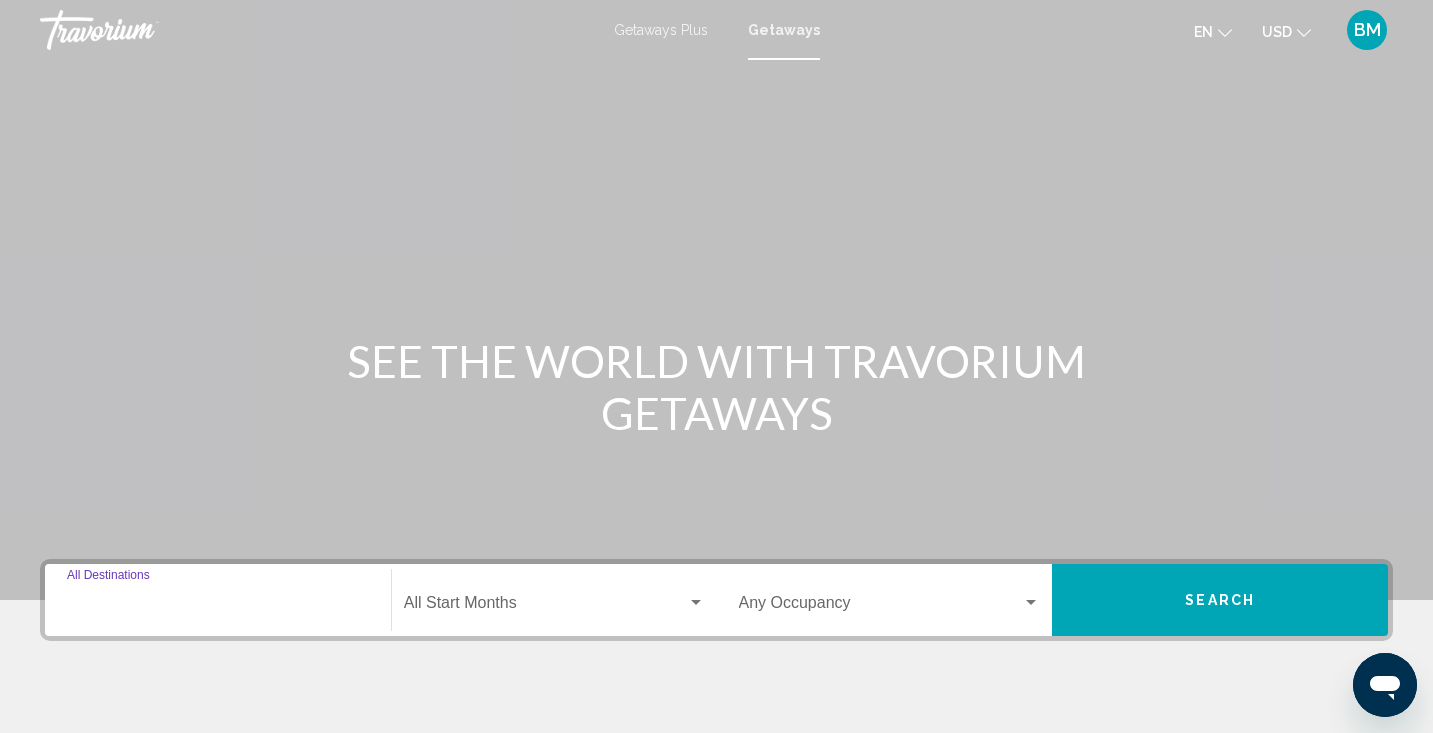 click on "Destination All Destinations" at bounding box center (218, 607) 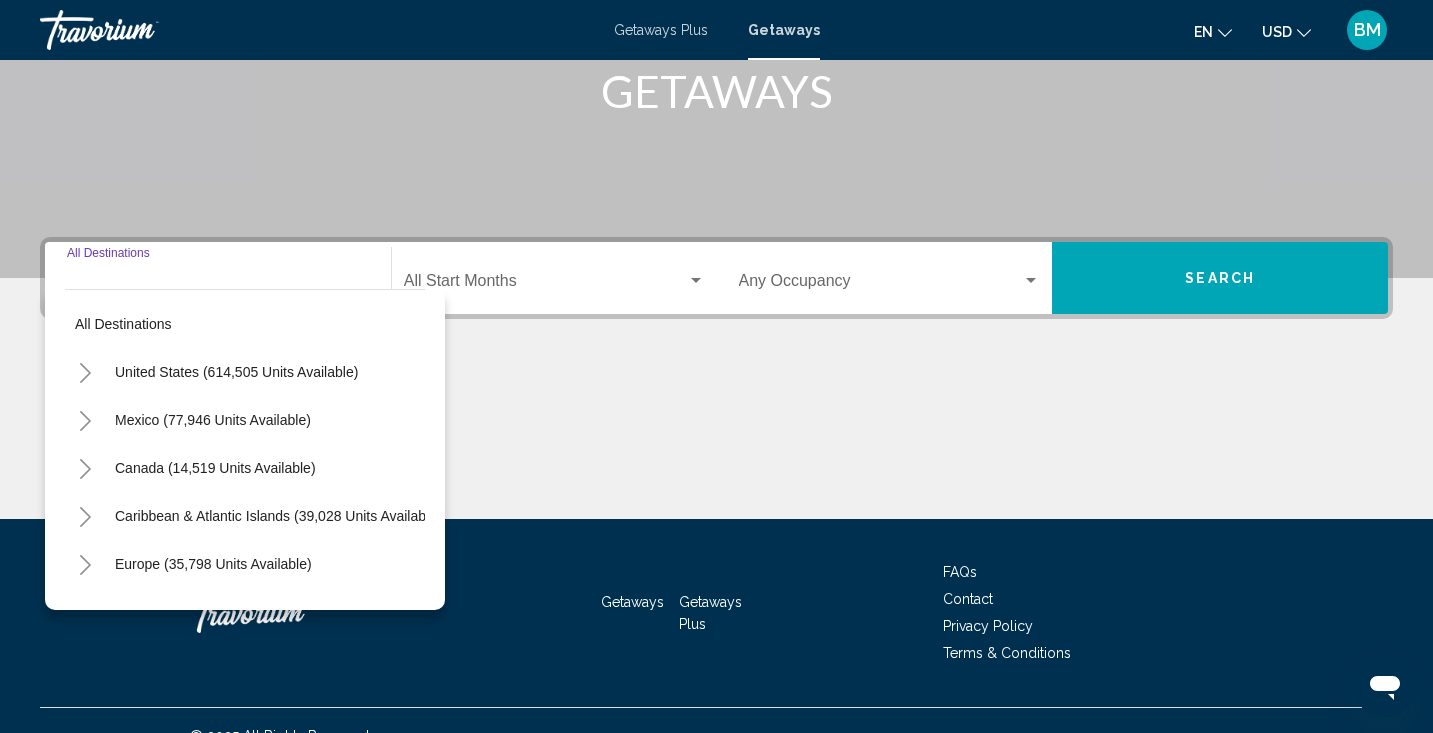 scroll, scrollTop: 353, scrollLeft: 0, axis: vertical 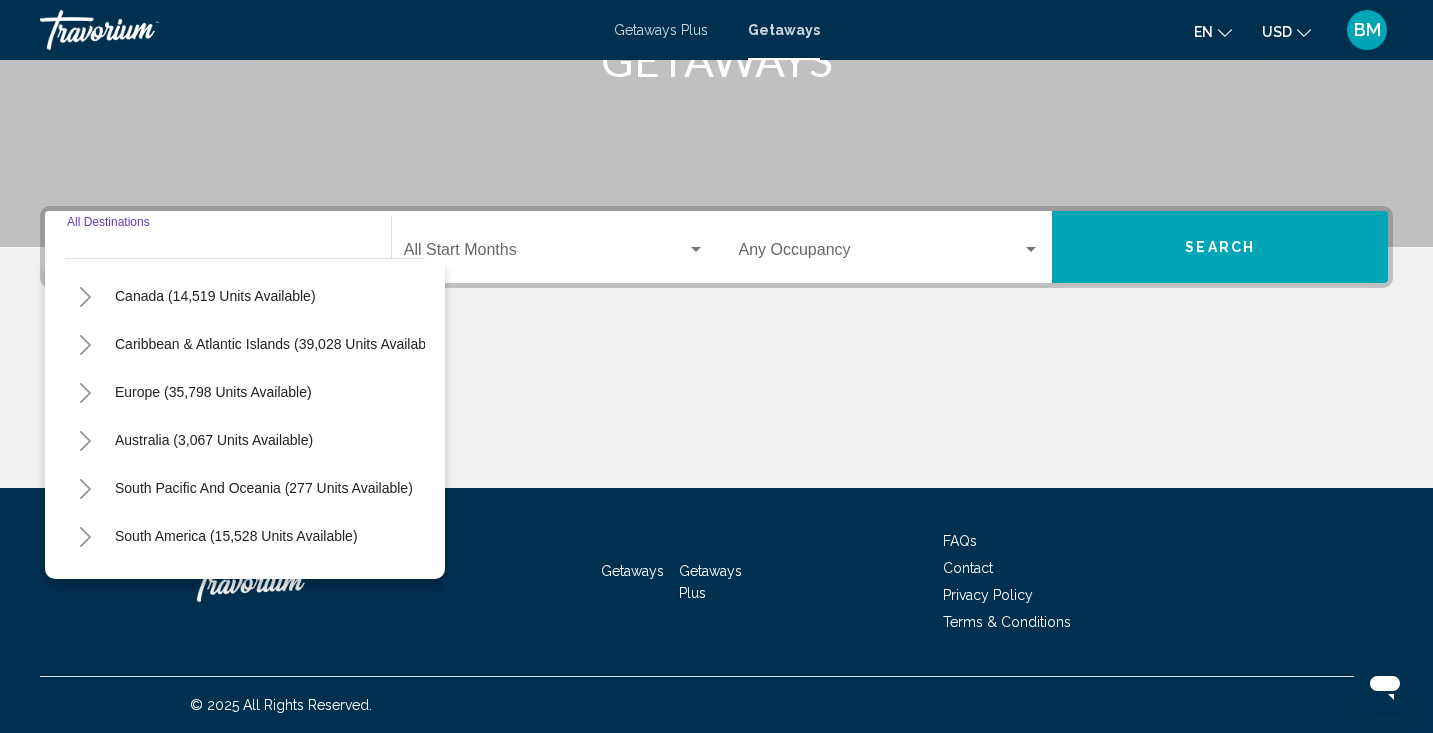click 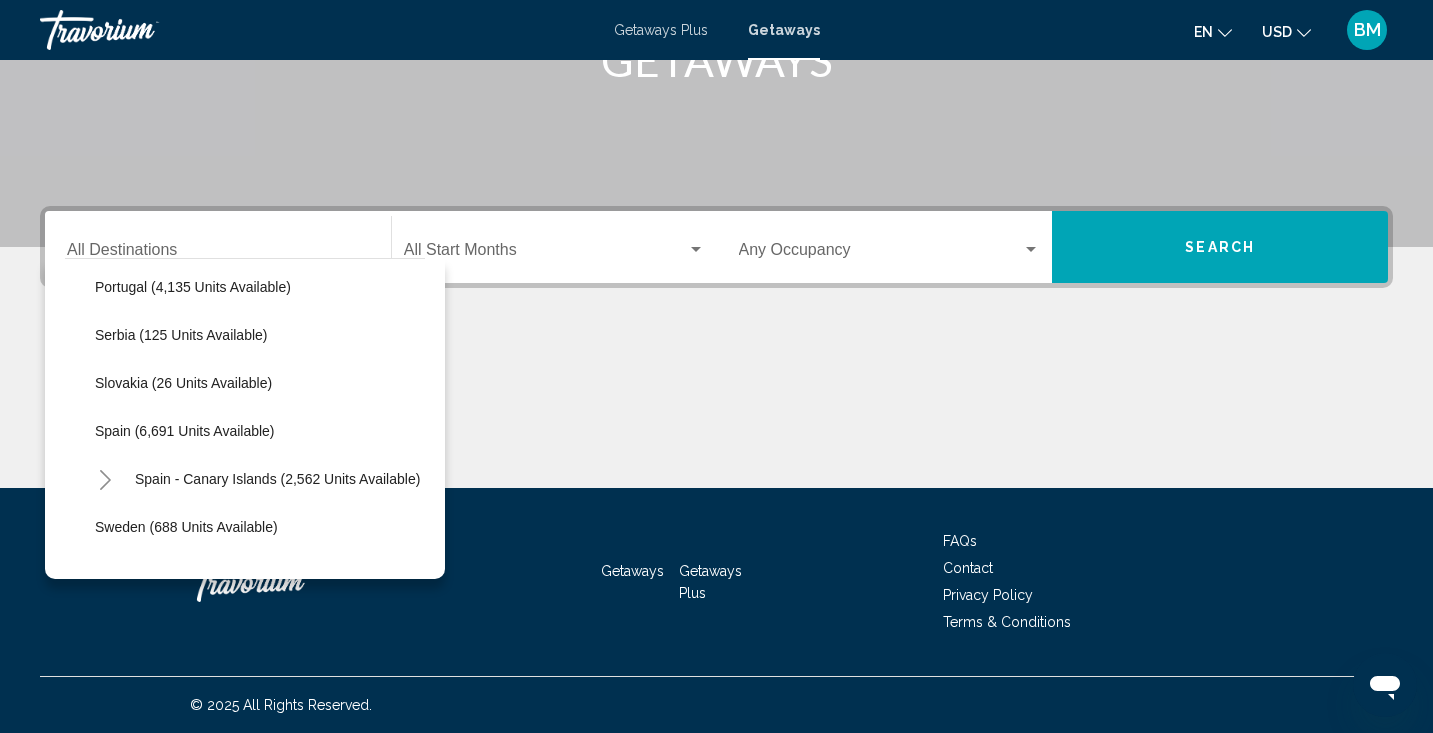 scroll, scrollTop: 922, scrollLeft: 0, axis: vertical 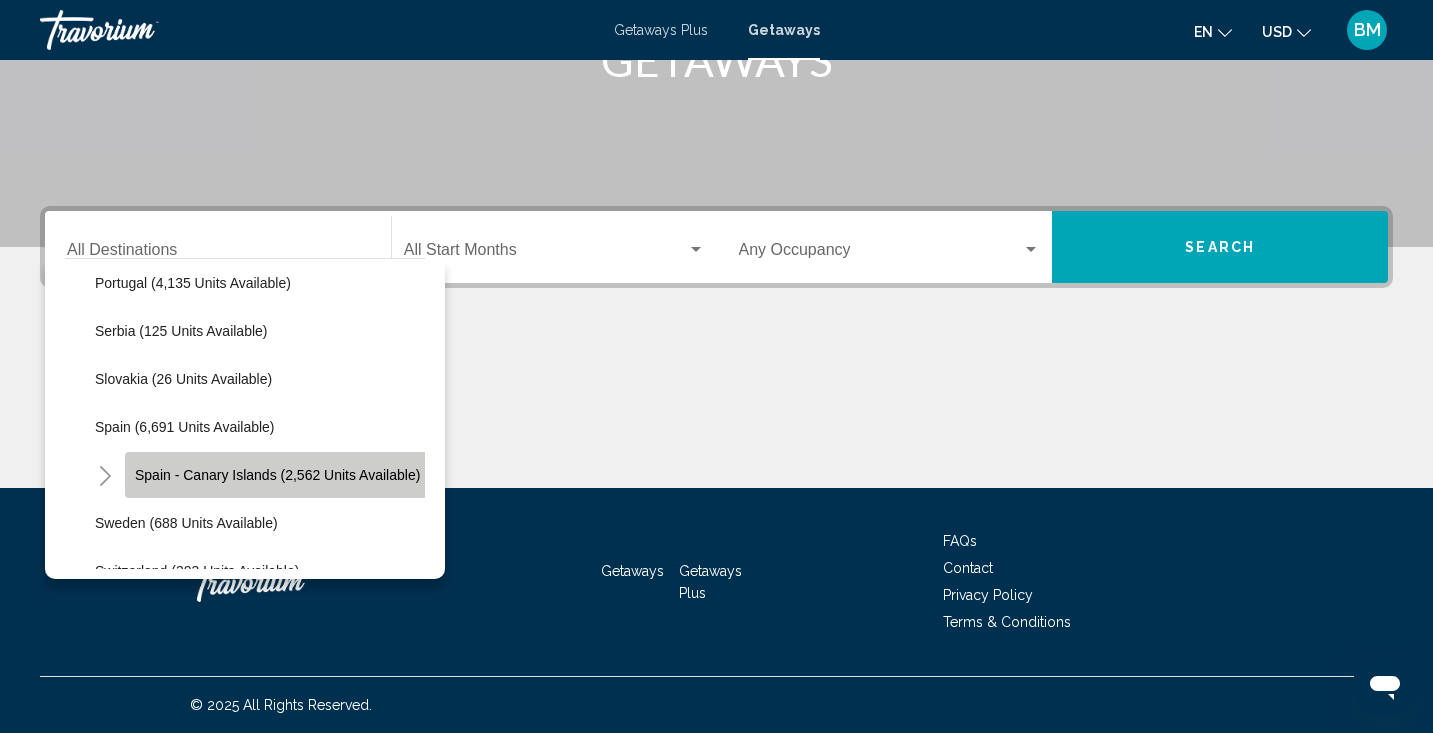 click on "Spain - Canary Islands (2,562 units available)" 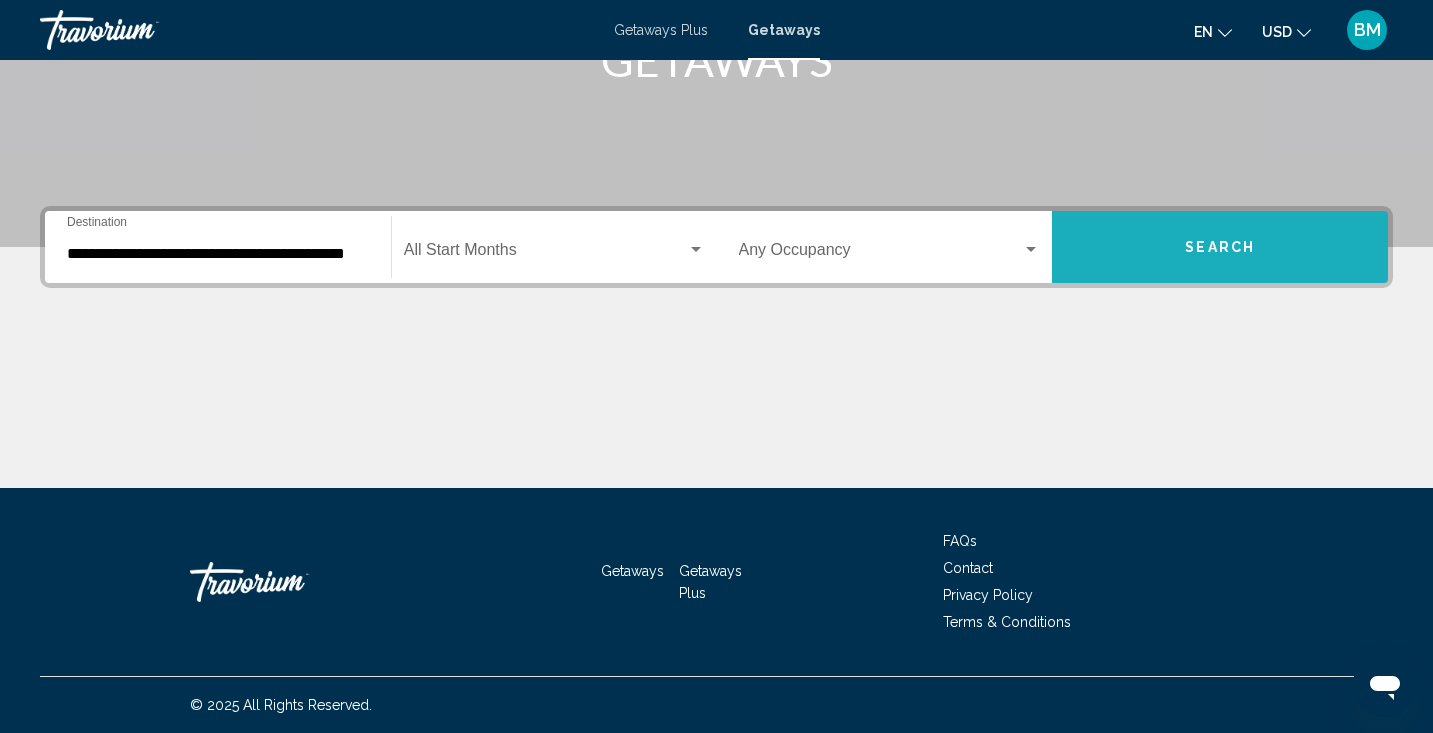 click on "Search" at bounding box center (1220, 248) 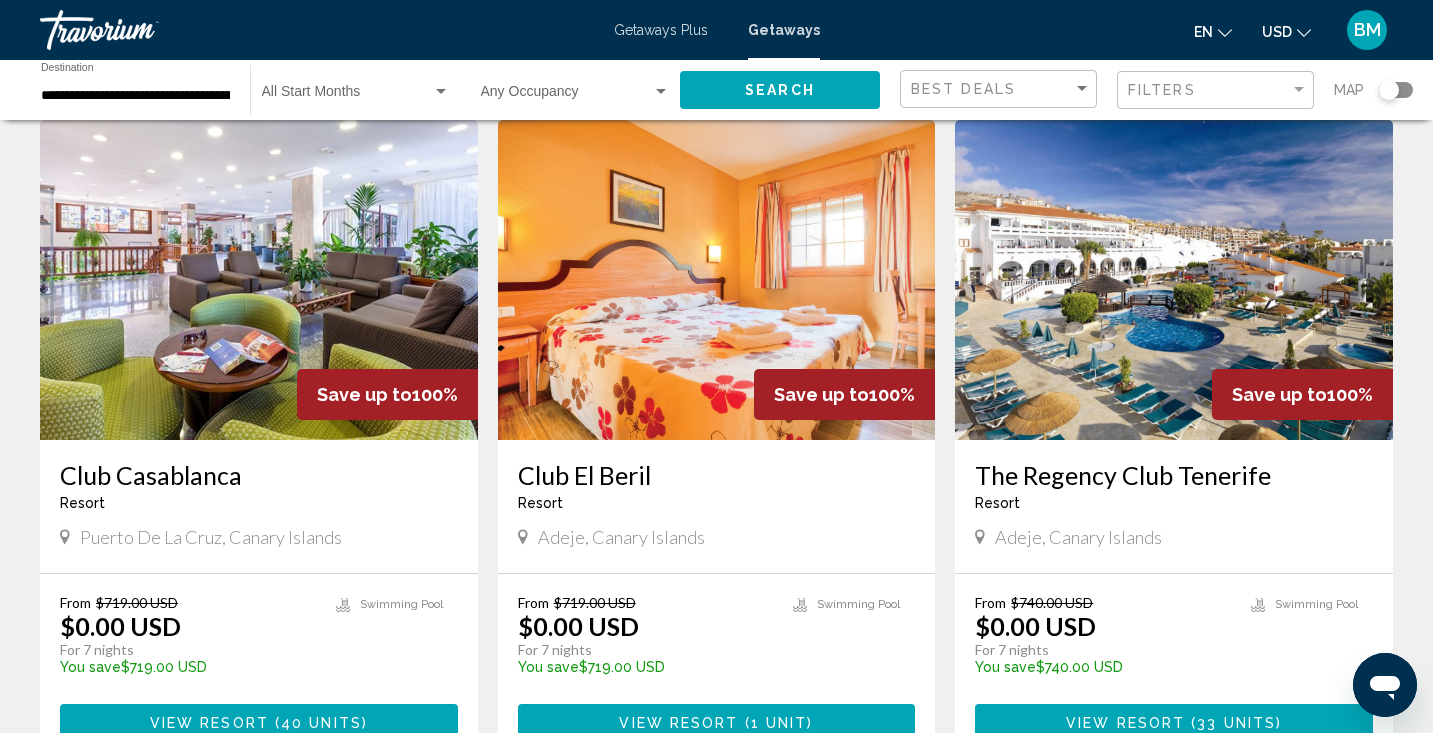 scroll, scrollTop: 2156, scrollLeft: 0, axis: vertical 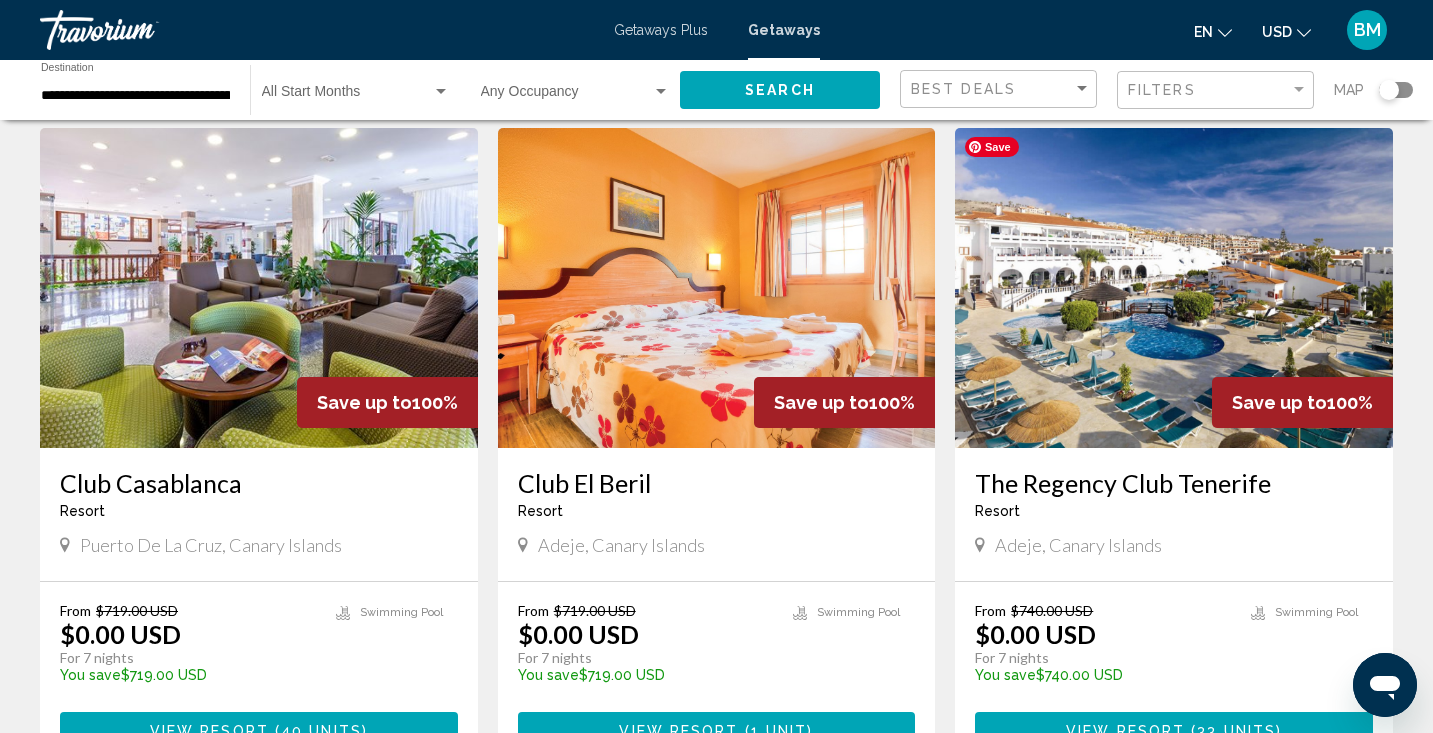 click at bounding box center (1174, 288) 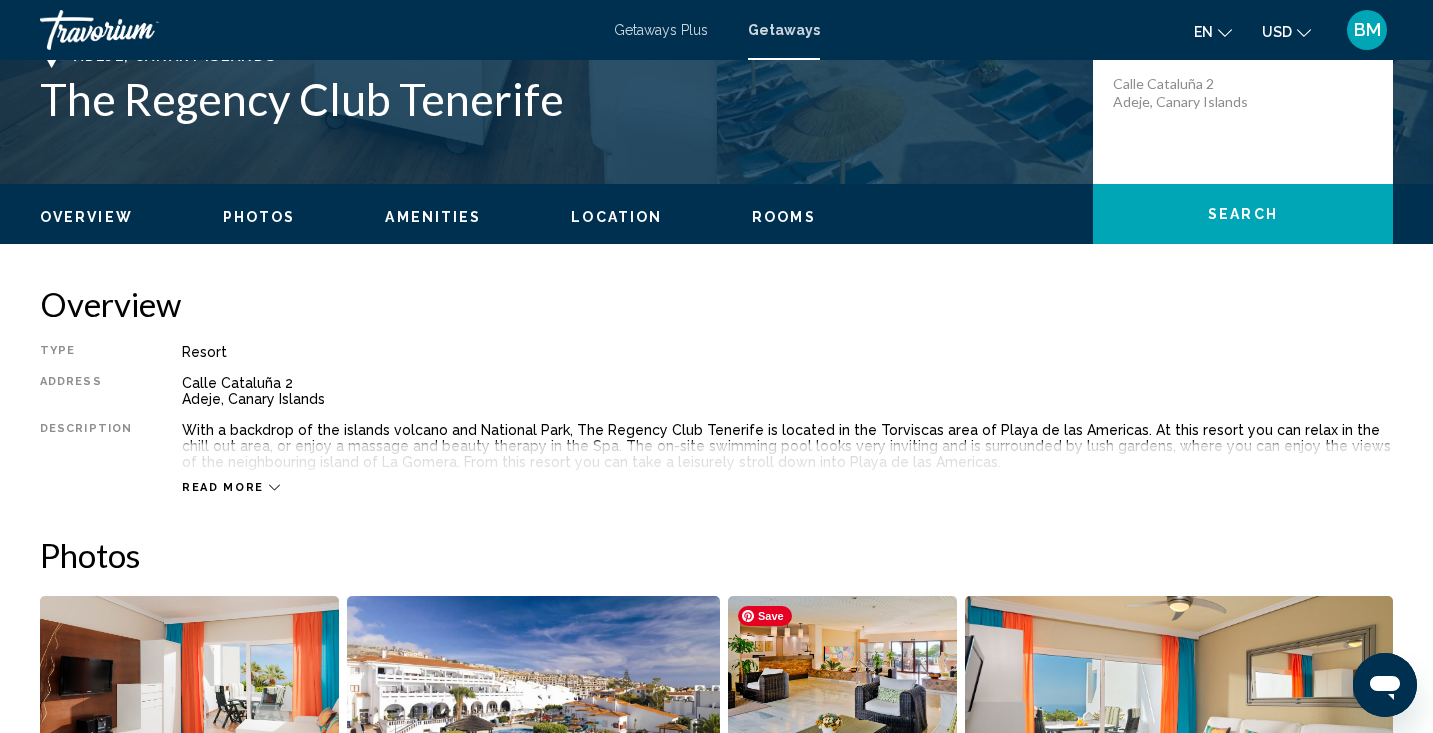 scroll, scrollTop: 474, scrollLeft: 0, axis: vertical 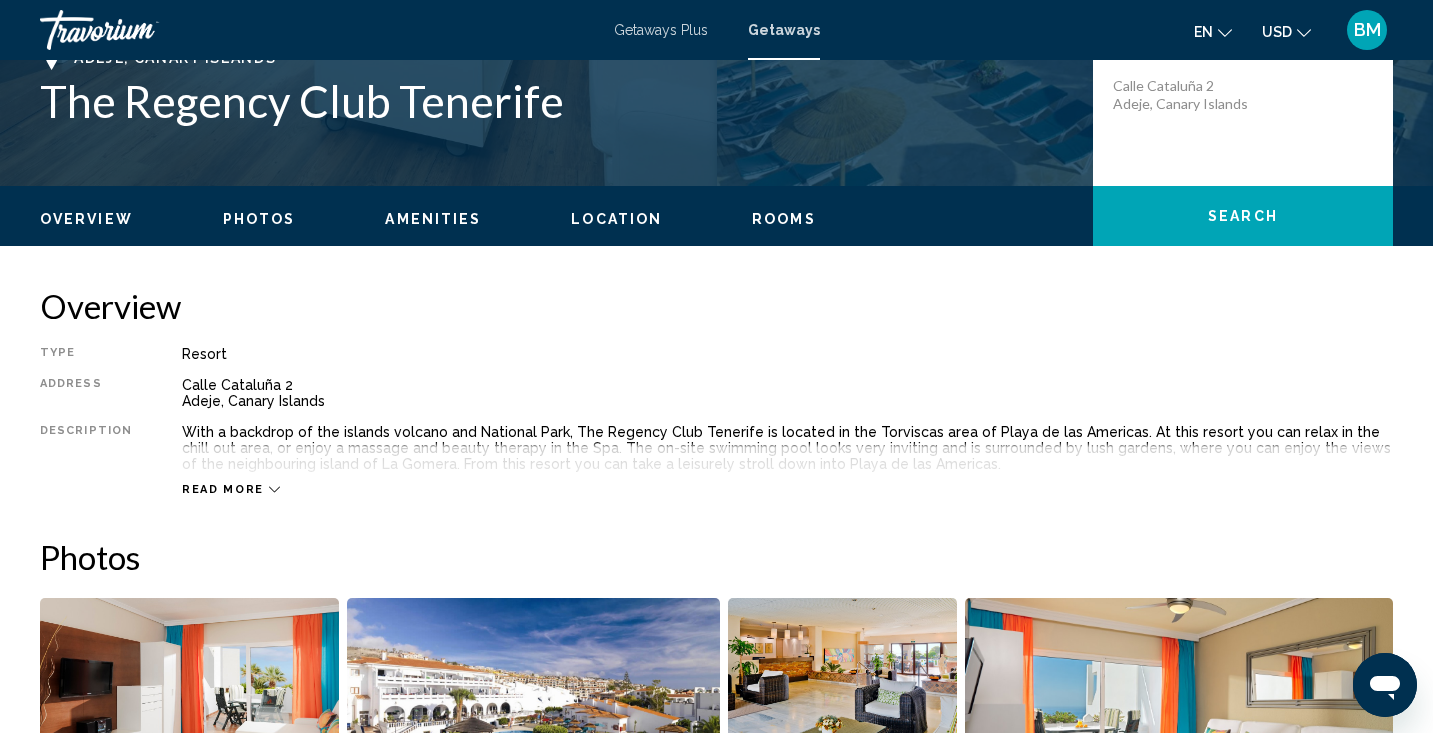click on "Read more" at bounding box center [231, 489] 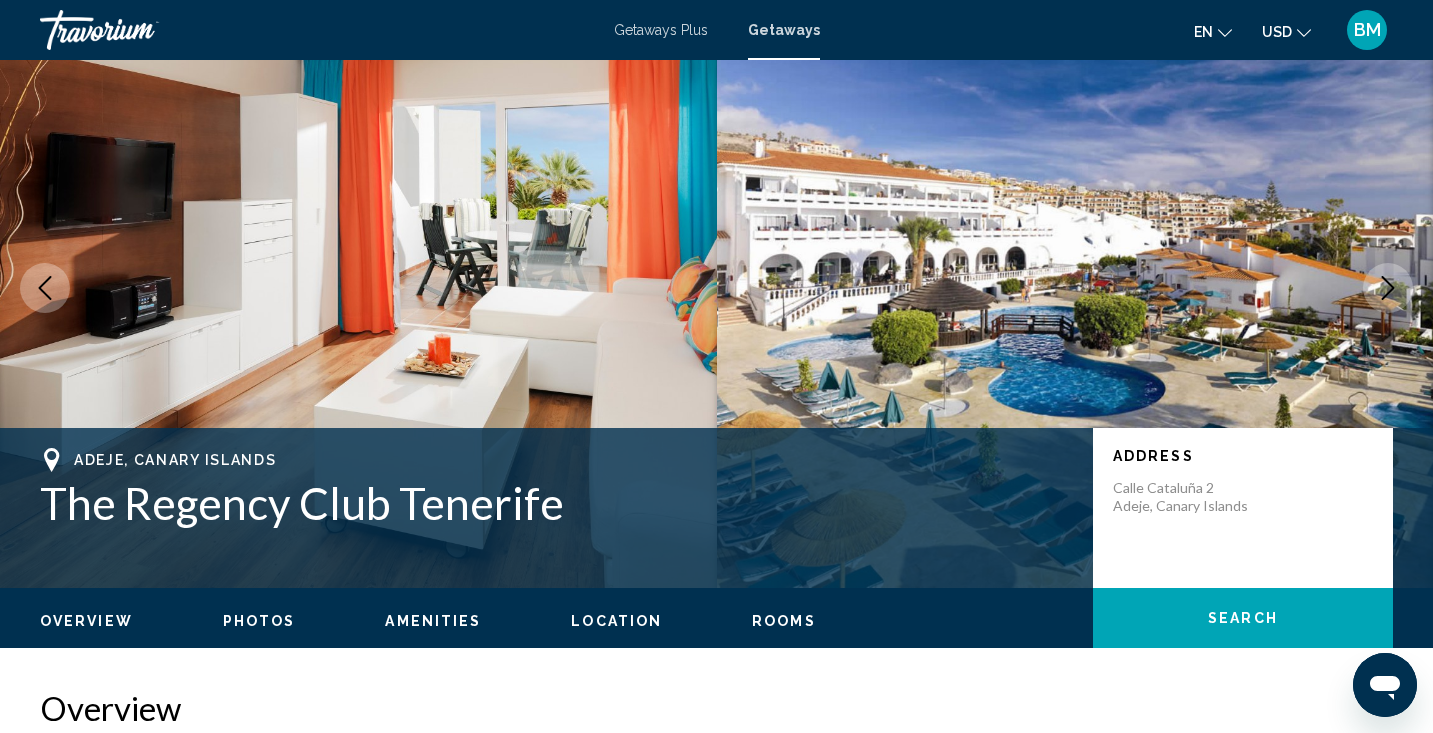 scroll, scrollTop: 0, scrollLeft: 0, axis: both 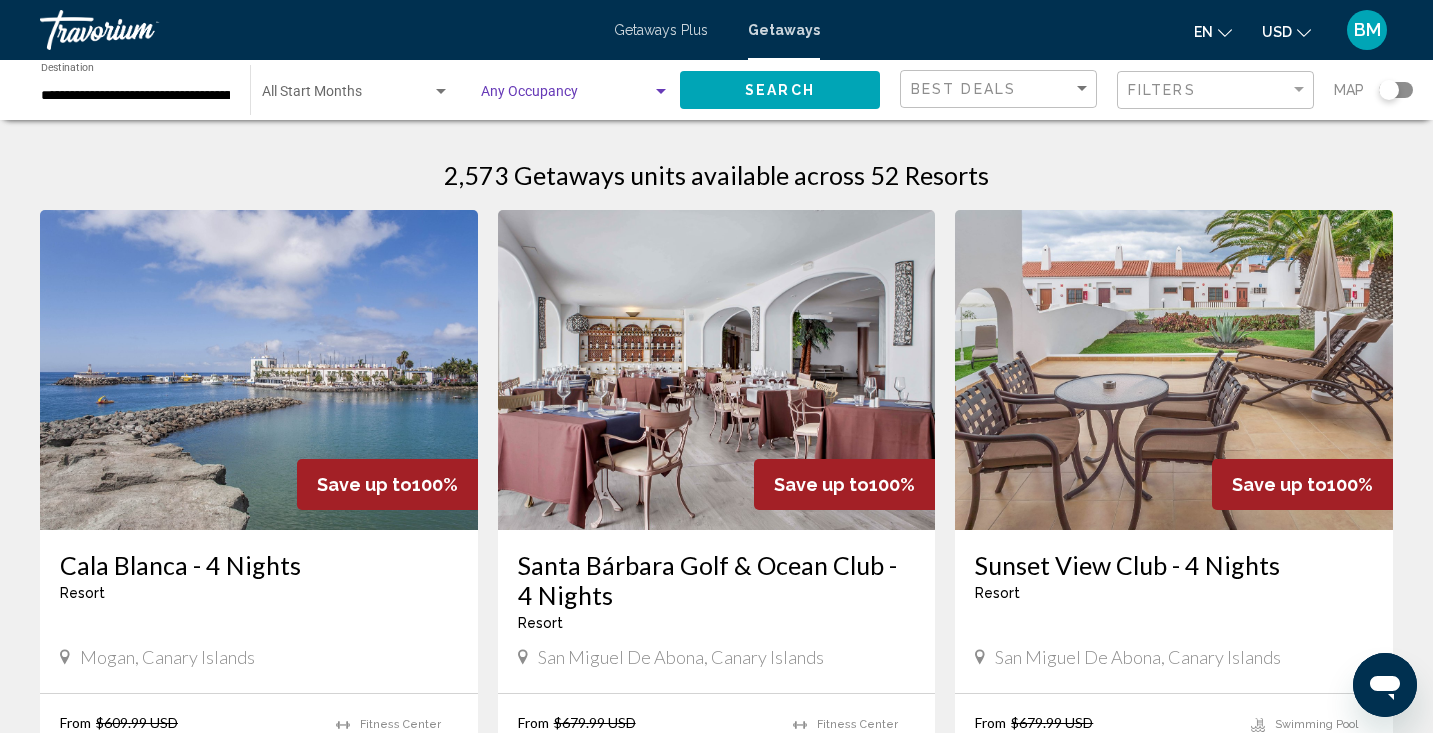 click at bounding box center [661, 91] 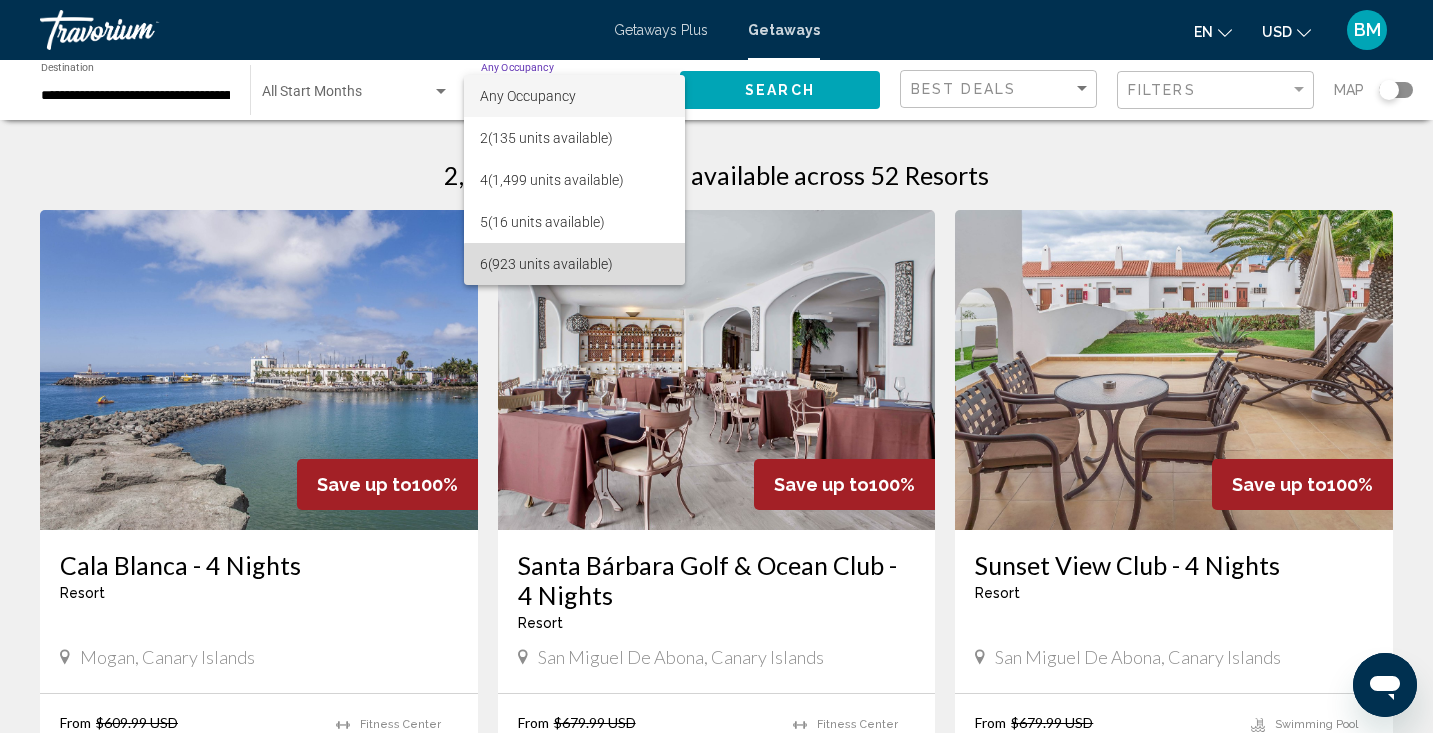 click on "6  (923 units available)" at bounding box center (574, 264) 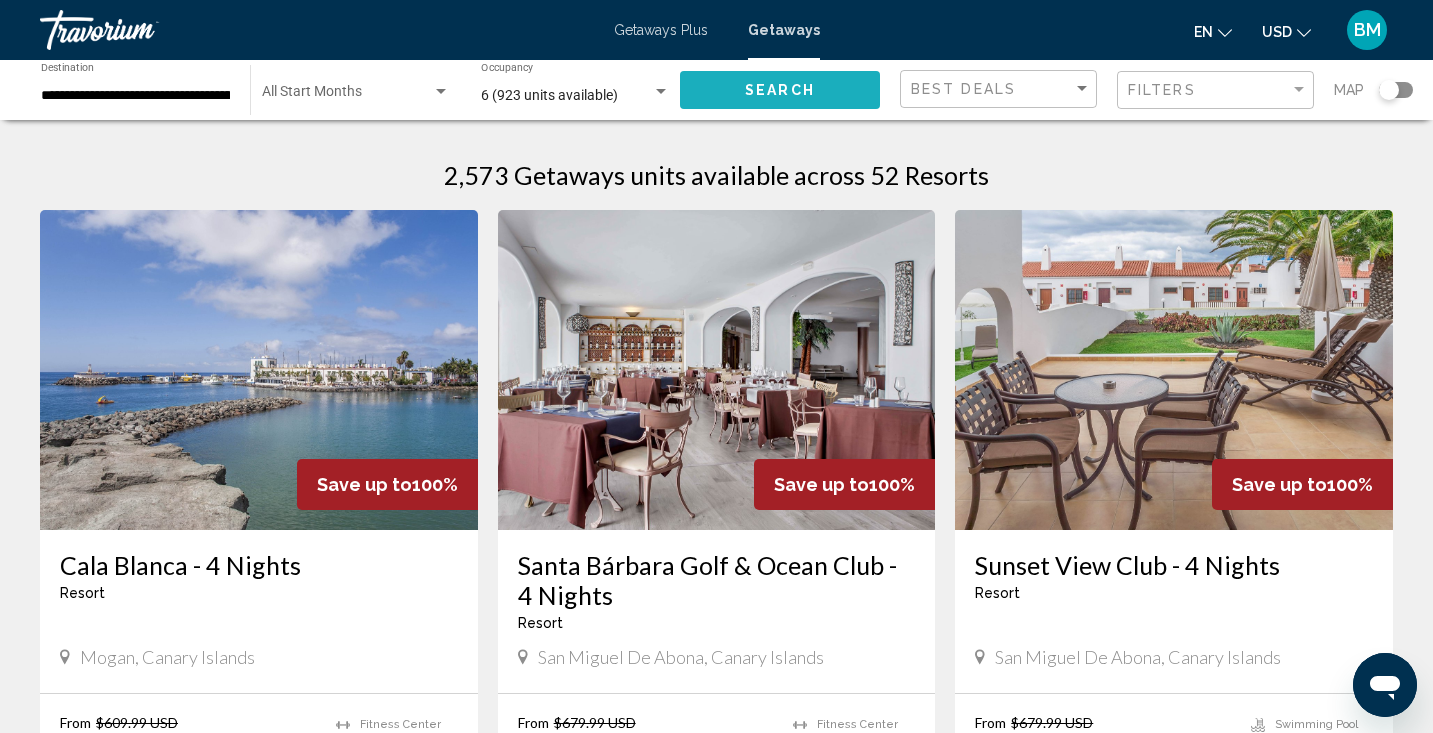 click on "Search" 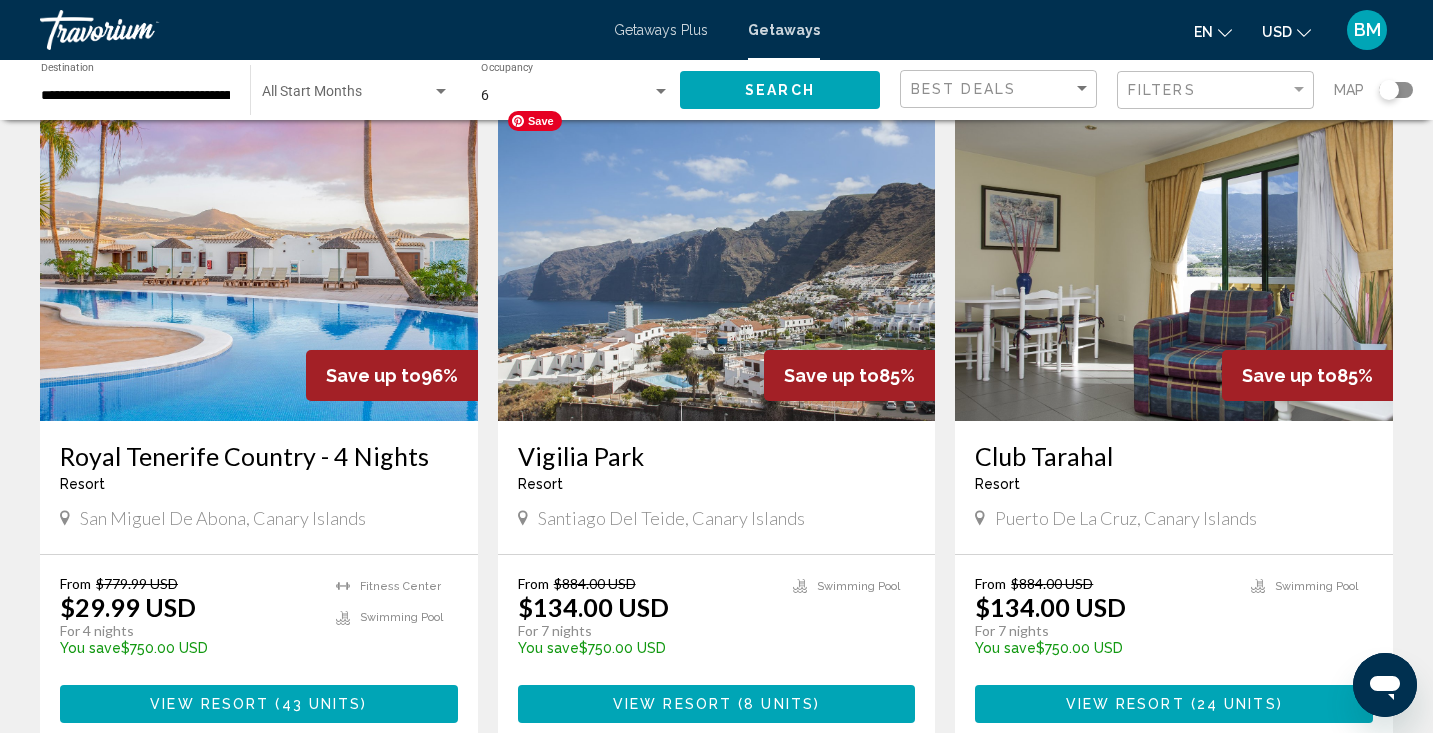 scroll, scrollTop: 831, scrollLeft: 0, axis: vertical 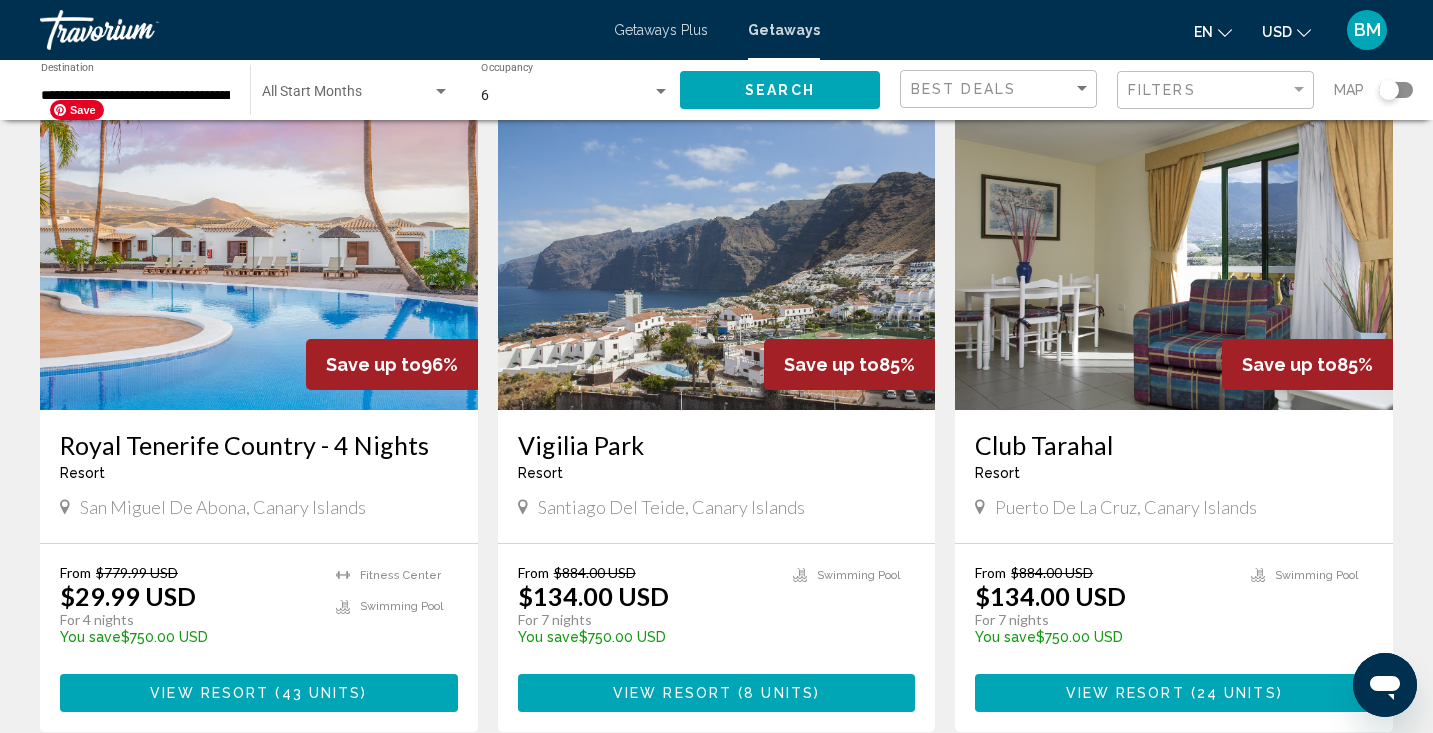 click at bounding box center (259, 250) 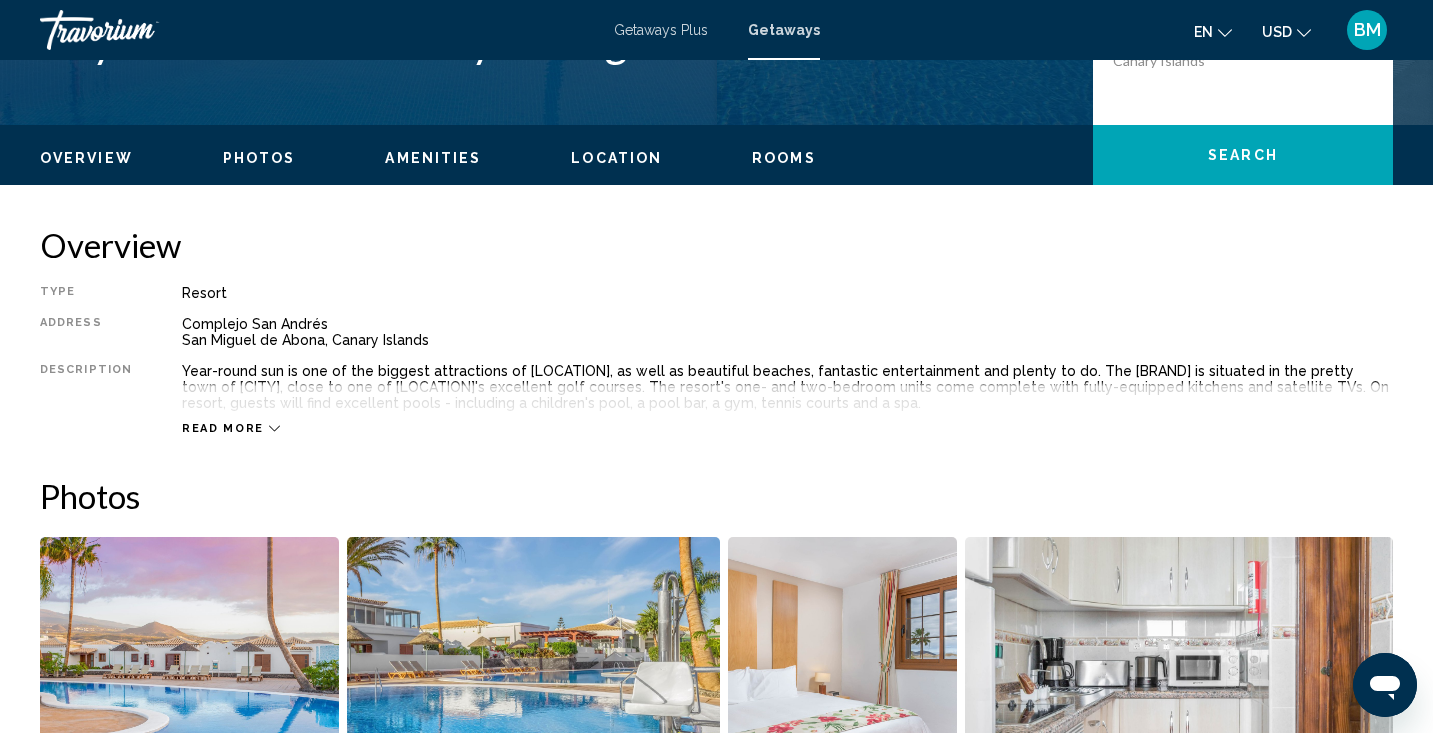 scroll, scrollTop: 544, scrollLeft: 0, axis: vertical 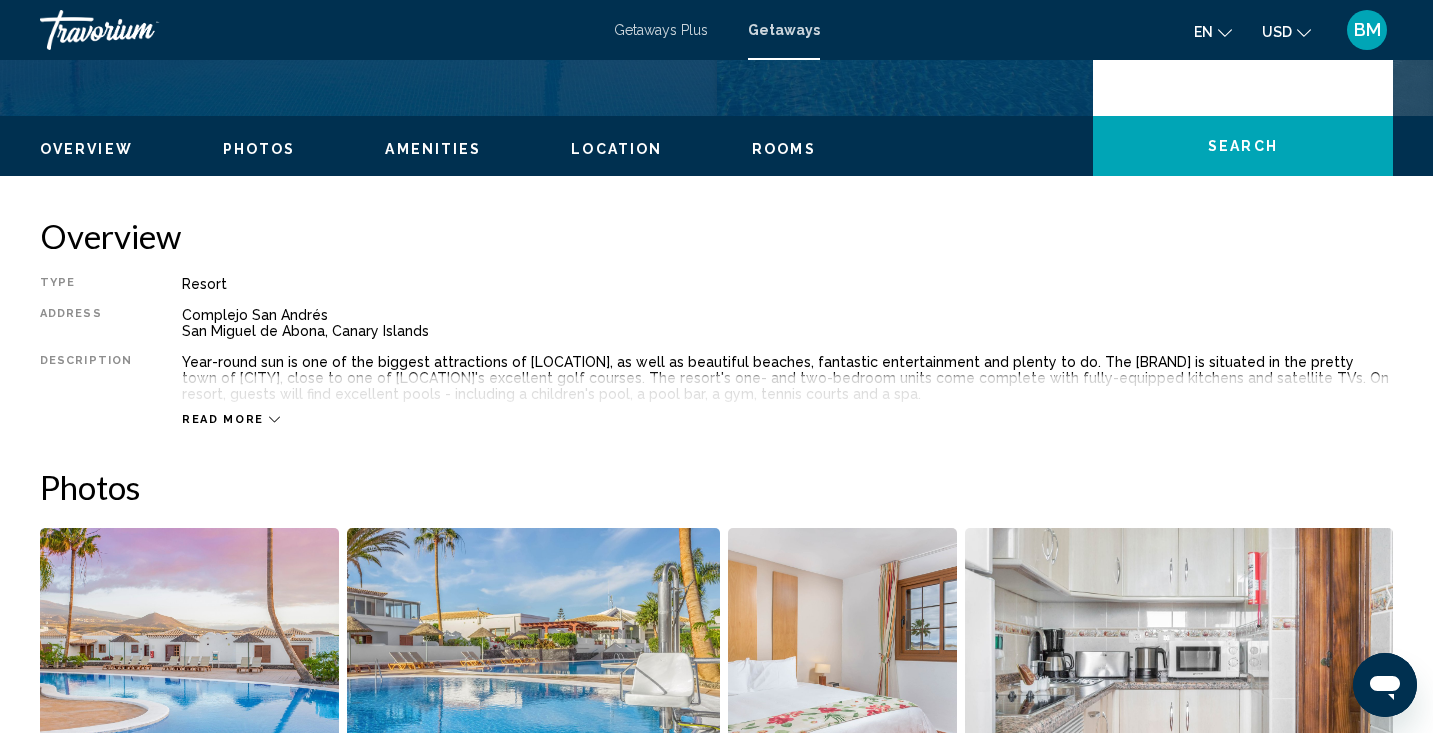 click on "Read more" at bounding box center [787, 399] 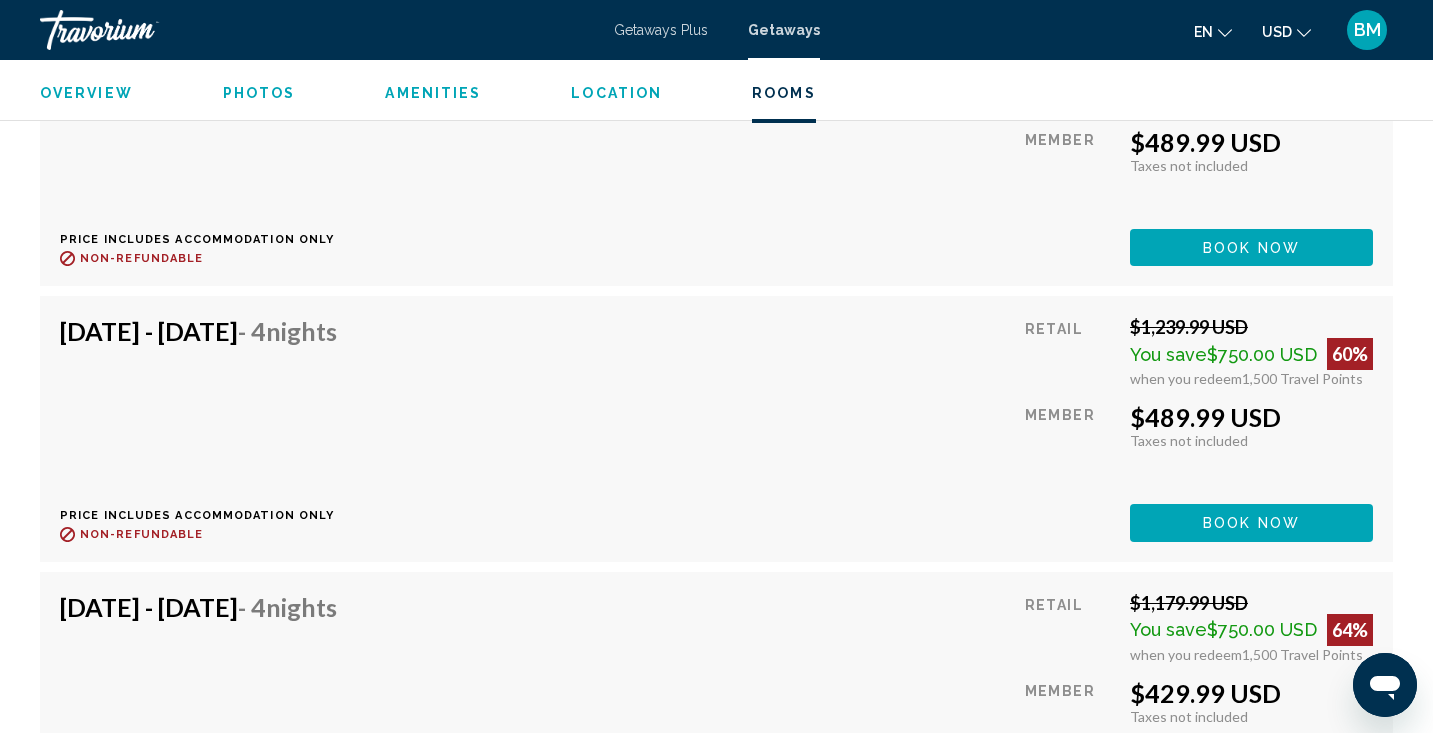 scroll, scrollTop: 4501, scrollLeft: 0, axis: vertical 